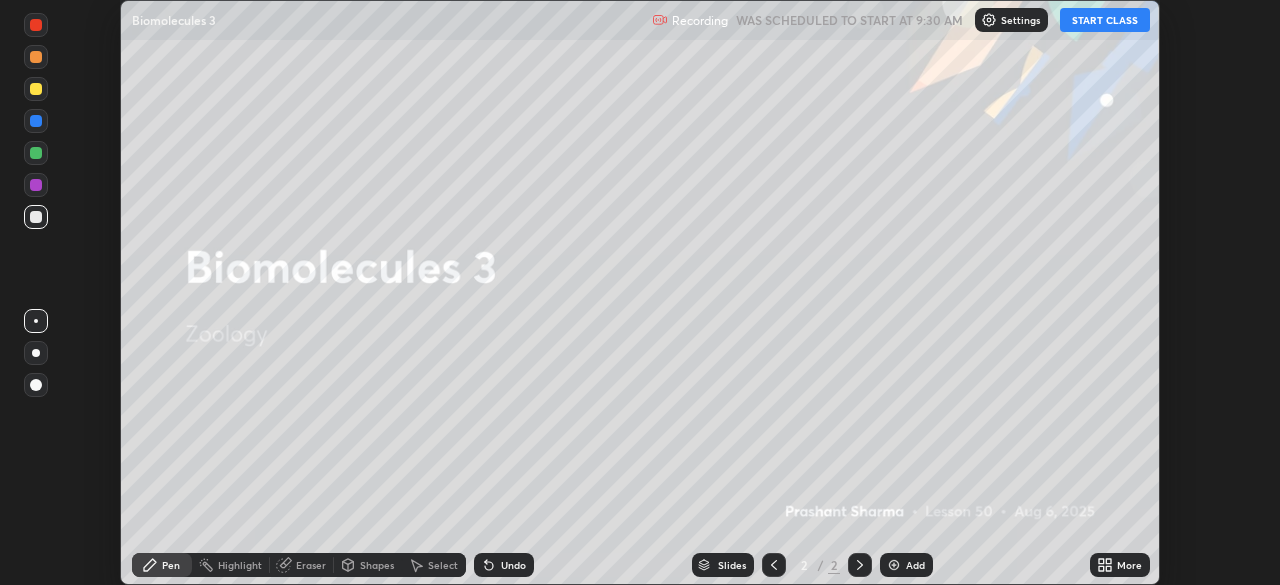 scroll, scrollTop: 0, scrollLeft: 0, axis: both 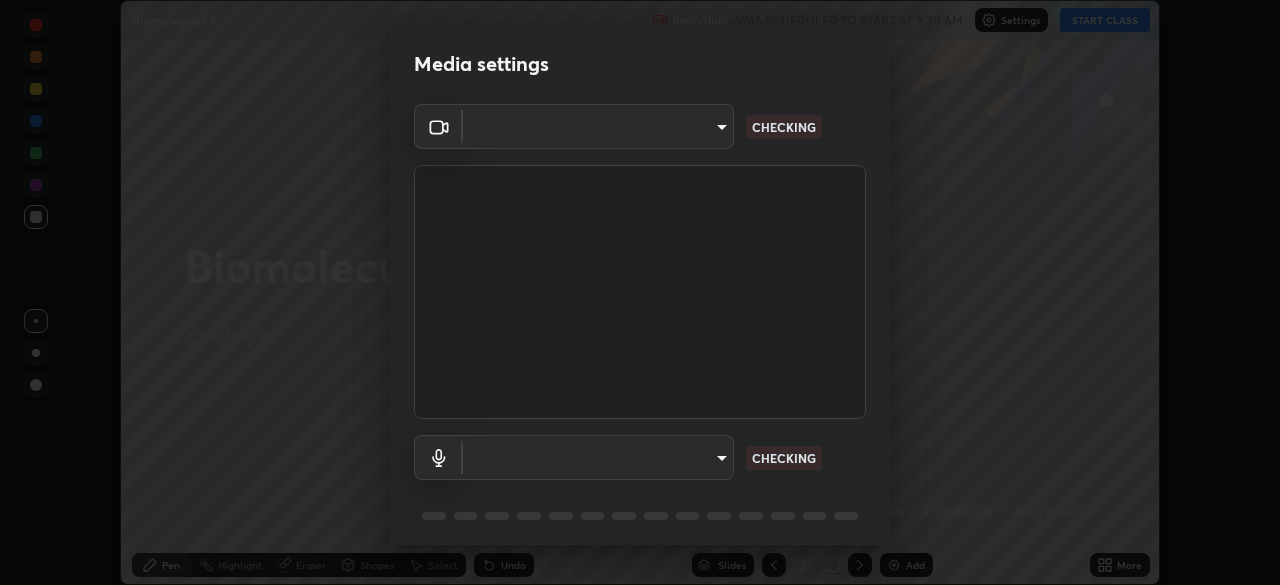 type on "8a437219b1c9d5fef93d1ec40e095ac8837f64dae60836980dab15105ba84f43" 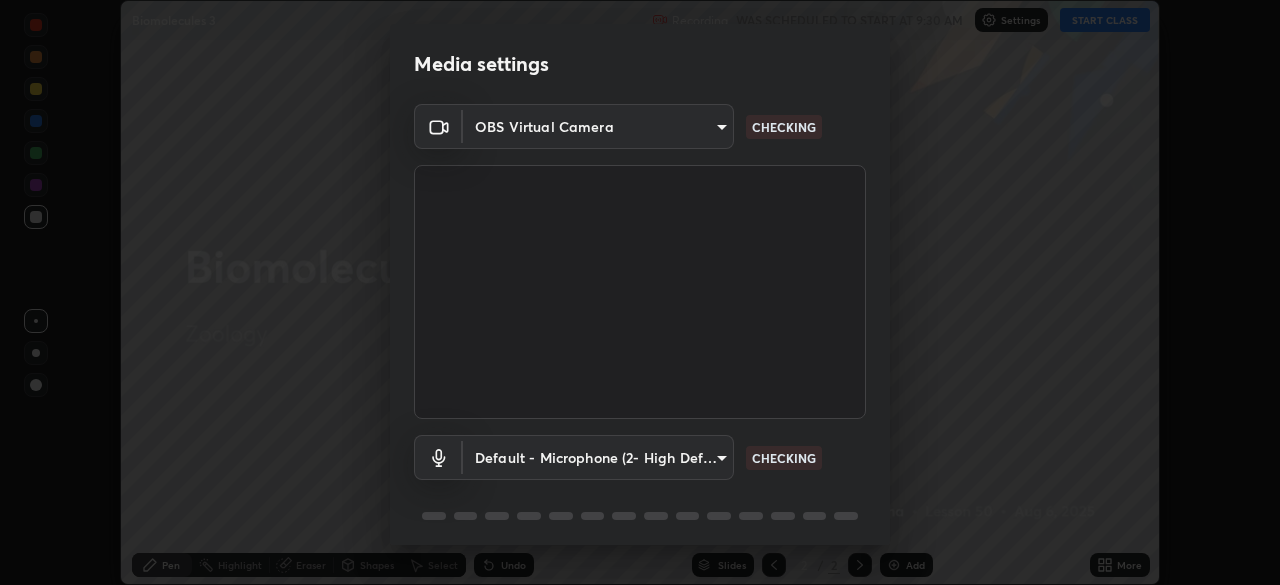 click on "Erase all Biomolecules 3 Recording WAS SCHEDULED TO START AT  9:30 AM Settings START CLASS Setting up your live class Biomolecules 3 • L50 of Zoology [FIRST] [LAST] Pen Highlight Eraser Shapes Select Undo Slides 2 / 2 Add More No doubts shared Encourage your learners to ask a doubt for better clarity Report an issue Reason for reporting Buffering Chat not working Audio - Video sync issue Educator video quality low ​ Attach an image Report Media settings OBS Virtual Camera [HASH] CHECKING Default - Microphone (2- High Definition Audio Device) default CHECKING 1 / 5 Next" at bounding box center (640, 292) 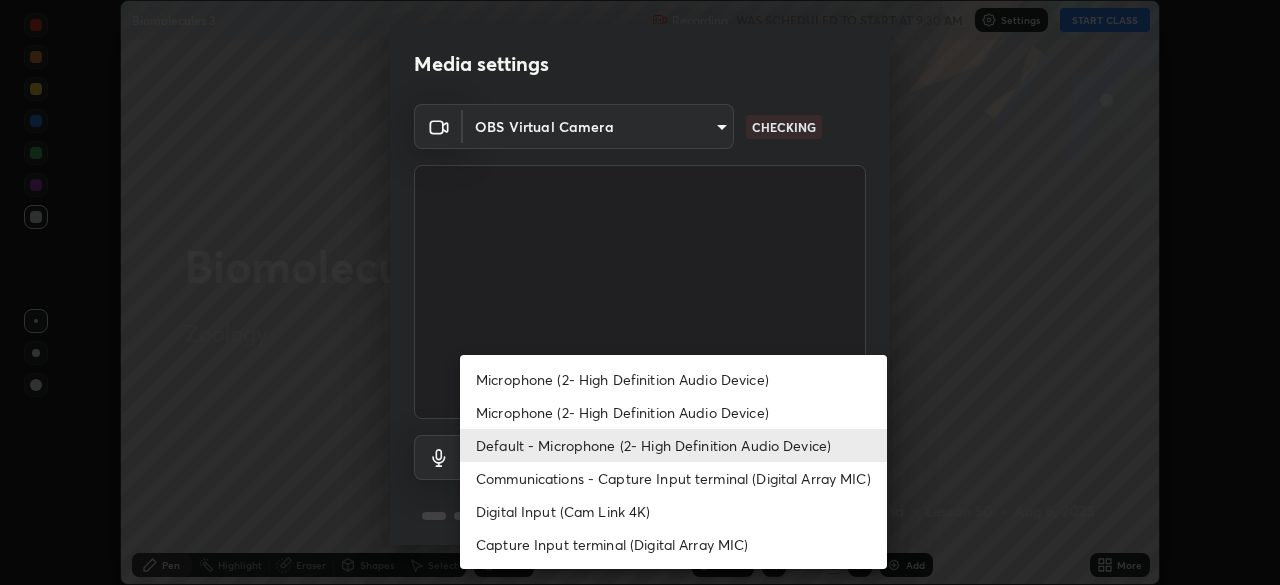 click on "Communications - Capture Input terminal (Digital Array MIC)" at bounding box center (673, 478) 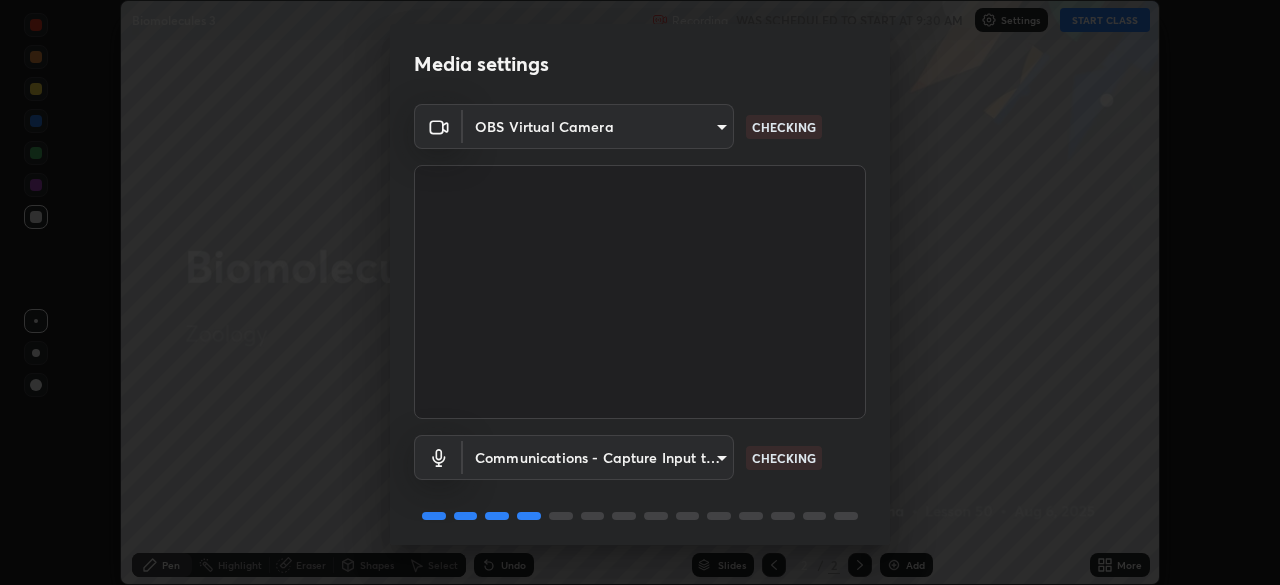 click on "Erase all LIVE Biomolecules 3 Recording WAS SCHEDULED TO START AT  9:30 AM Settings START CLASS Setting up your live class Biomolecules 3 • L50 of Zoology [FIRST] [LAST] Pen Highlight Eraser Shapes Select Undo Slides 2 / 2 Add More No doubts shared Encourage your learners to ask a doubt for better clarity Report an issue Reason for reporting Buffering Chat not working Audio - Video sync issue Educator video quality low ​ Attach an image Report Media settings OBS Virtual Camera [HASH] CHECKING Communications - Capture Input terminal (Digital Array MIC) communications CHECKING 1 / 5 Next" at bounding box center [640, 292] 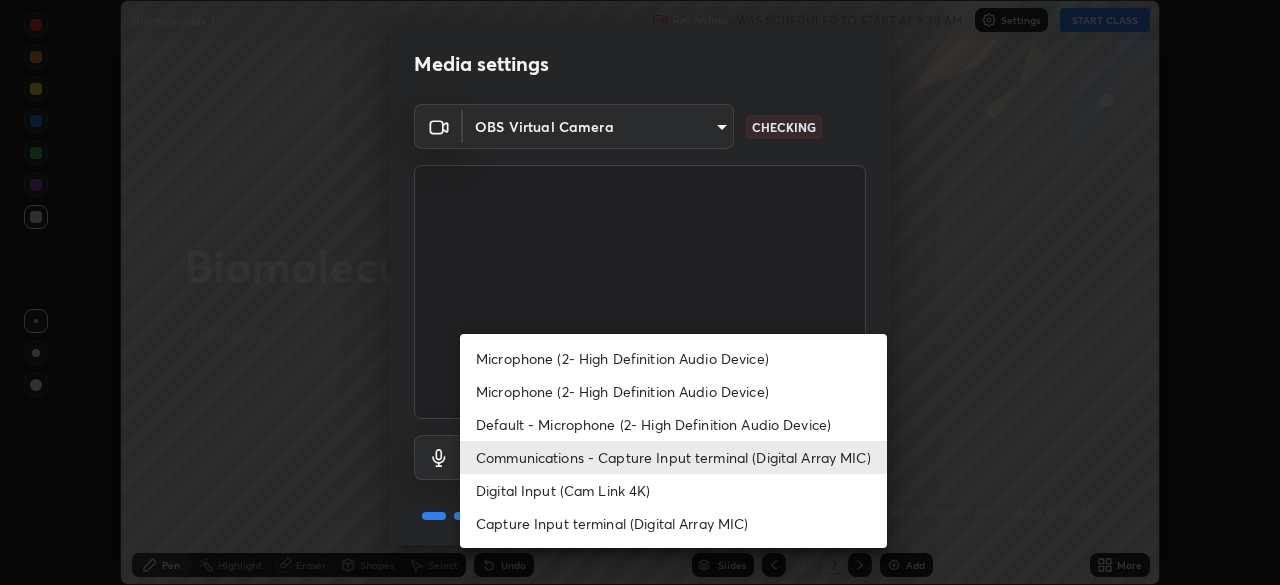 click on "Default - Microphone (2- High Definition Audio Device)" at bounding box center [673, 424] 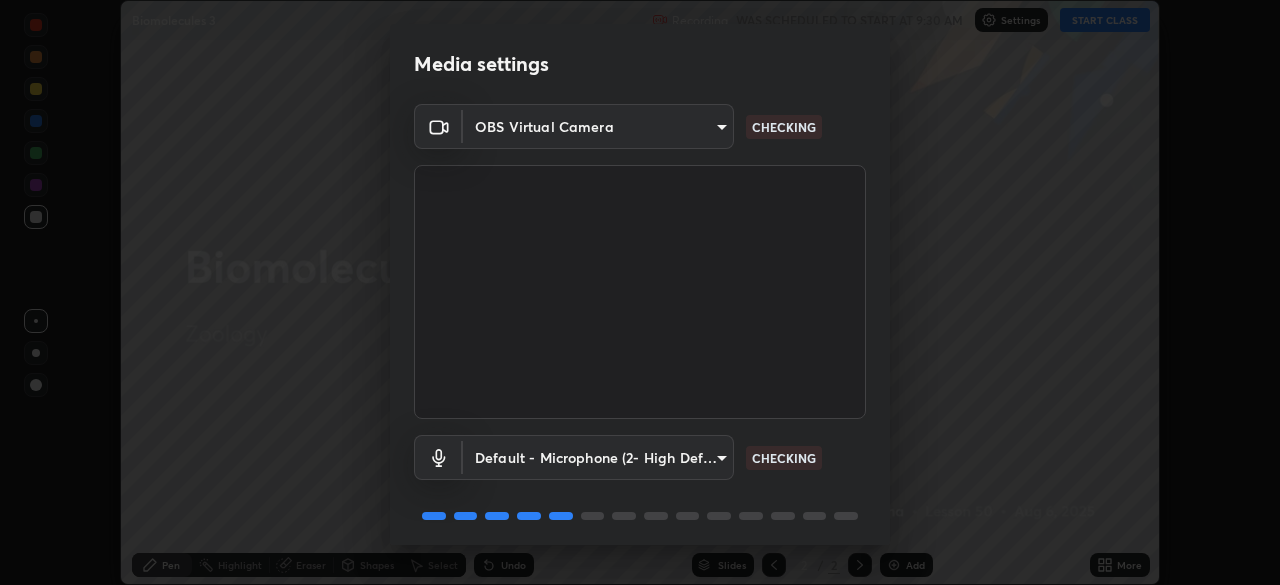 type on "default" 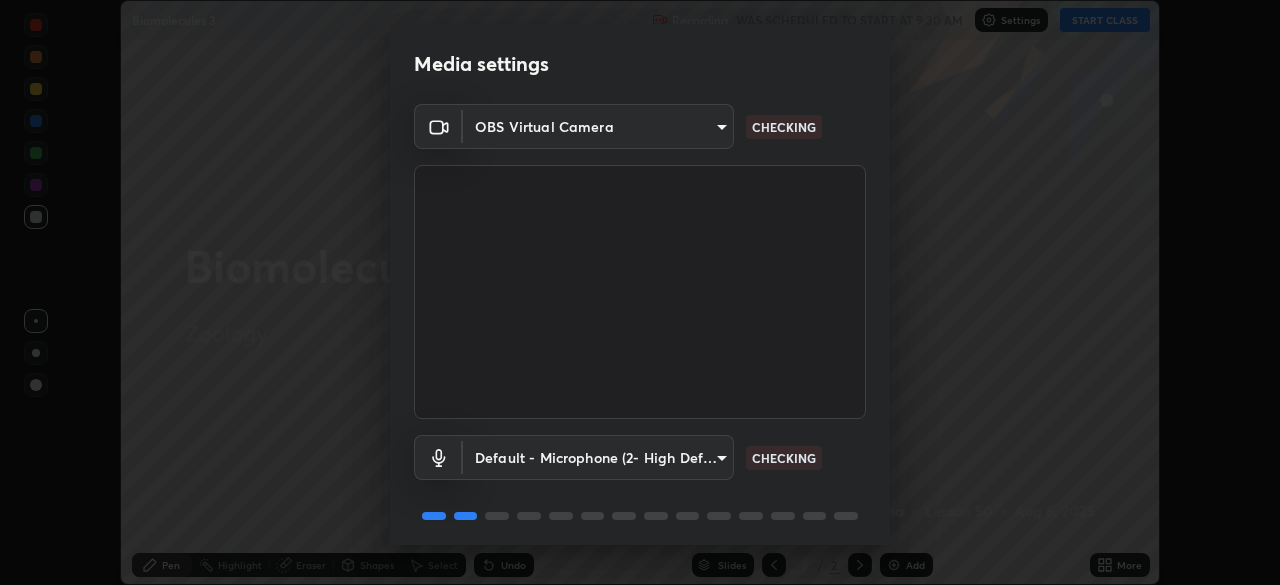 scroll, scrollTop: 71, scrollLeft: 0, axis: vertical 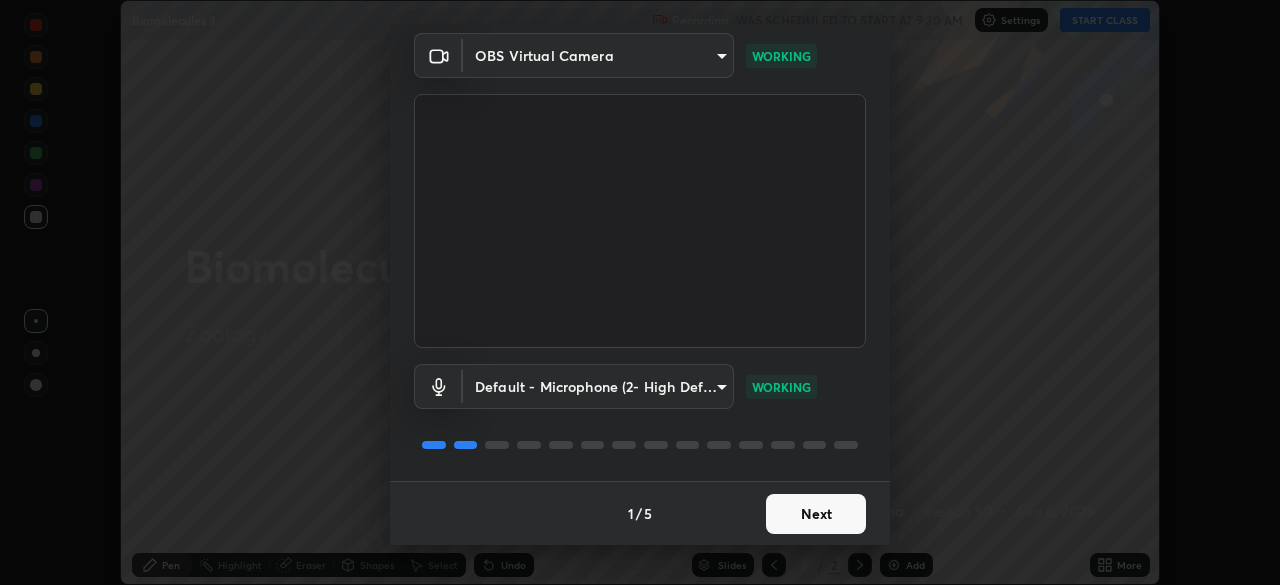 click on "Next" at bounding box center [816, 514] 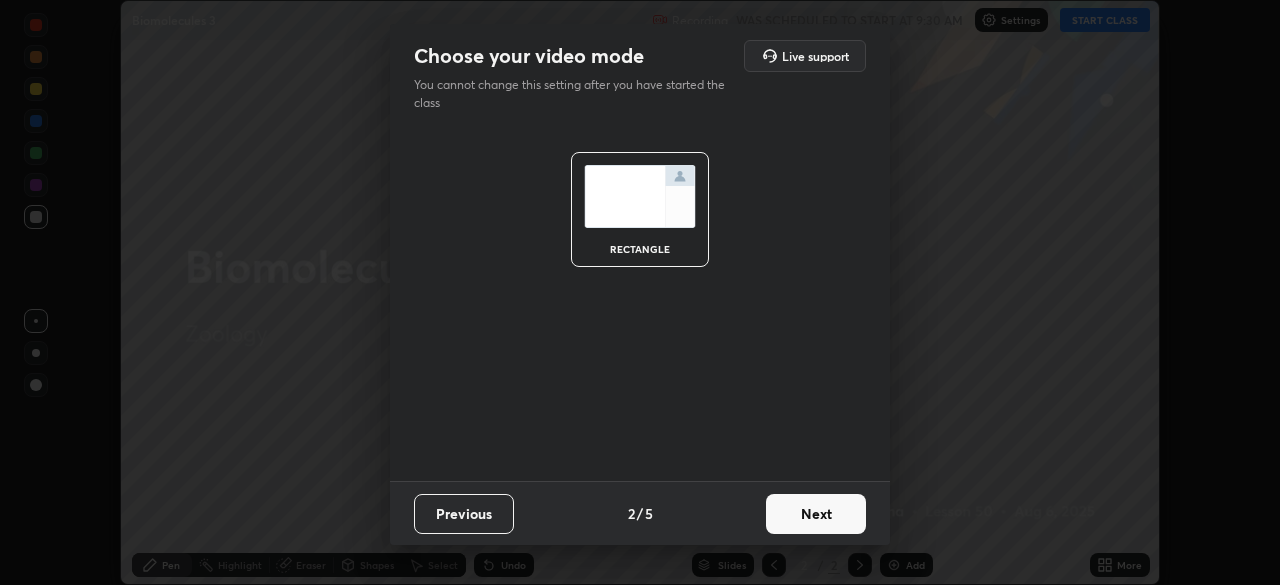 scroll, scrollTop: 0, scrollLeft: 0, axis: both 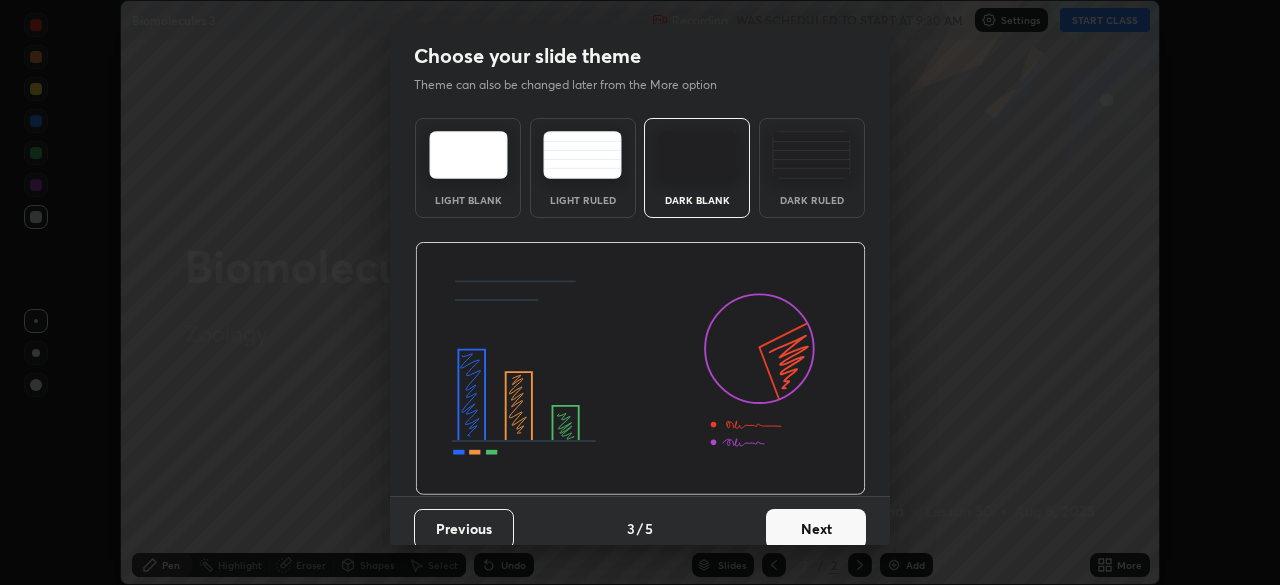 click on "Next" at bounding box center (816, 529) 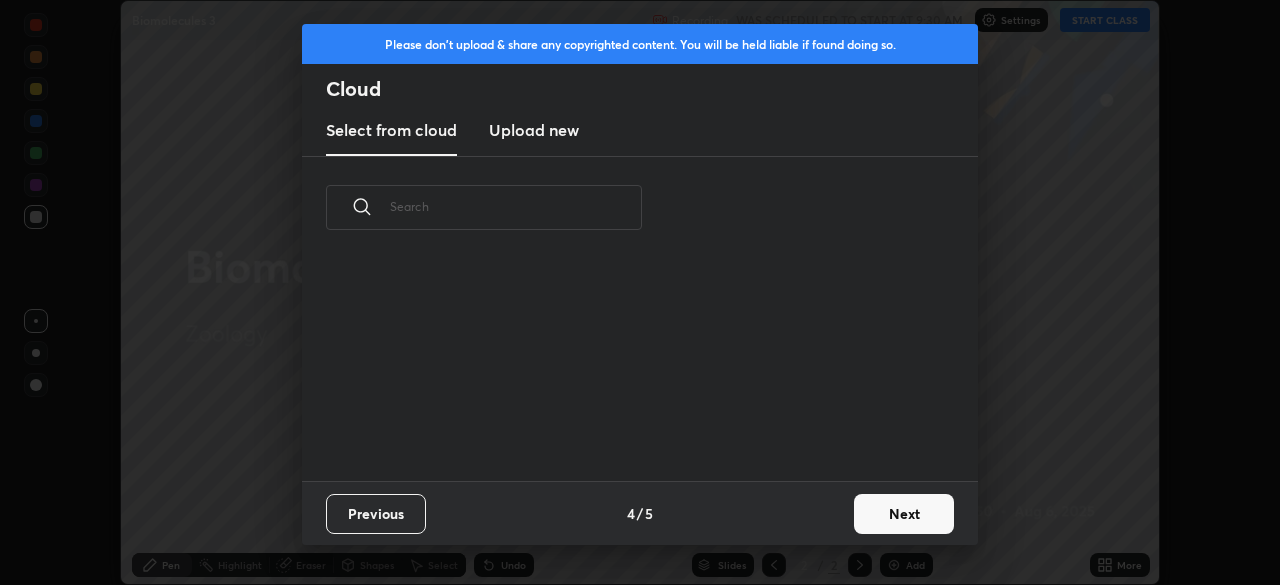 click on "Next" at bounding box center [904, 514] 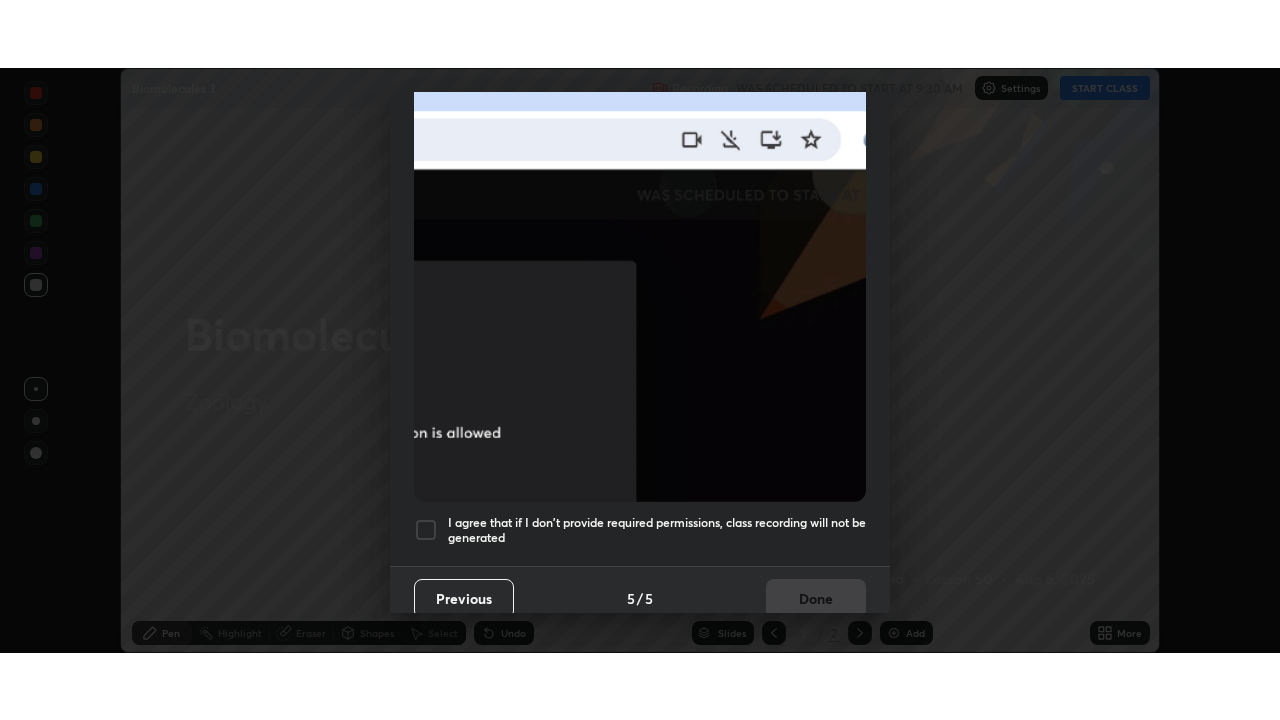 scroll, scrollTop: 479, scrollLeft: 0, axis: vertical 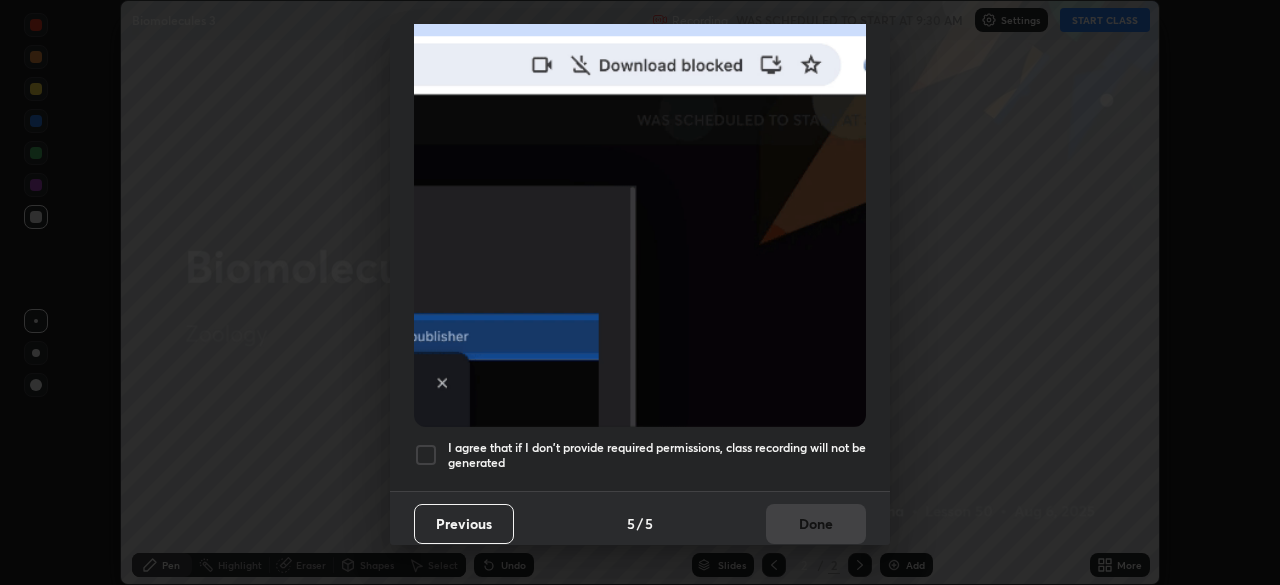 click at bounding box center (426, 455) 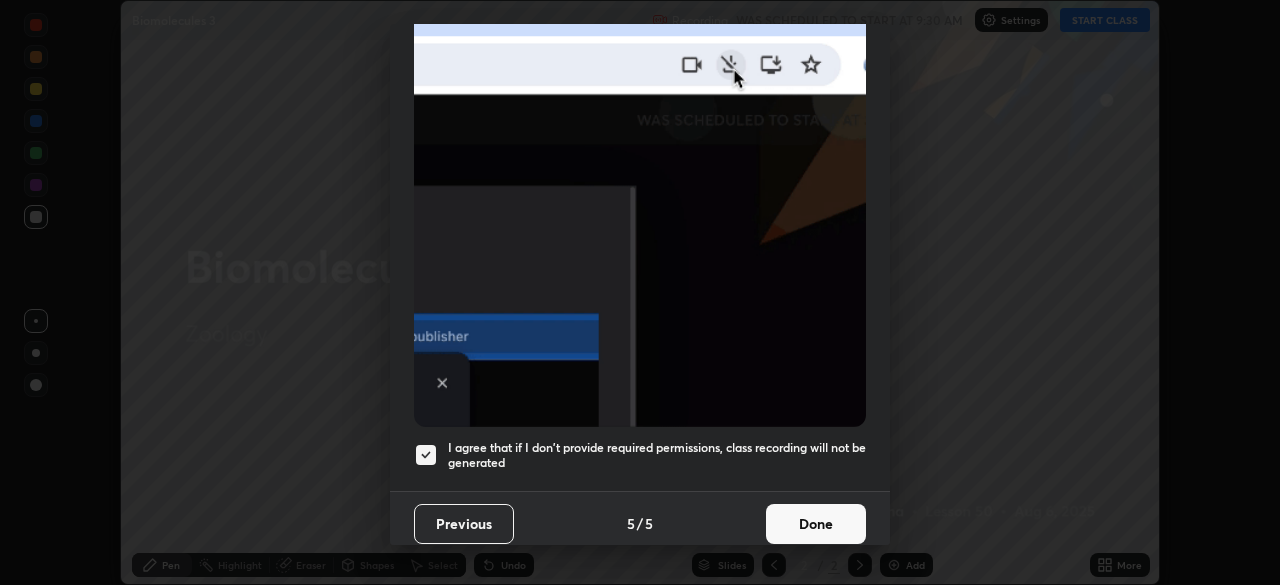 click on "Done" at bounding box center (816, 524) 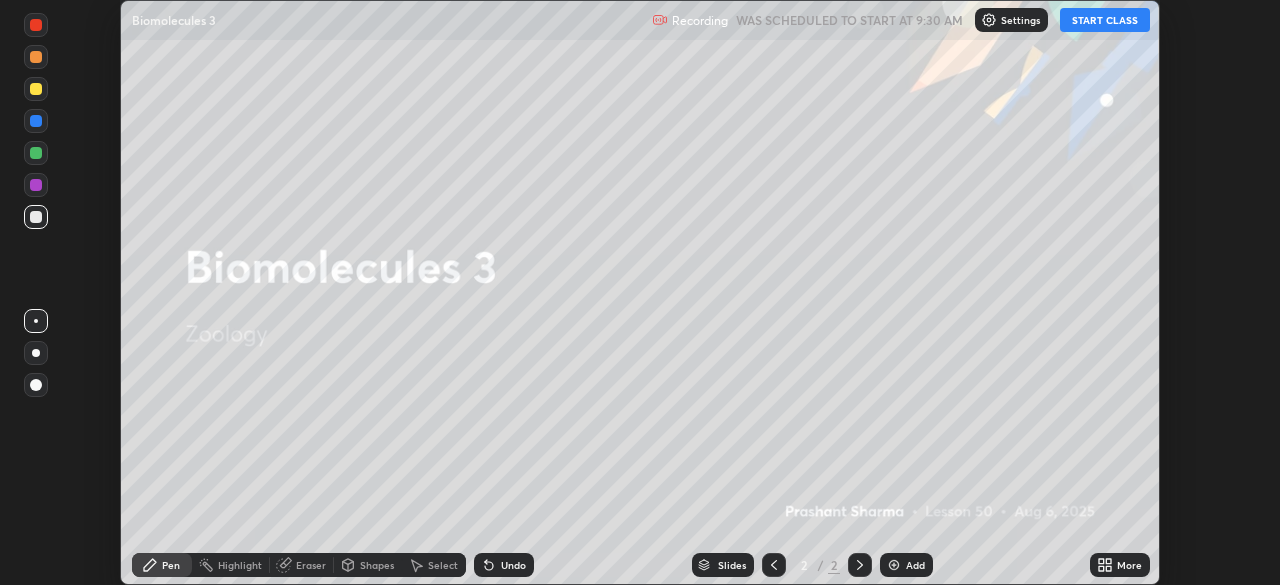 click 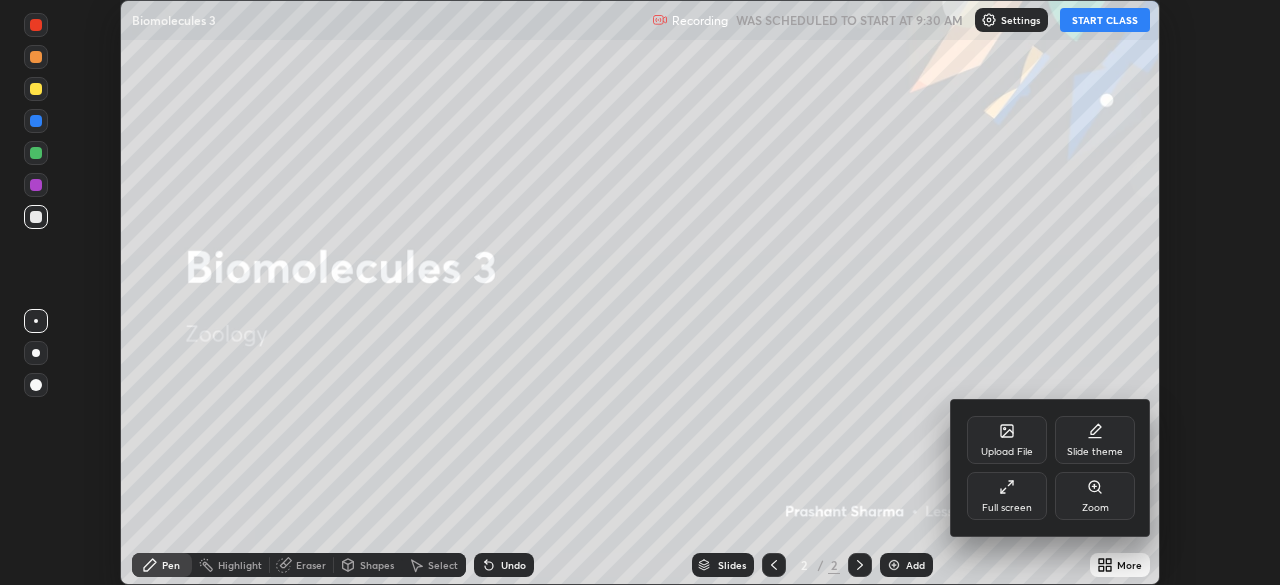 click 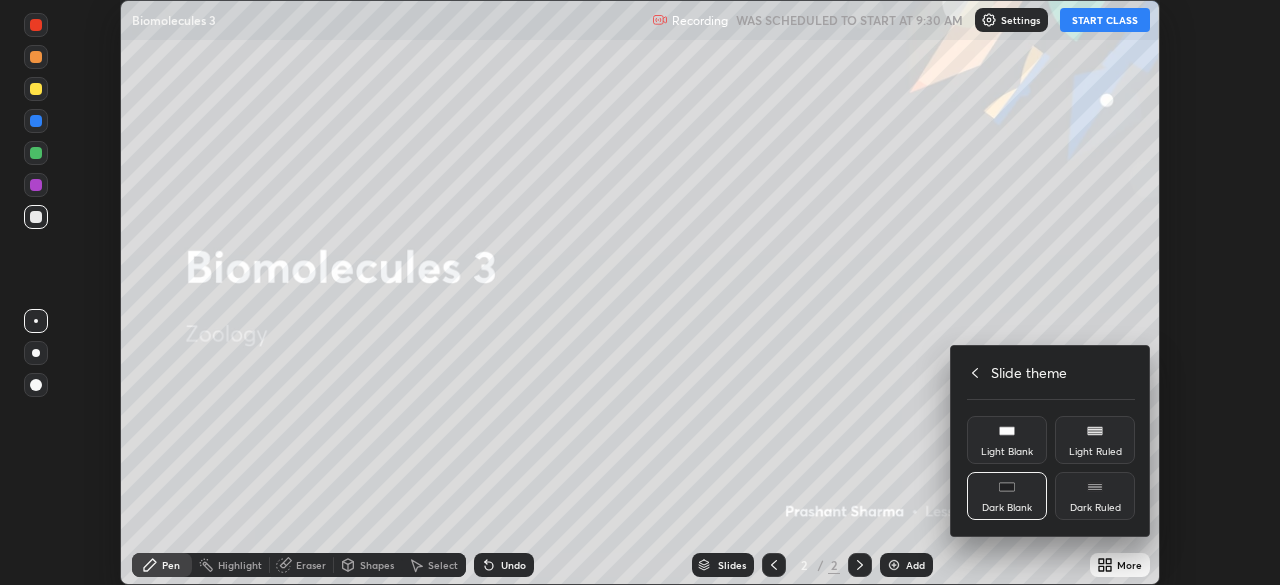 click on "Dark Blank" at bounding box center (1007, 496) 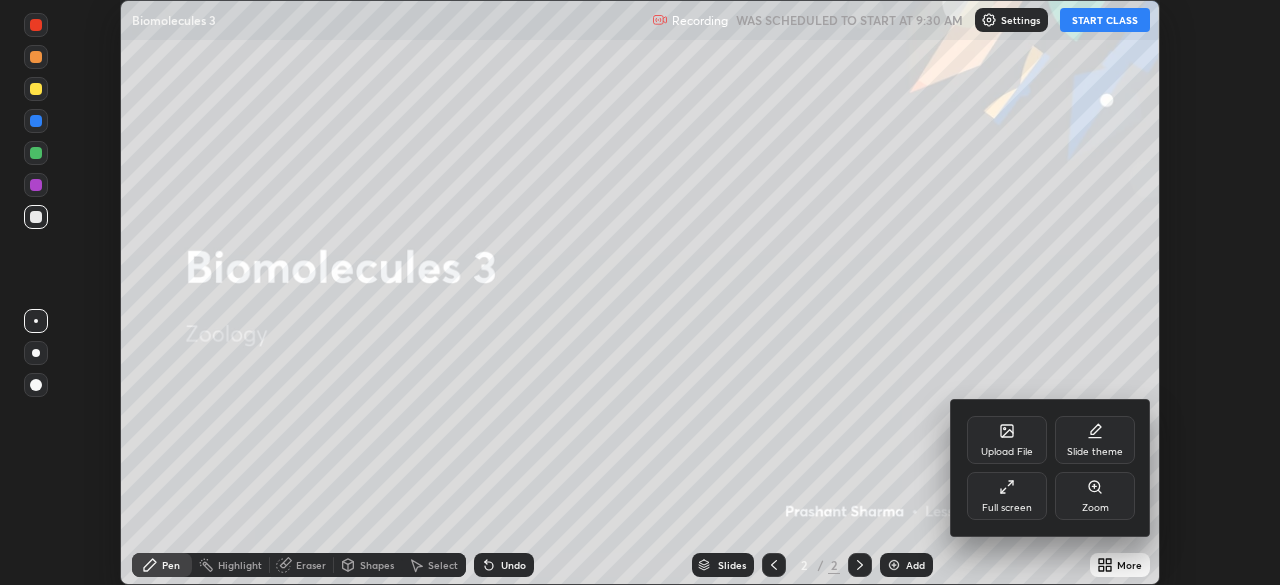 click 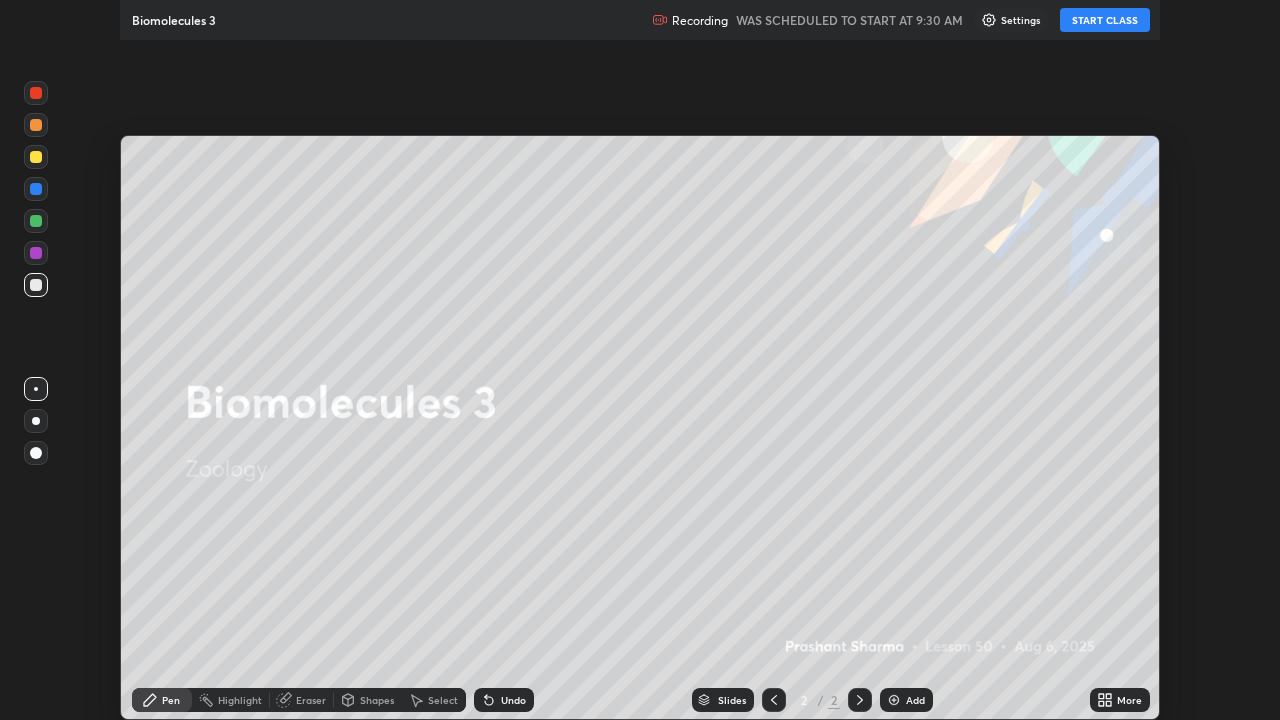 scroll, scrollTop: 99280, scrollLeft: 98720, axis: both 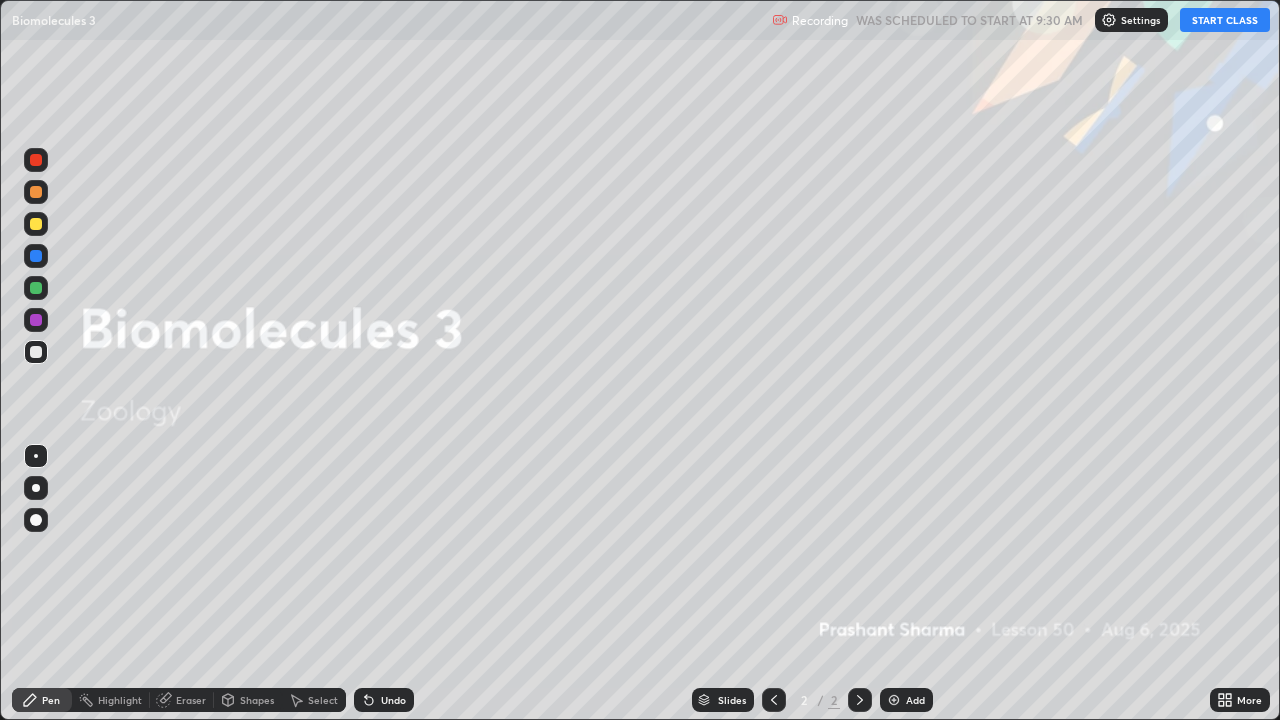 click on "Add" at bounding box center (915, 700) 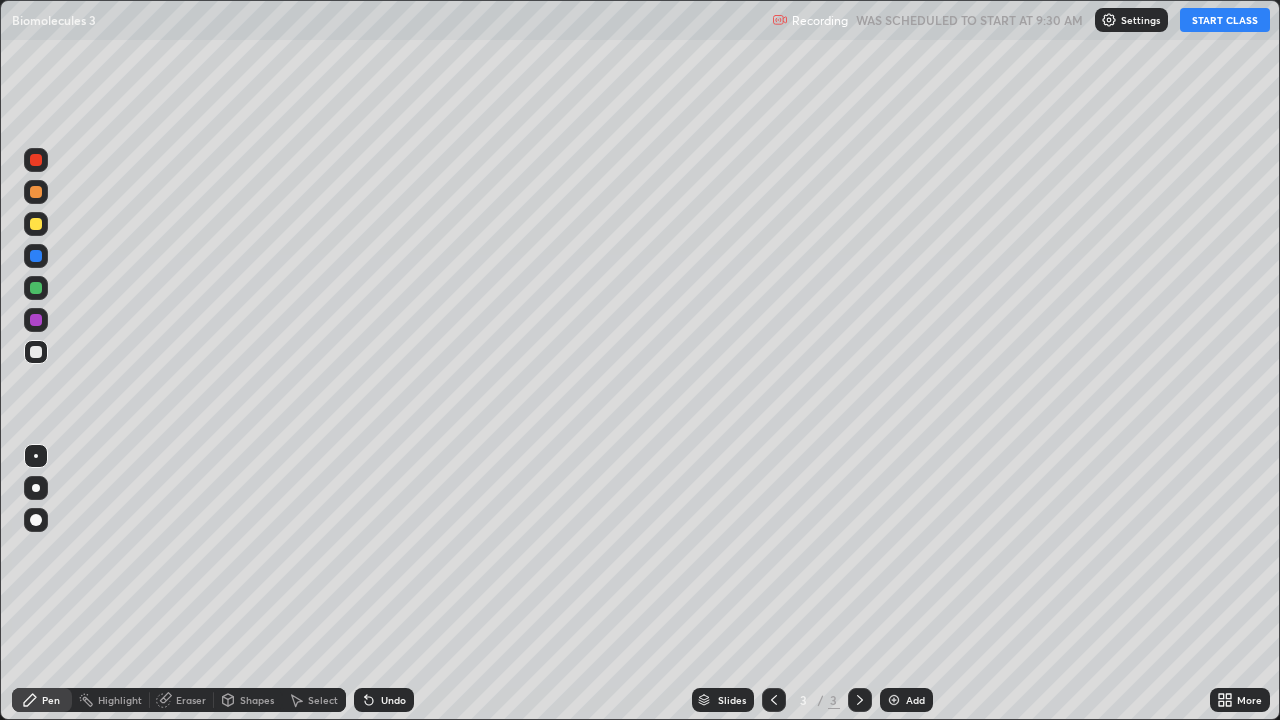 click on "START CLASS" at bounding box center (1225, 20) 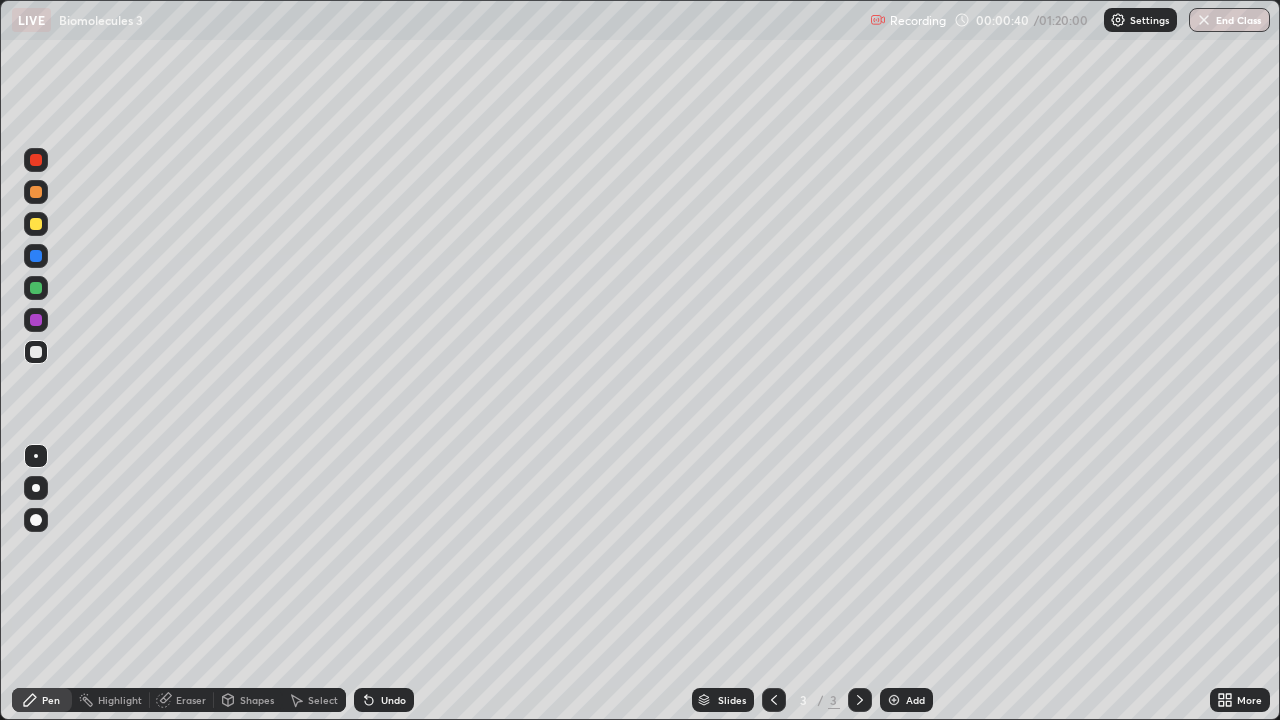 click on "More" at bounding box center (1249, 700) 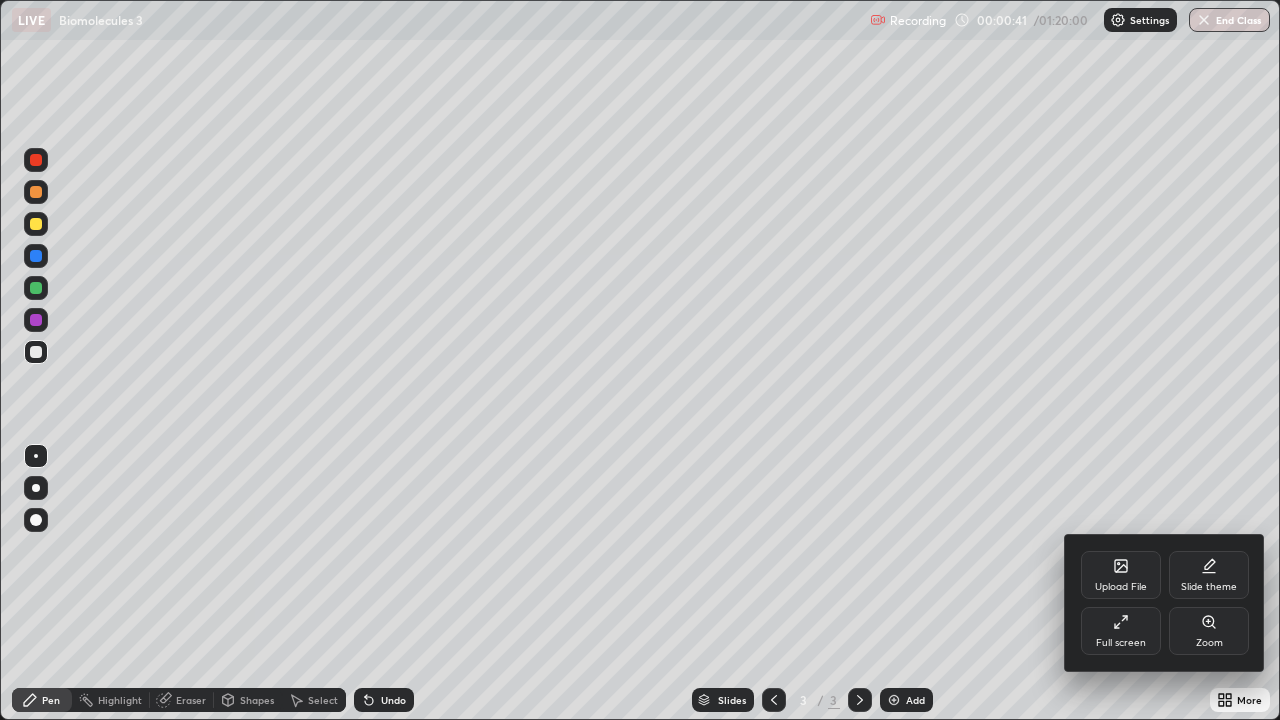 click on "Full screen" at bounding box center (1121, 631) 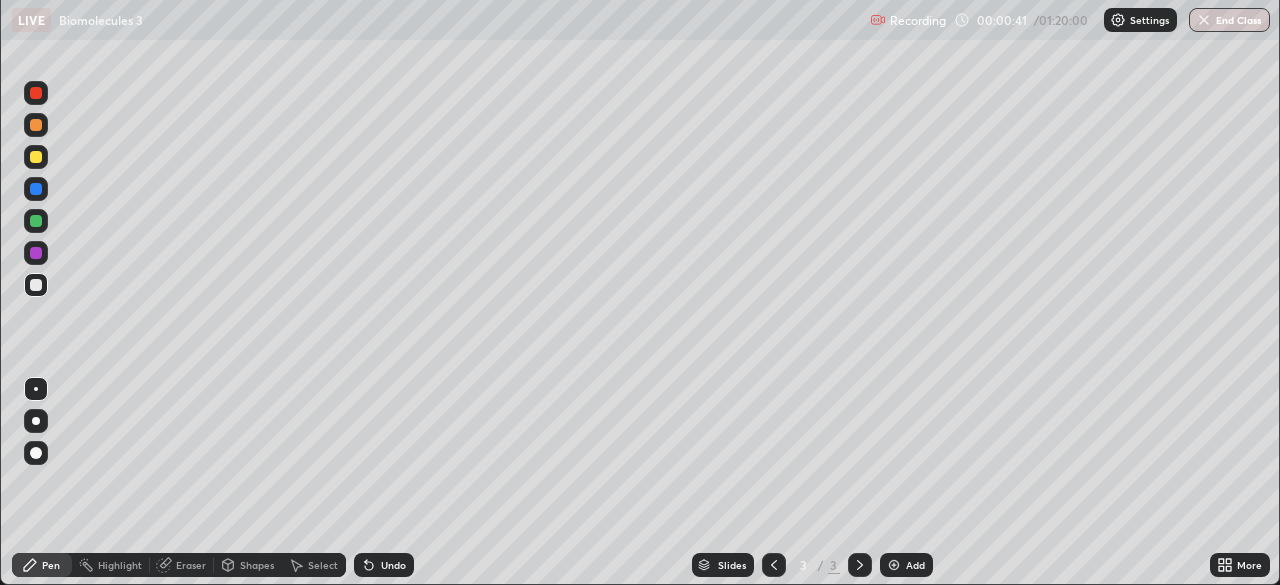 scroll, scrollTop: 585, scrollLeft: 1280, axis: both 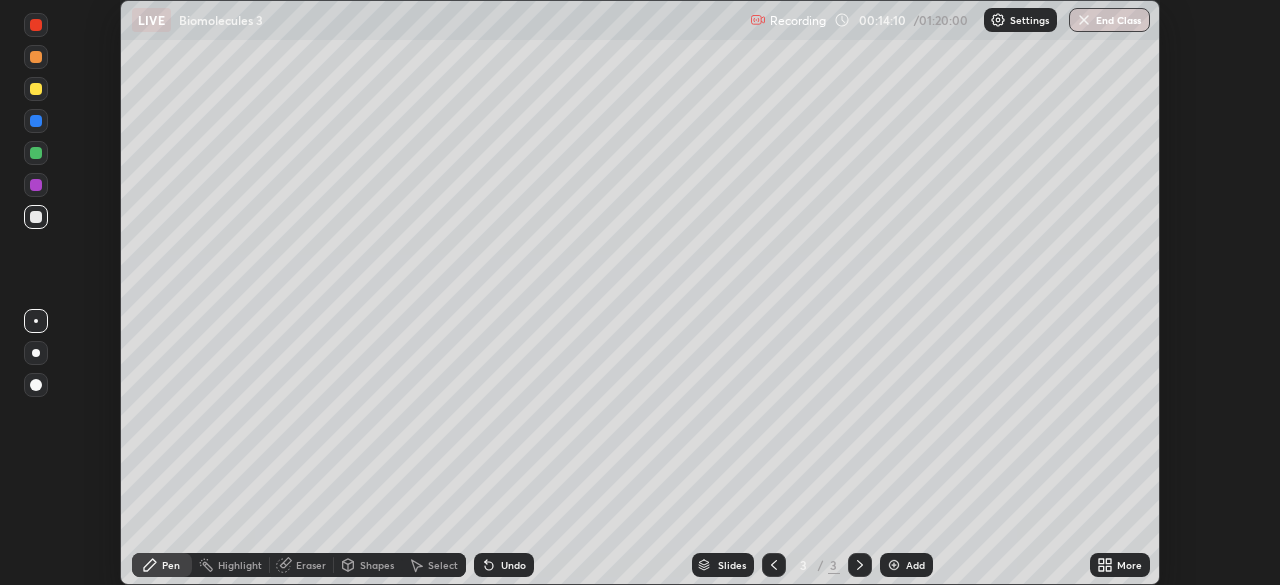 click 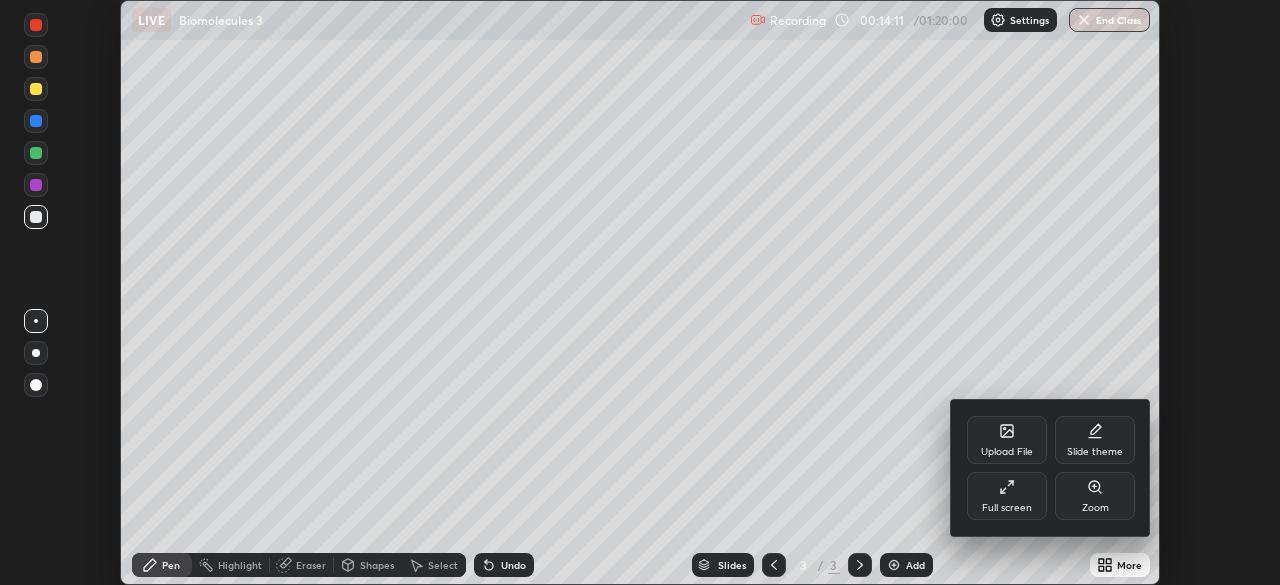 click 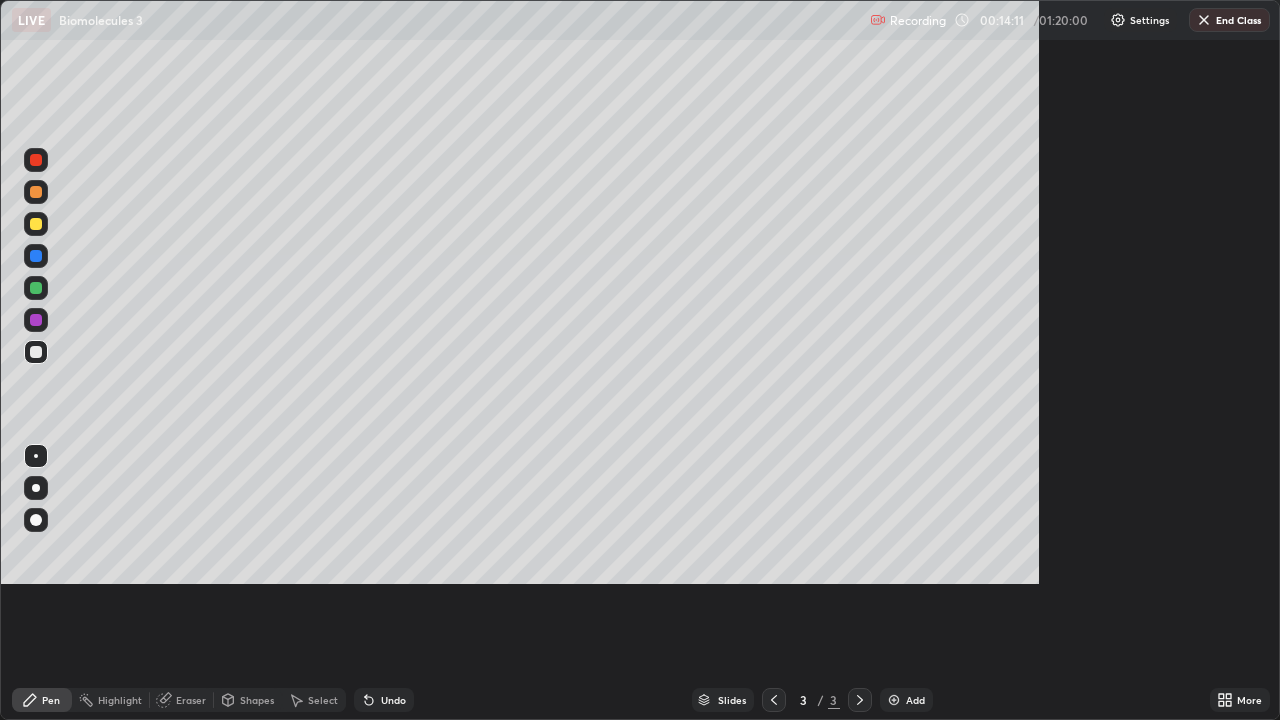 scroll, scrollTop: 99280, scrollLeft: 98720, axis: both 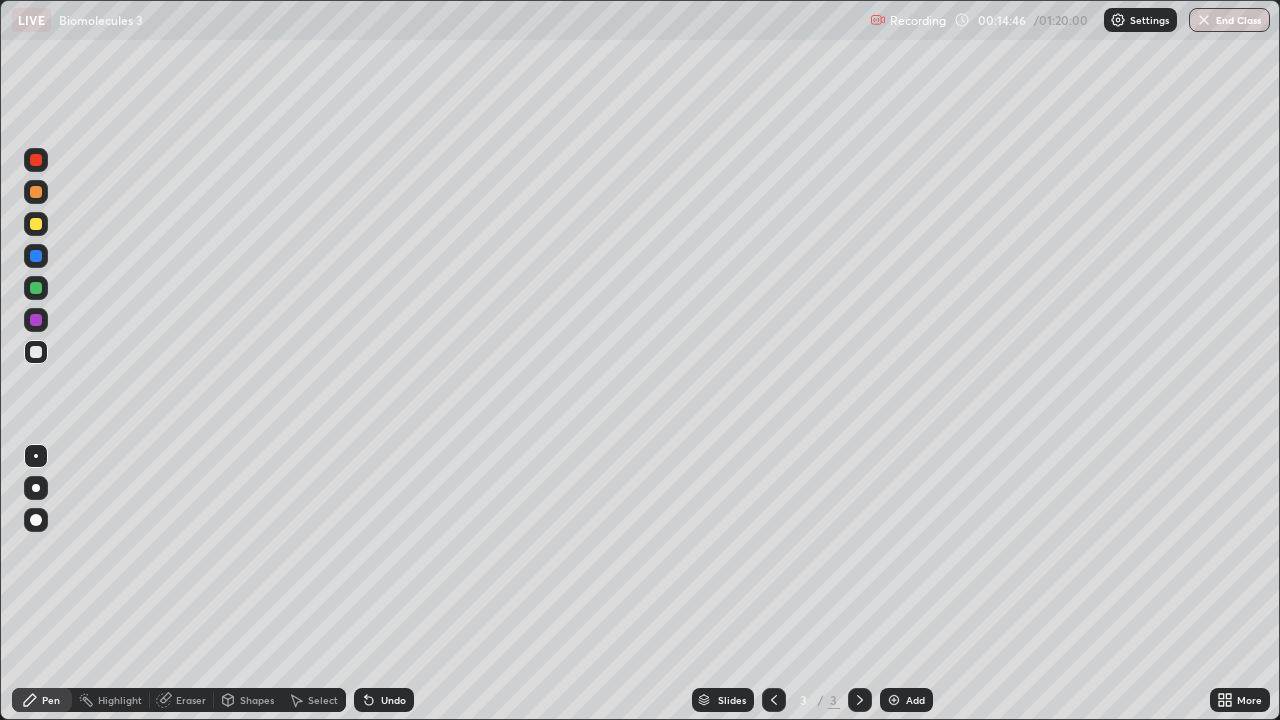 click at bounding box center (36, 352) 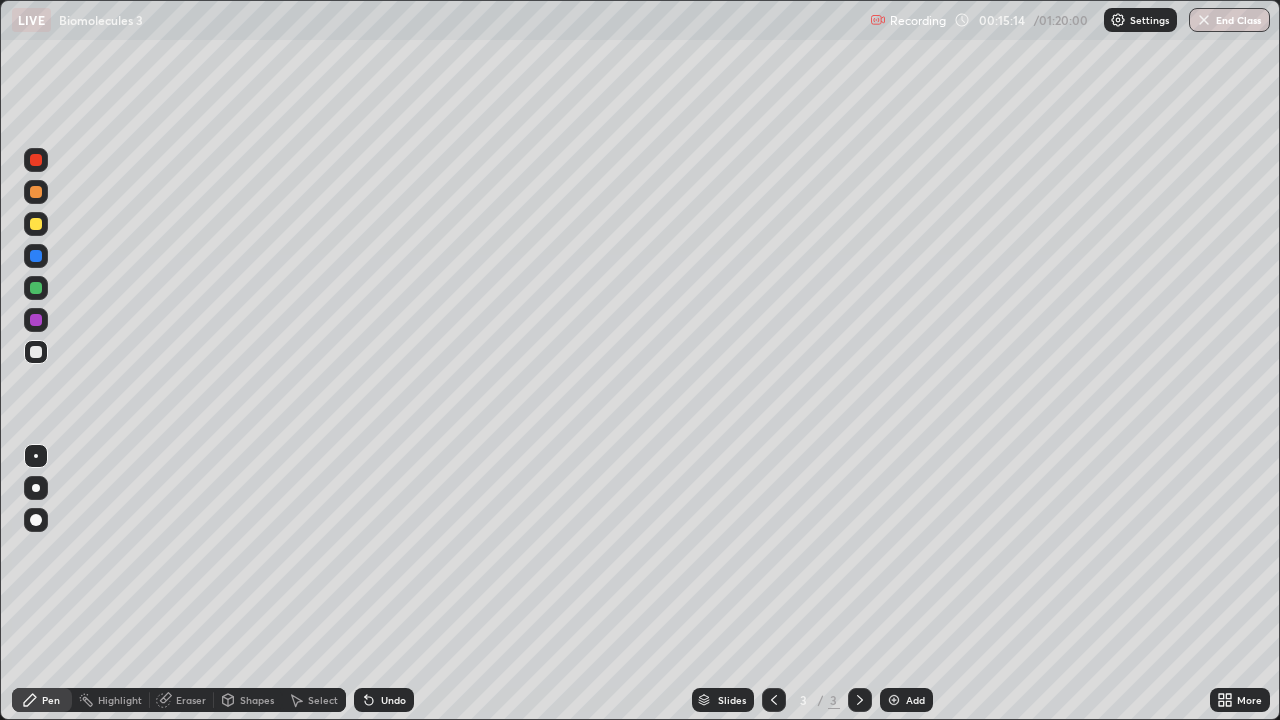 click at bounding box center [36, 320] 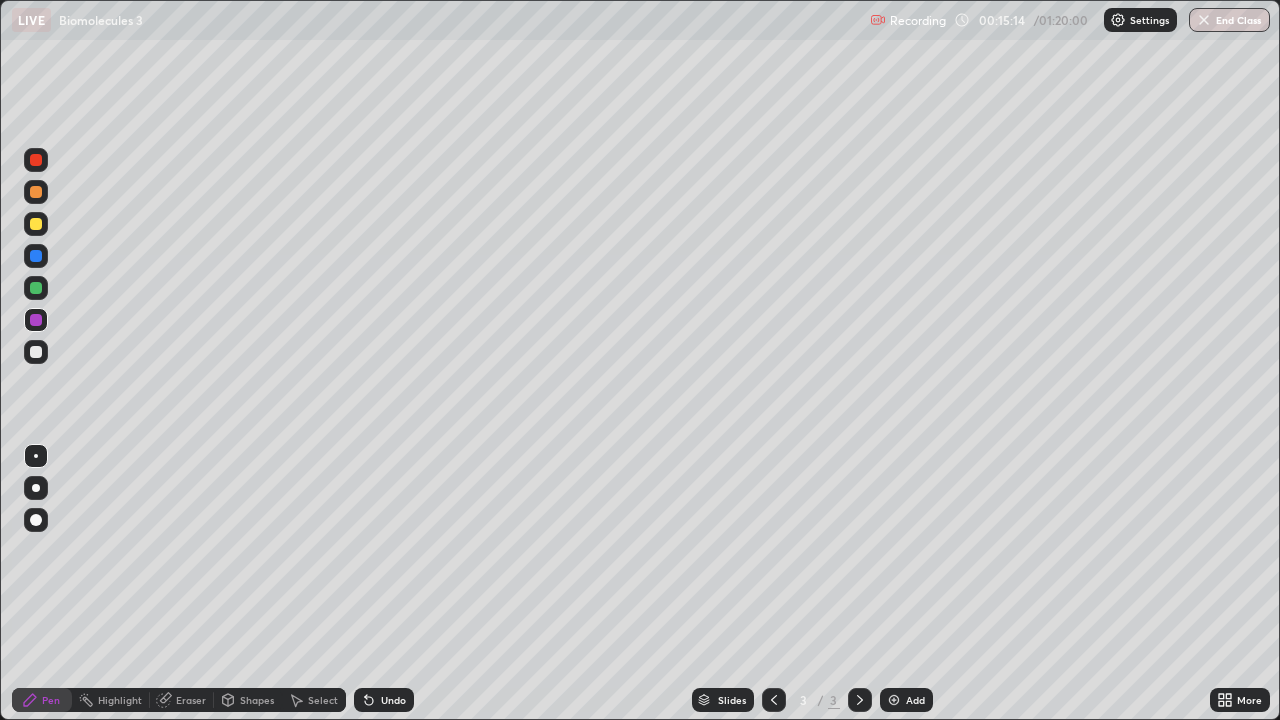 click at bounding box center (36, 520) 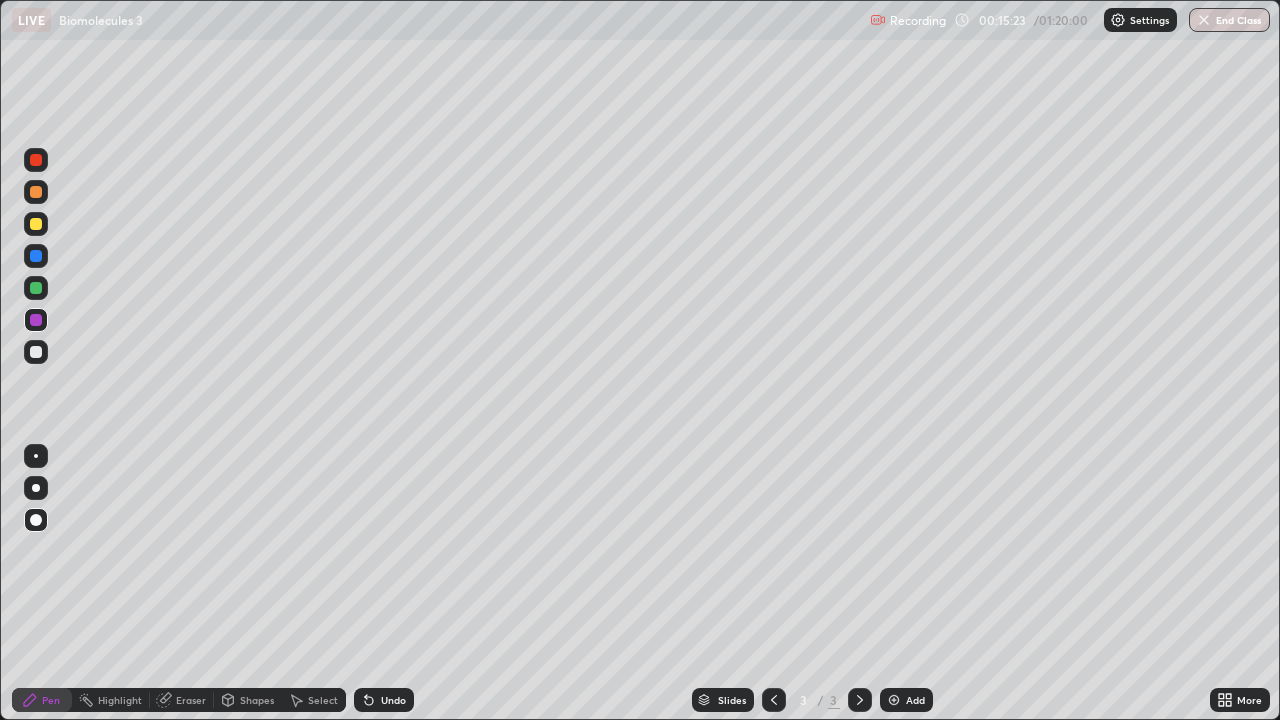 click on "Undo" at bounding box center [393, 700] 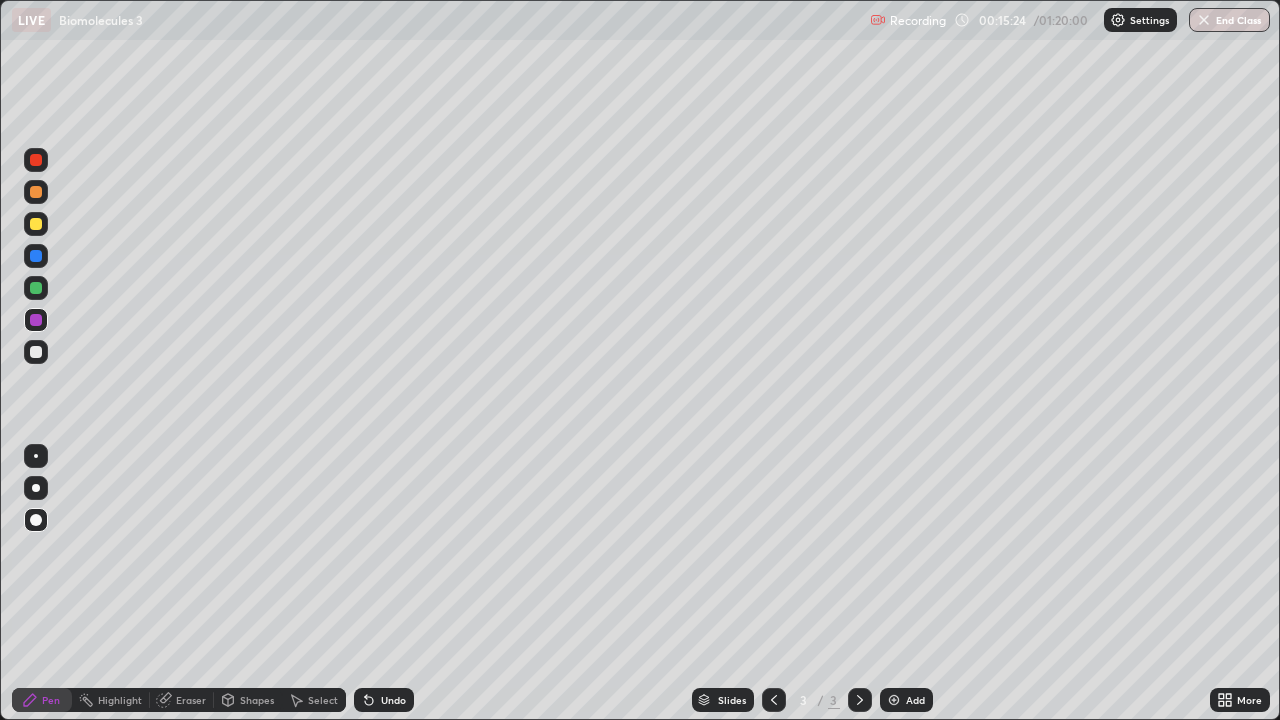 click at bounding box center [36, 352] 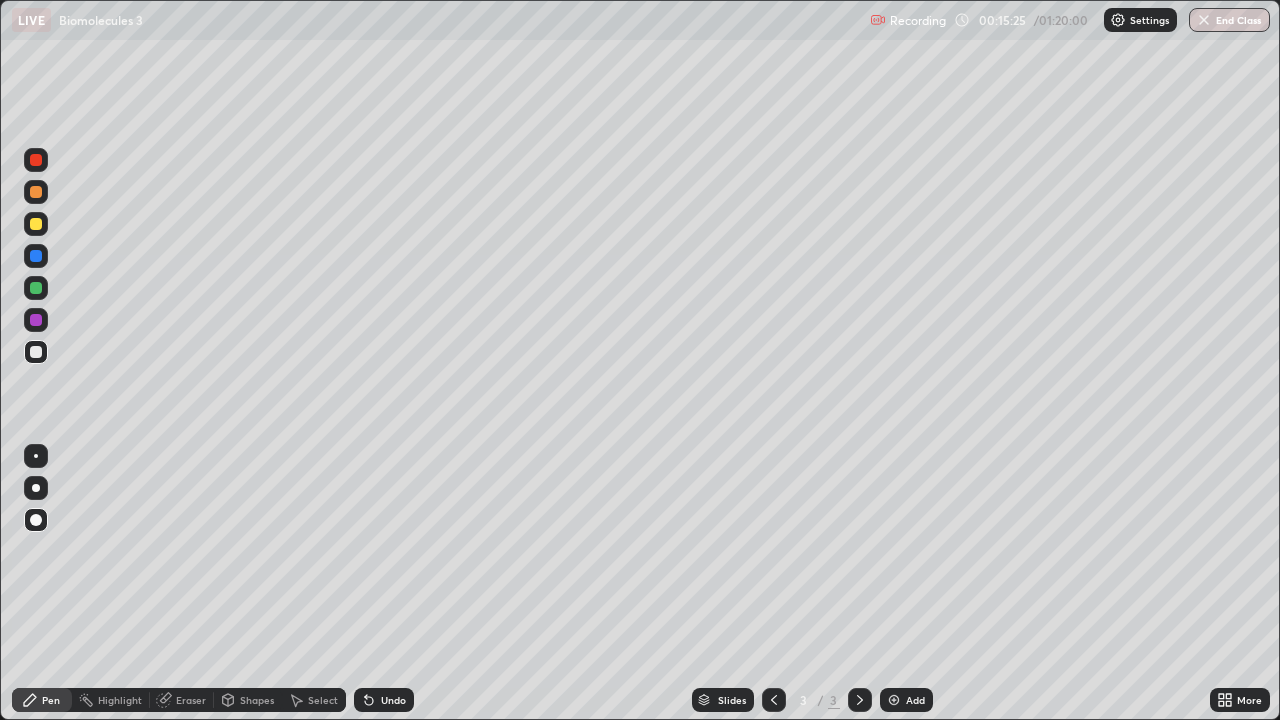 click at bounding box center (36, 456) 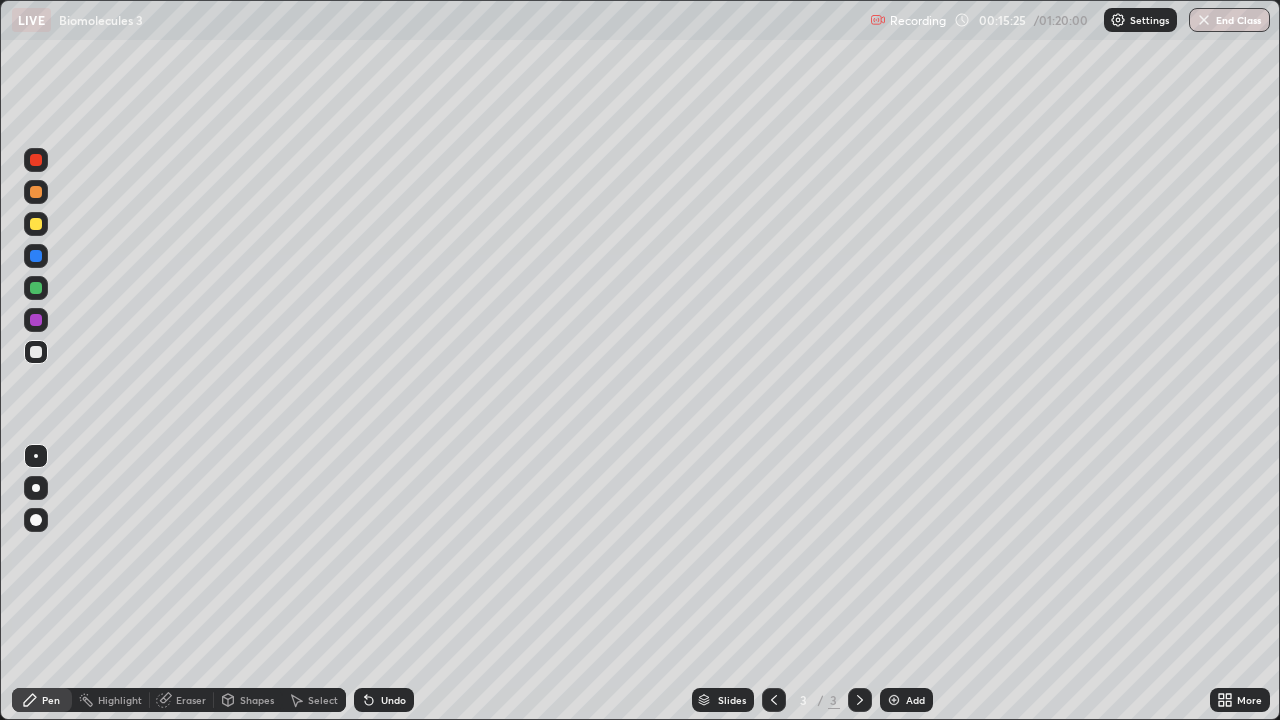 click at bounding box center [36, 224] 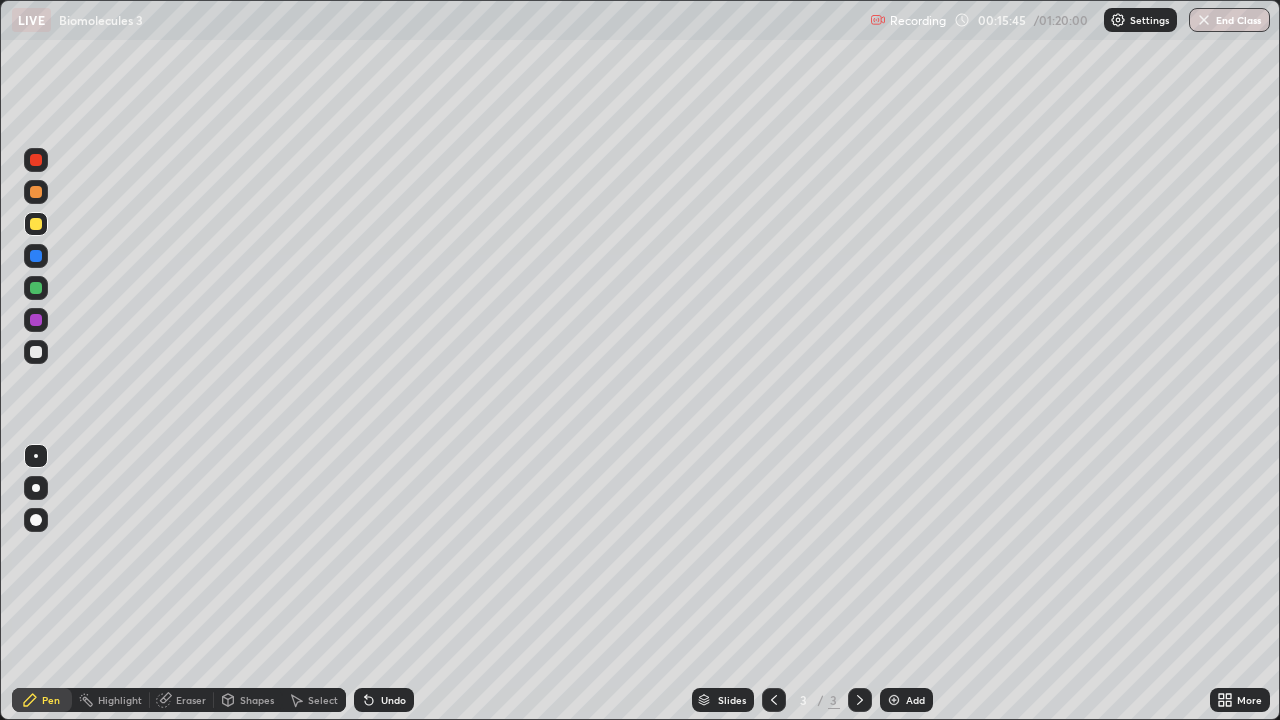 click on "Undo" at bounding box center (393, 700) 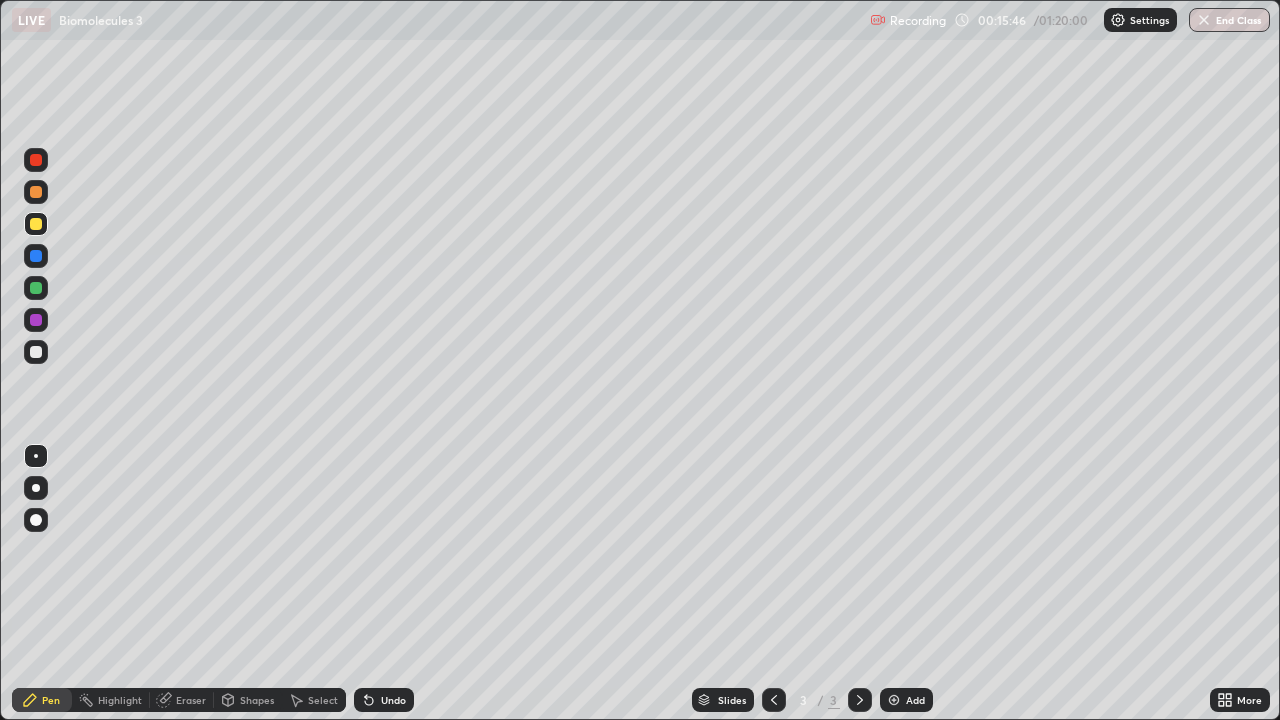 click on "Undo" at bounding box center [393, 700] 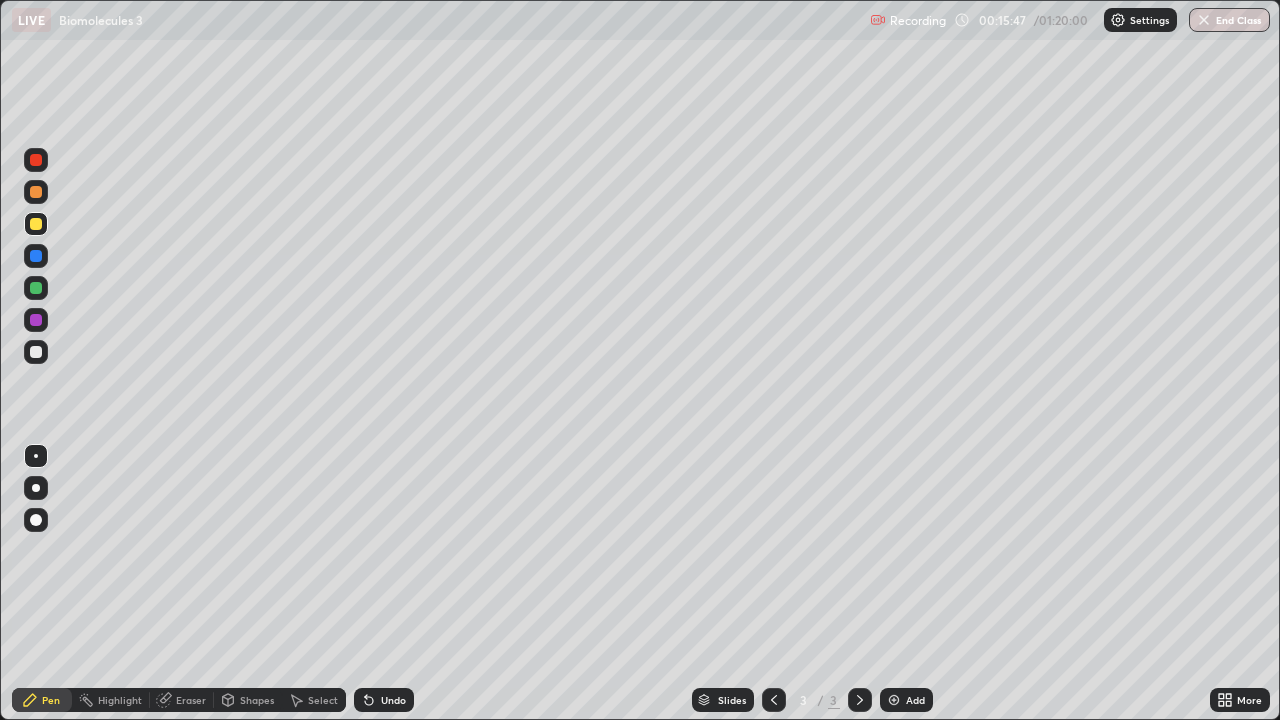 click on "Undo" at bounding box center (393, 700) 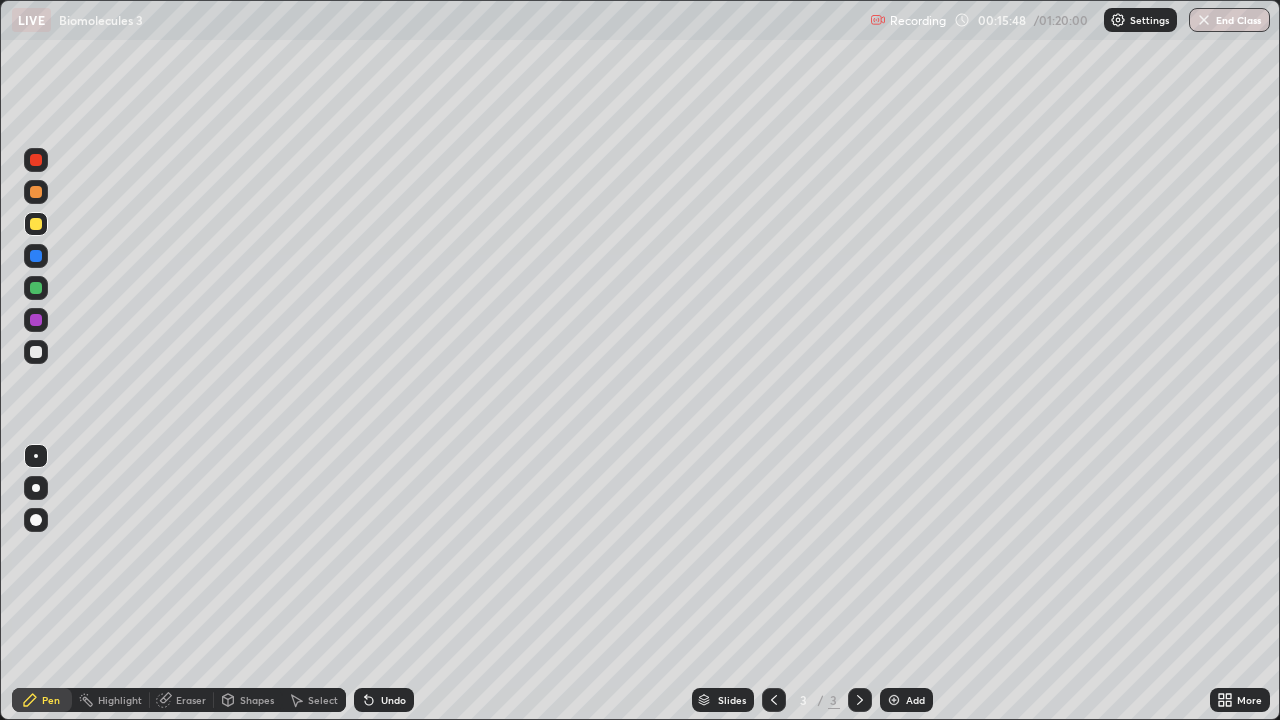 click on "Undo" at bounding box center [384, 700] 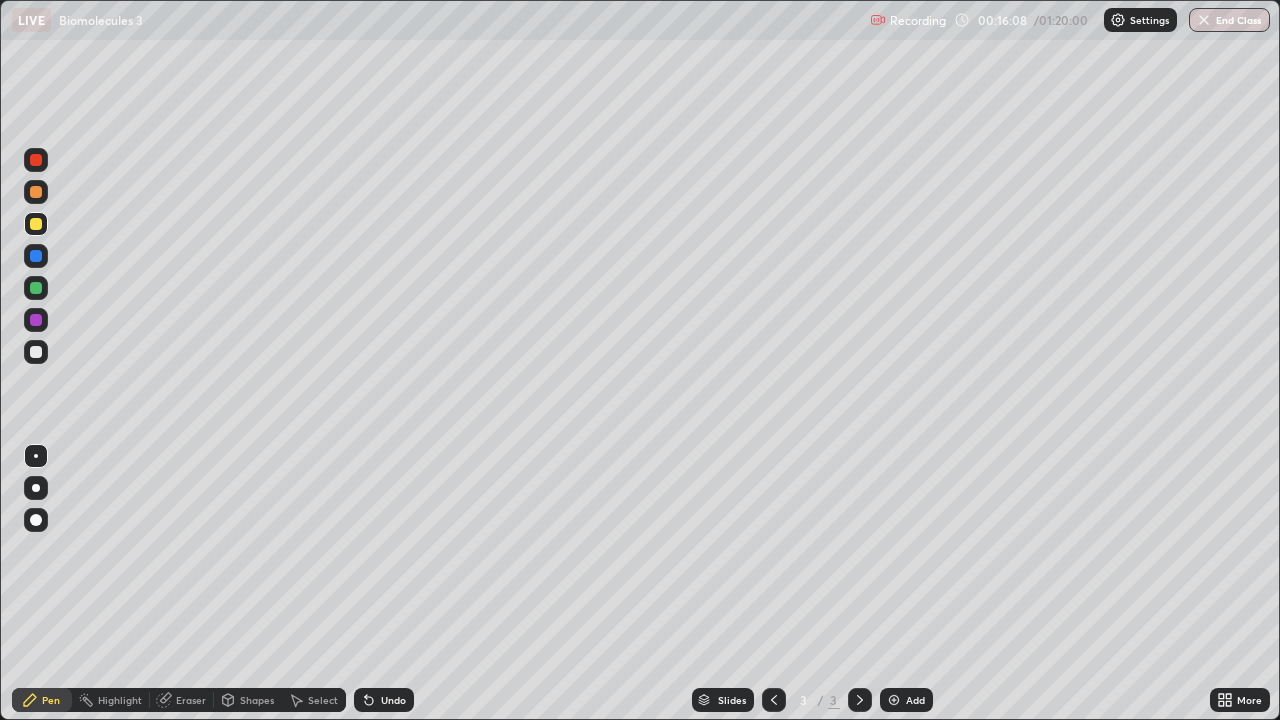 click on "Select" at bounding box center [323, 700] 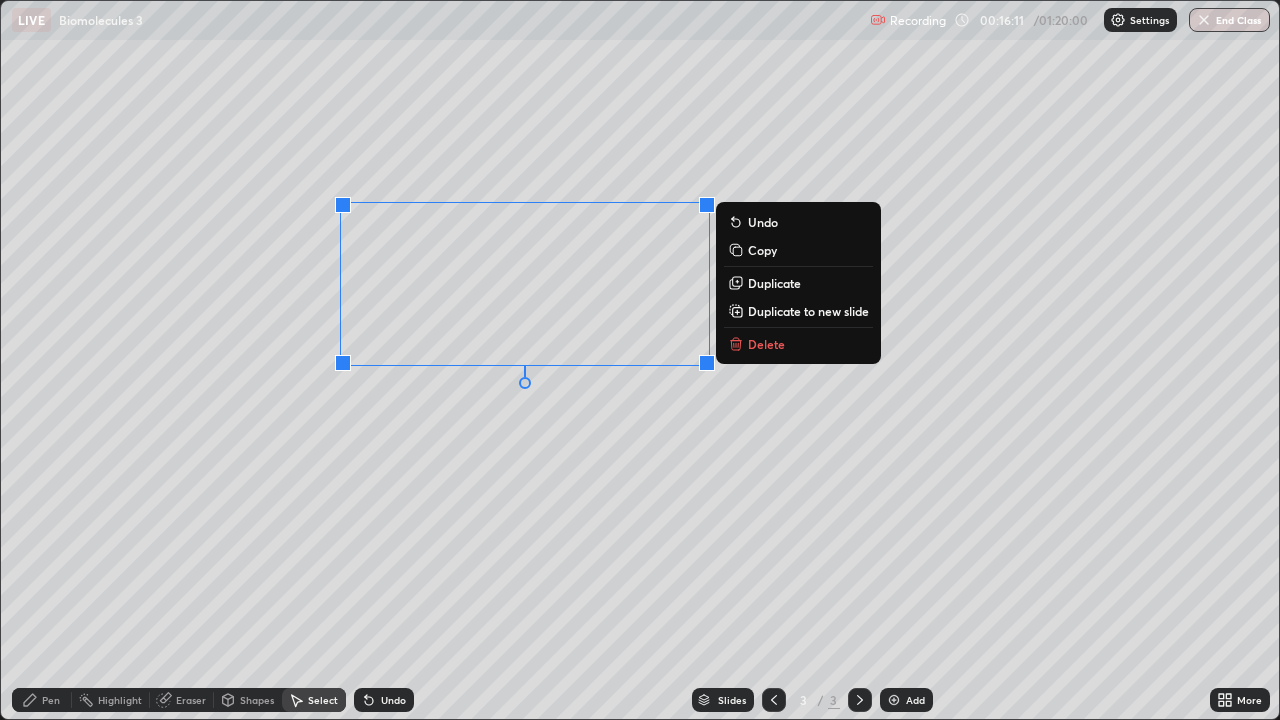 click on "Copy" at bounding box center [762, 250] 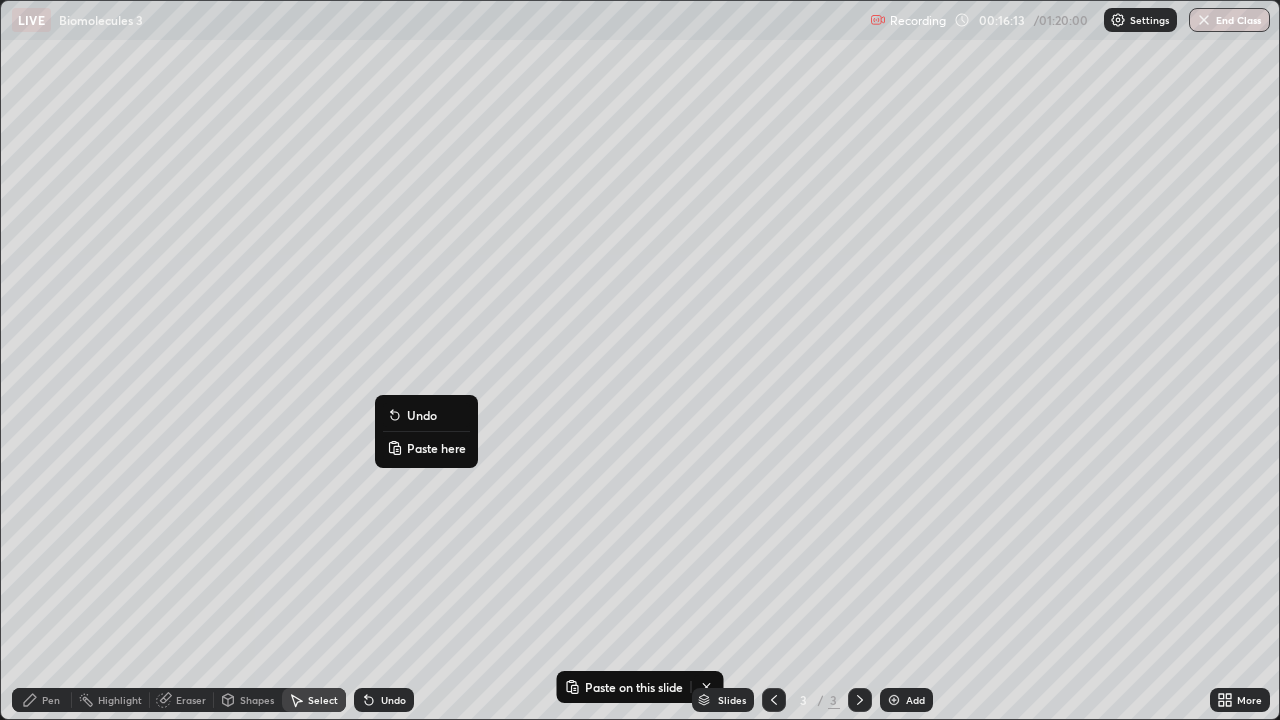 click on "Paste here" at bounding box center (436, 448) 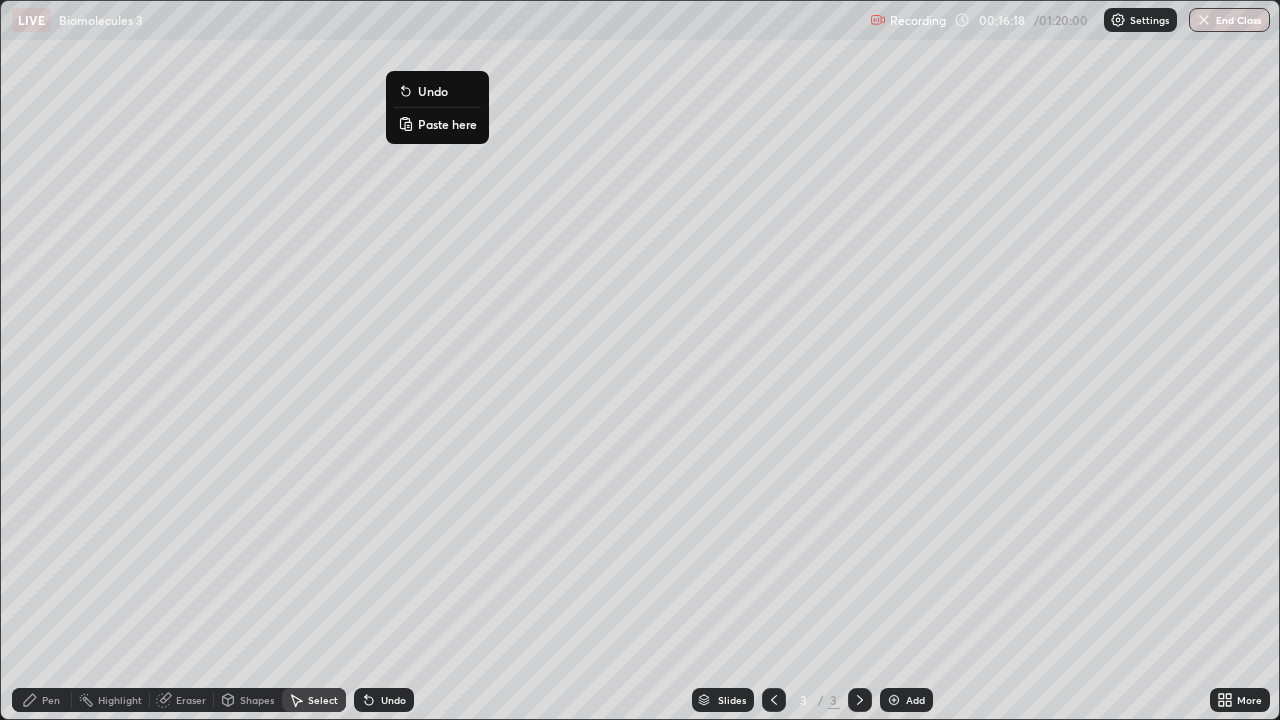 click on "Paste here" at bounding box center (447, 124) 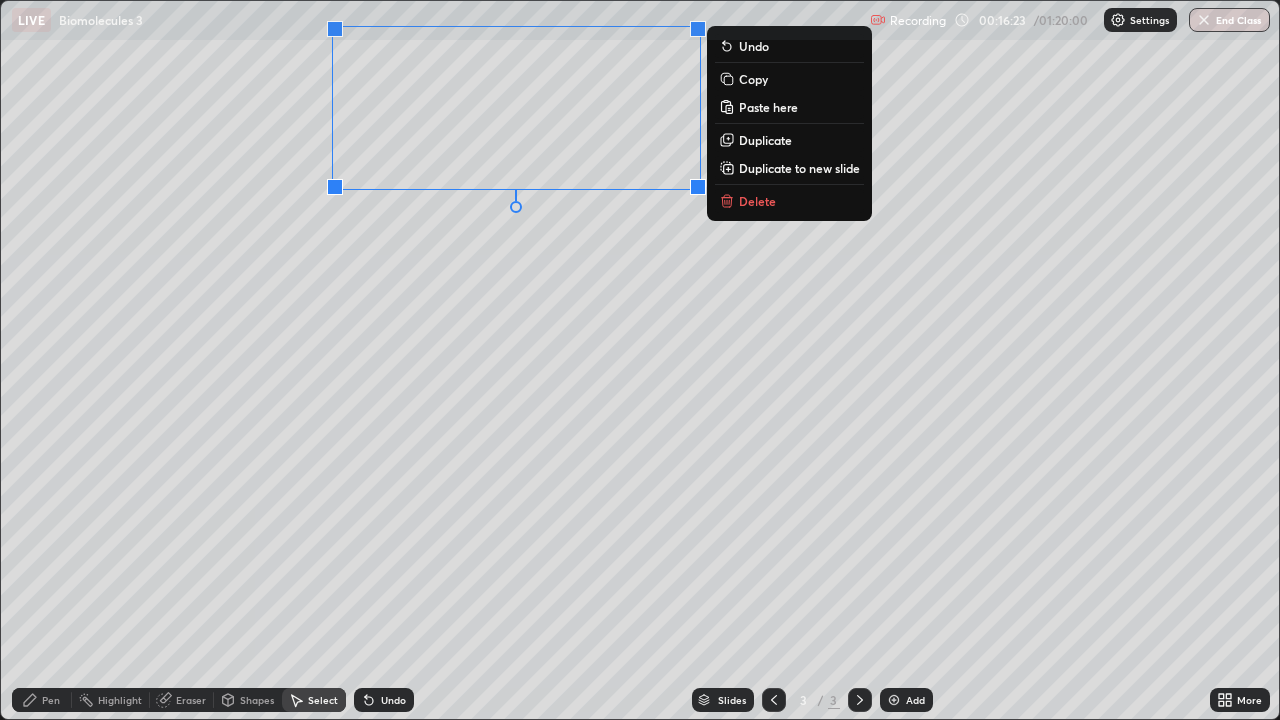 click on "0 ° Undo Copy Paste here Duplicate Duplicate to new slide Delete" at bounding box center (640, 360) 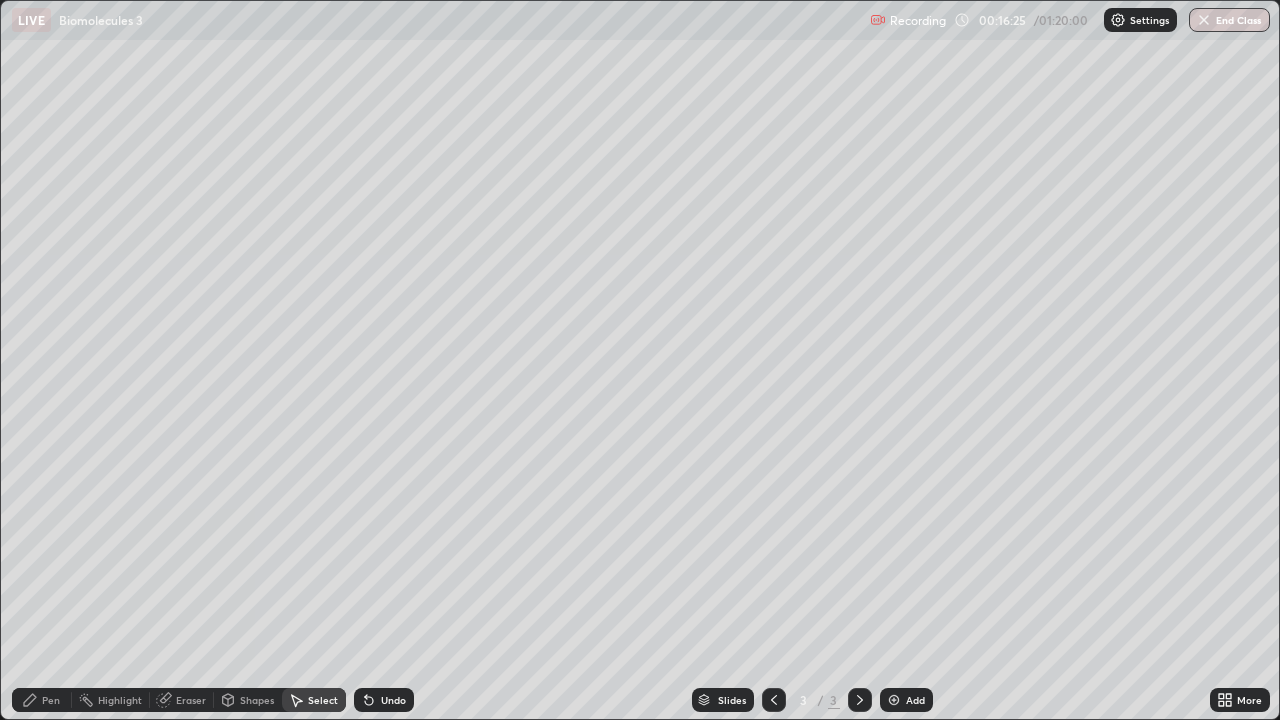click on "Select" at bounding box center [323, 700] 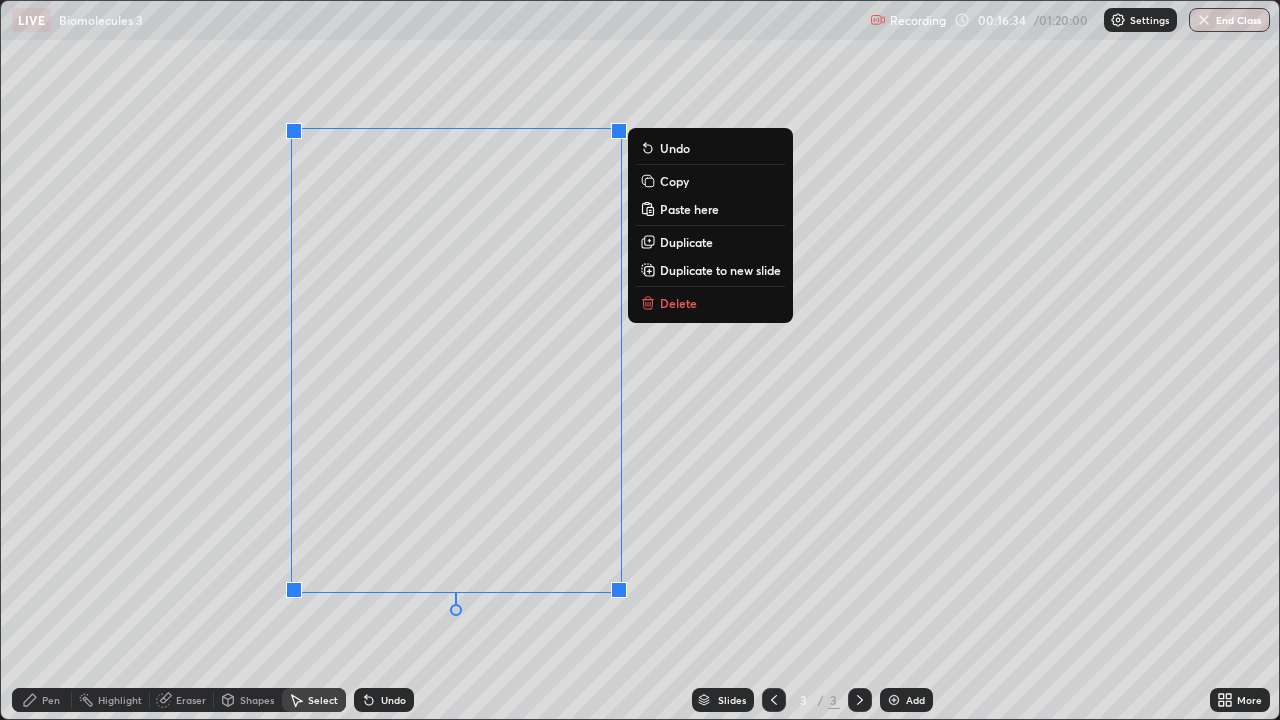click on "0 ° Undo Copy Paste here Duplicate Duplicate to new slide Delete" at bounding box center (640, 360) 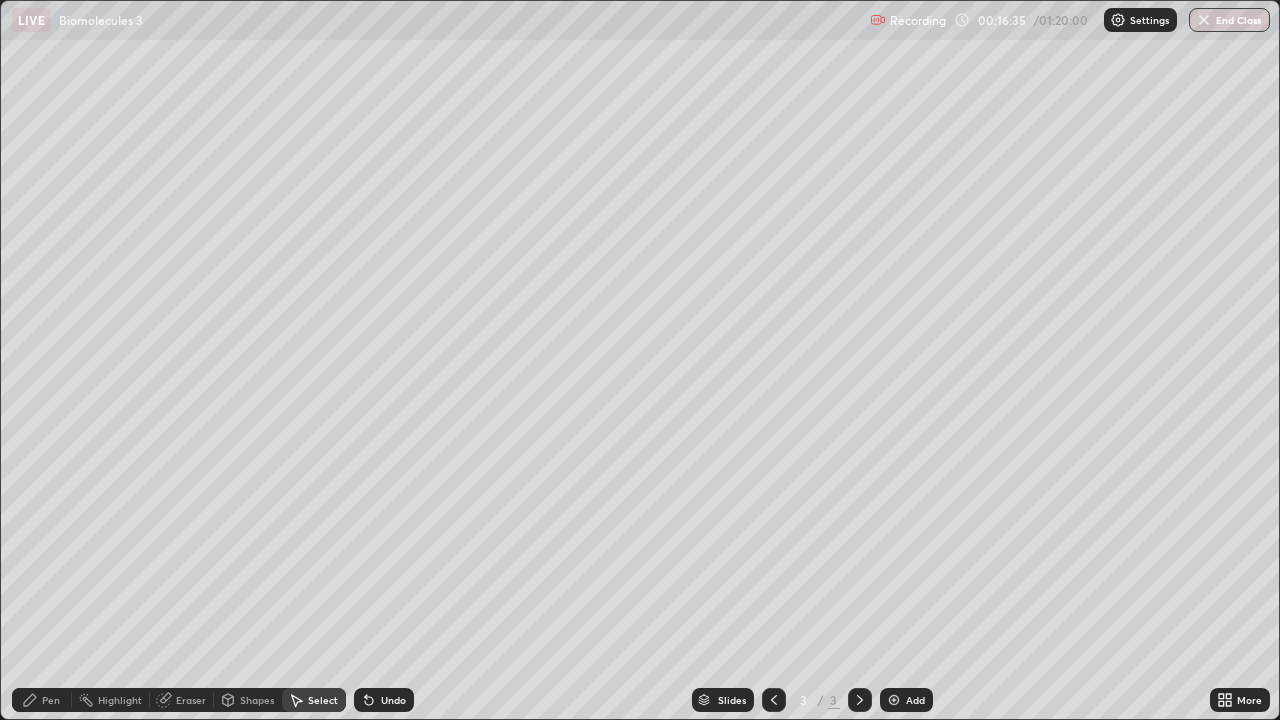 click on "Pen" at bounding box center [51, 700] 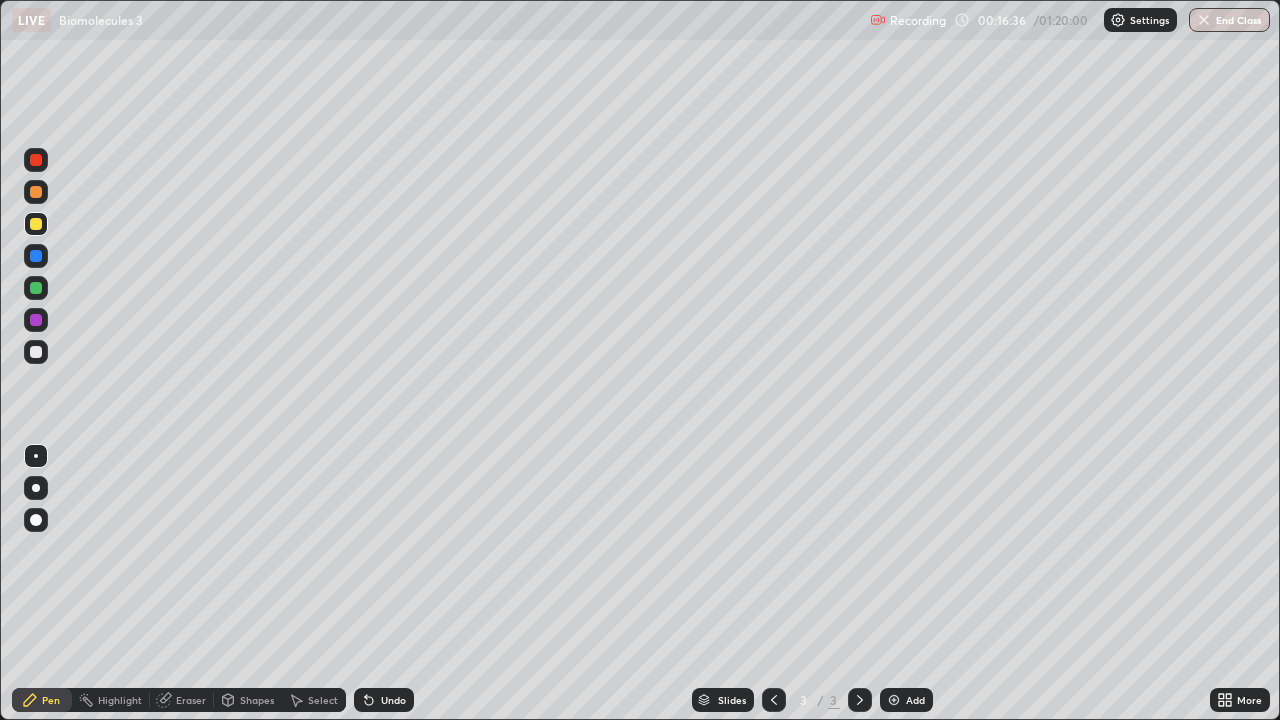 click at bounding box center (36, 288) 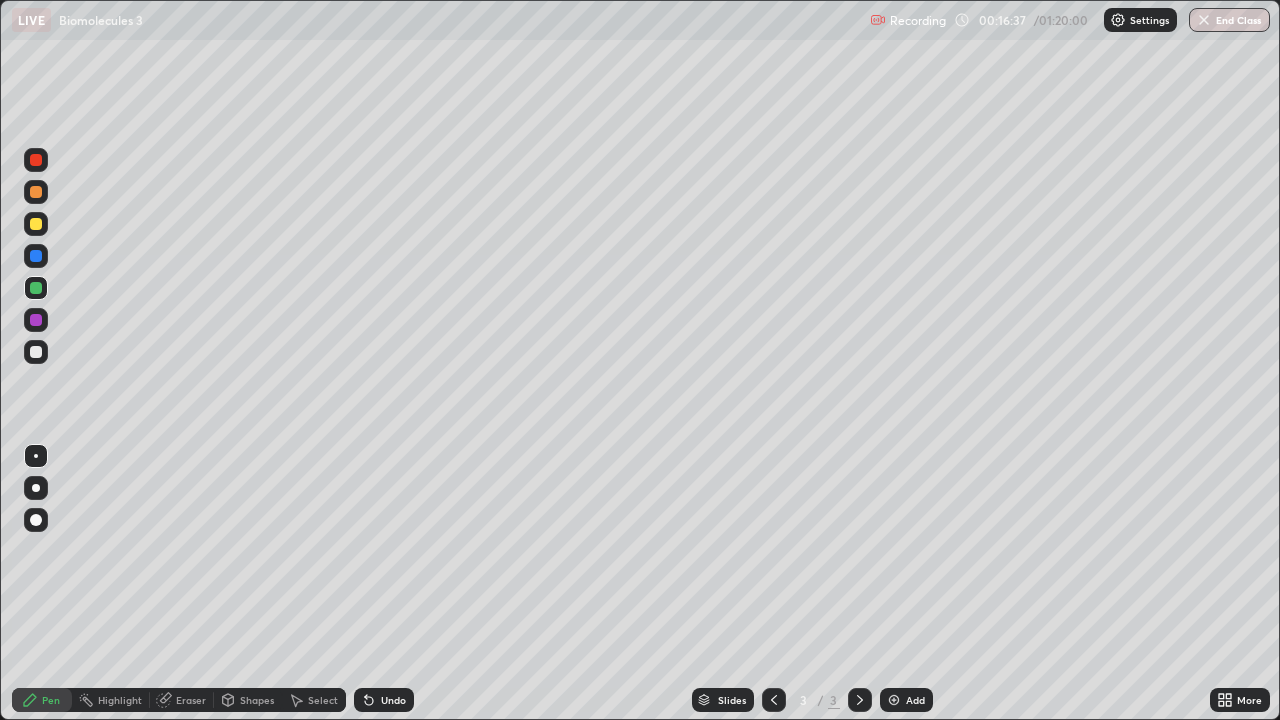 click at bounding box center [36, 520] 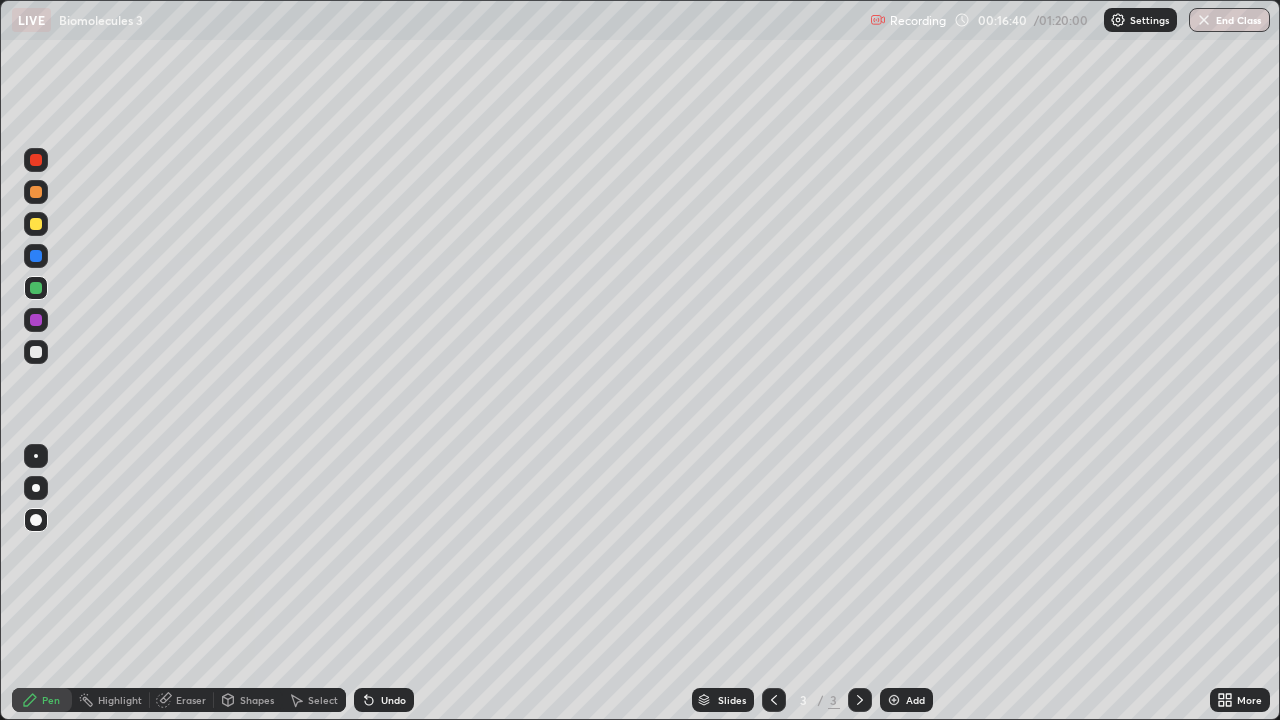 click at bounding box center [36, 320] 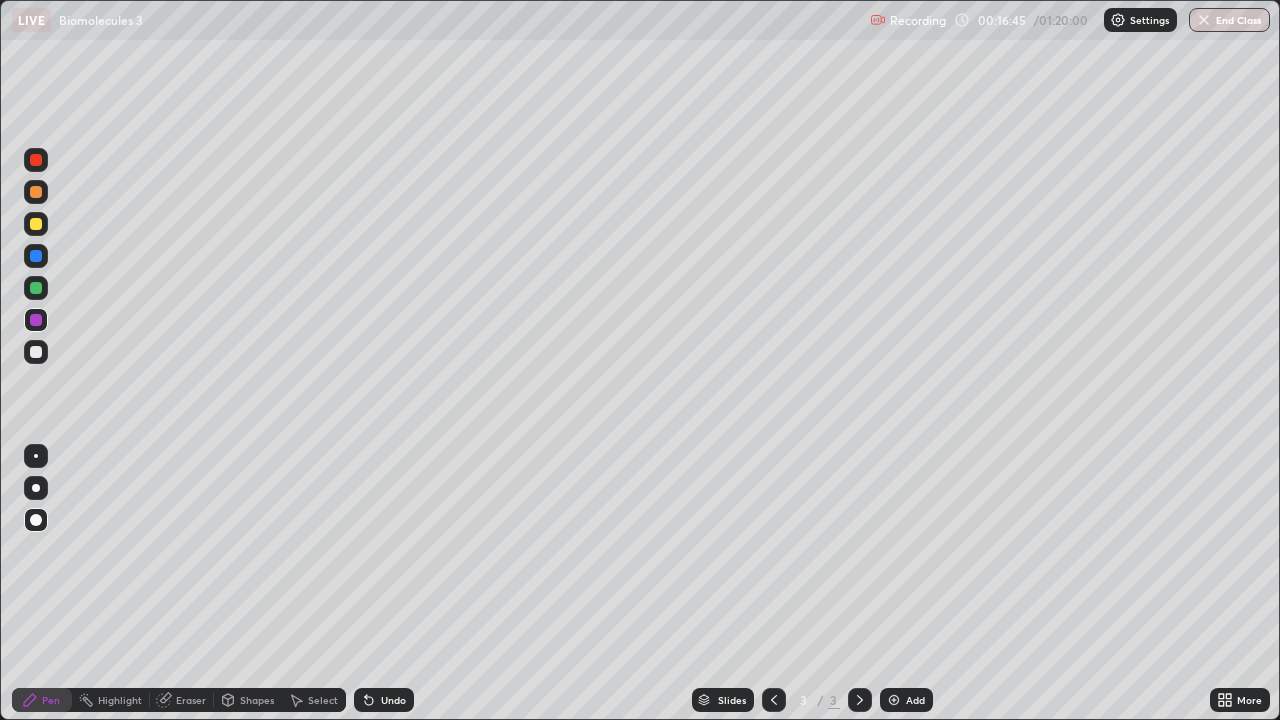 click on "Undo" at bounding box center (384, 700) 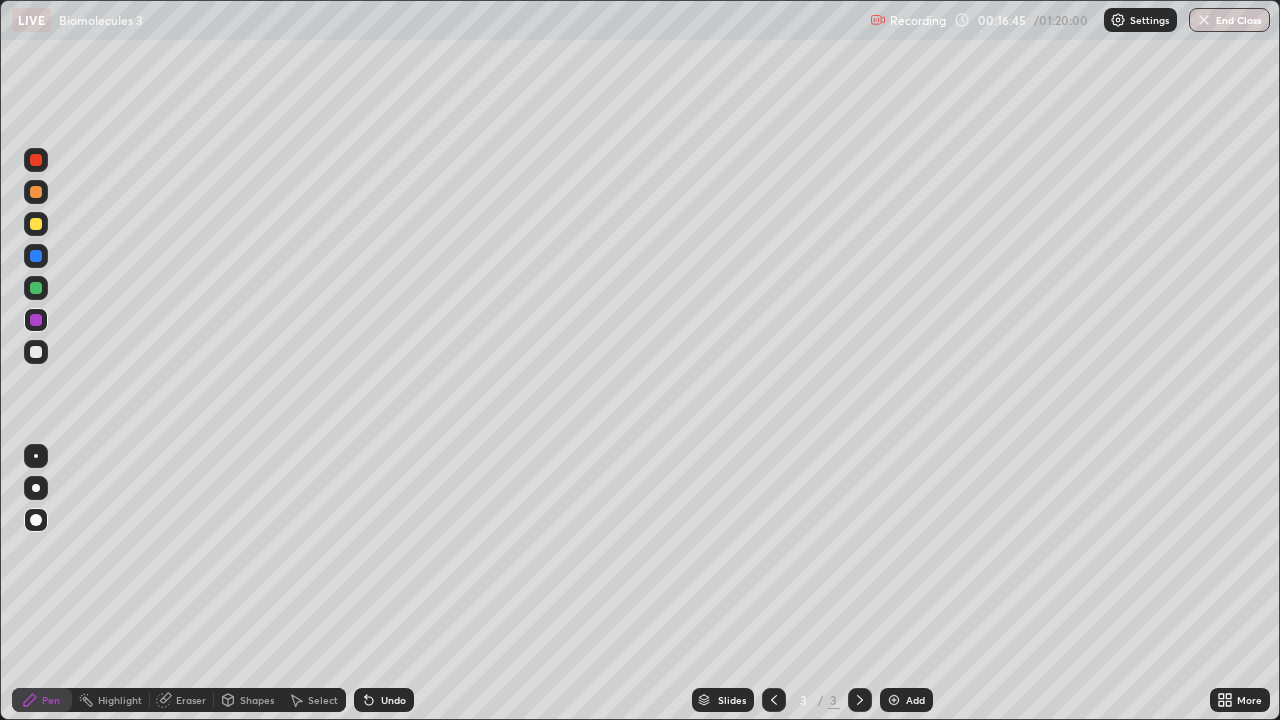 click at bounding box center (36, 288) 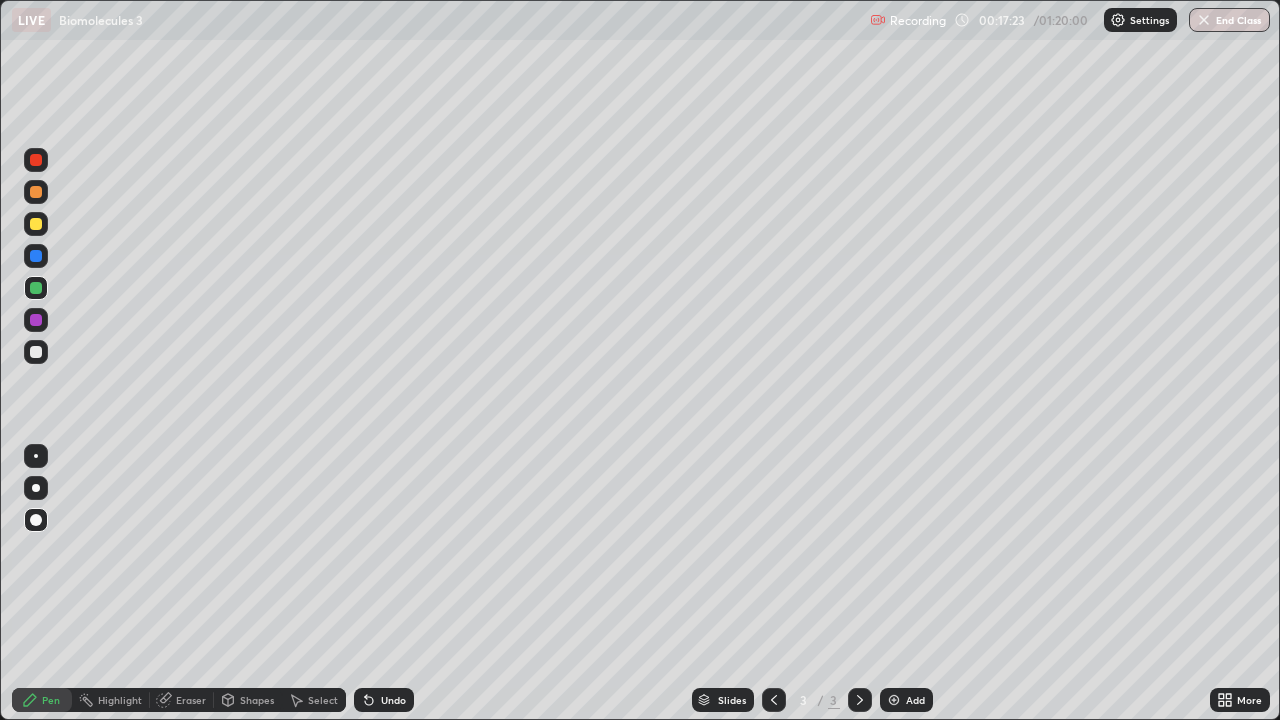 click on "Undo" at bounding box center (393, 700) 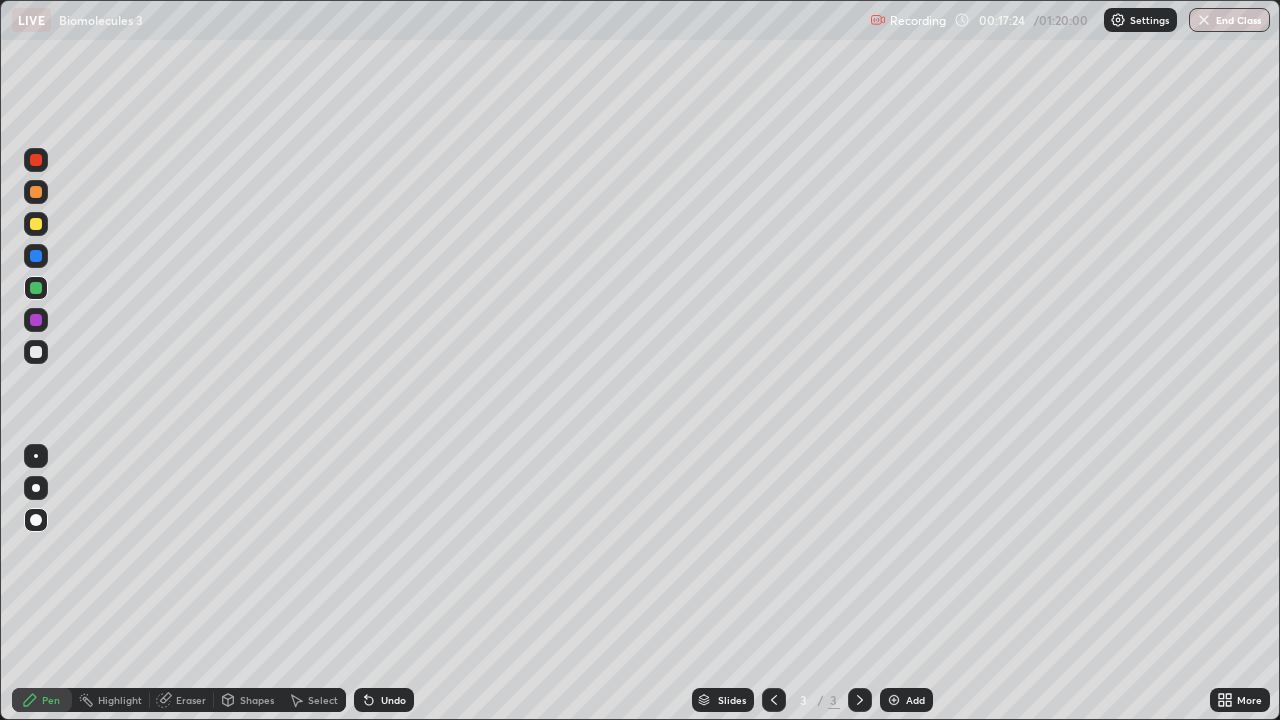 click on "Undo" at bounding box center (384, 700) 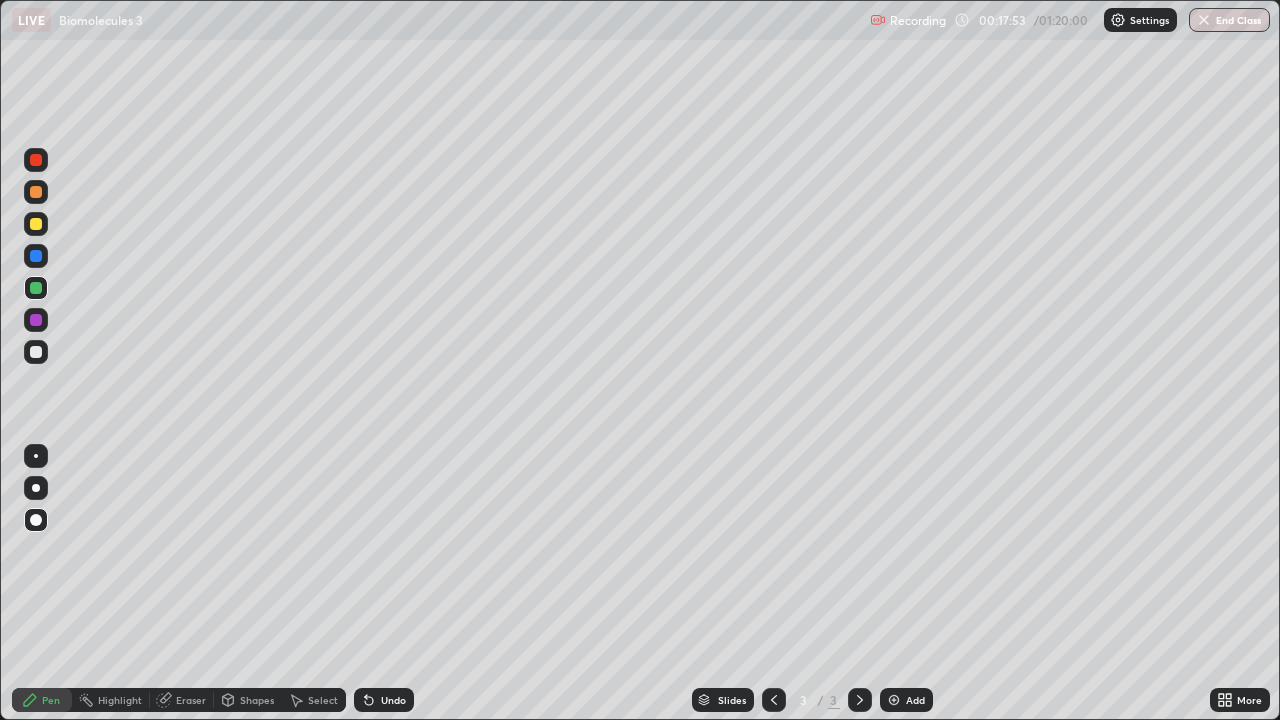 click at bounding box center [36, 192] 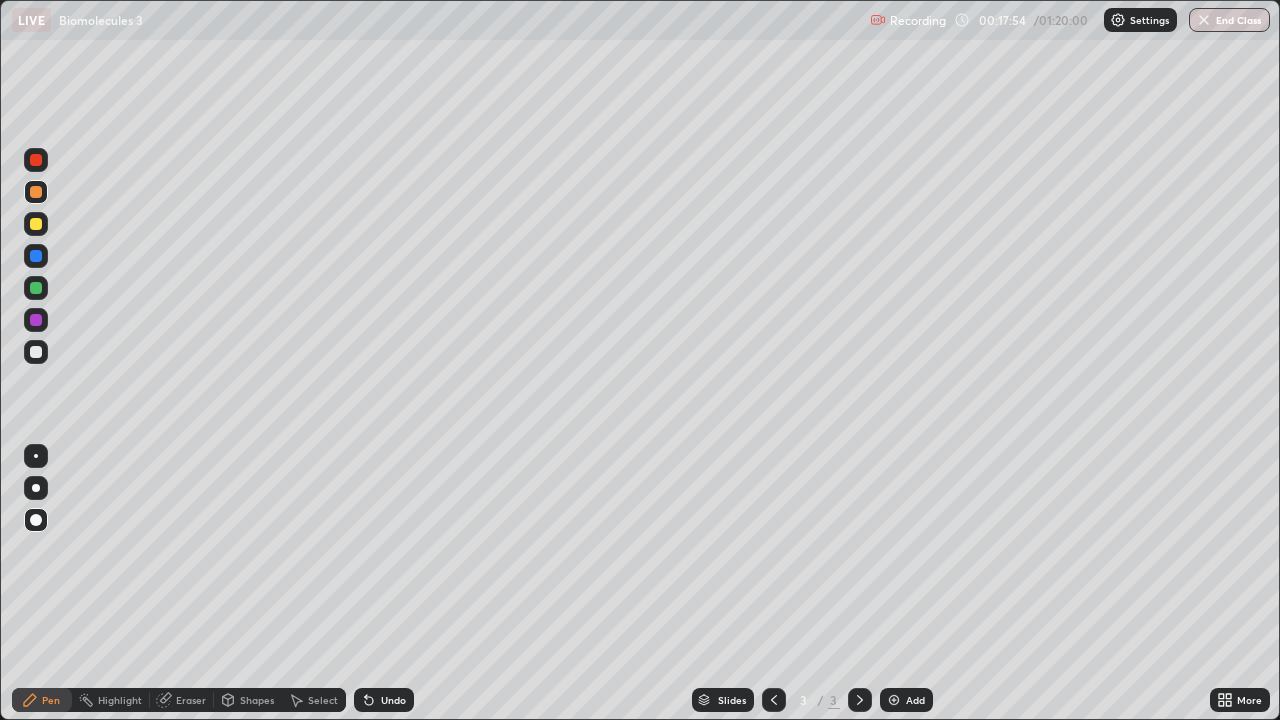click at bounding box center [36, 456] 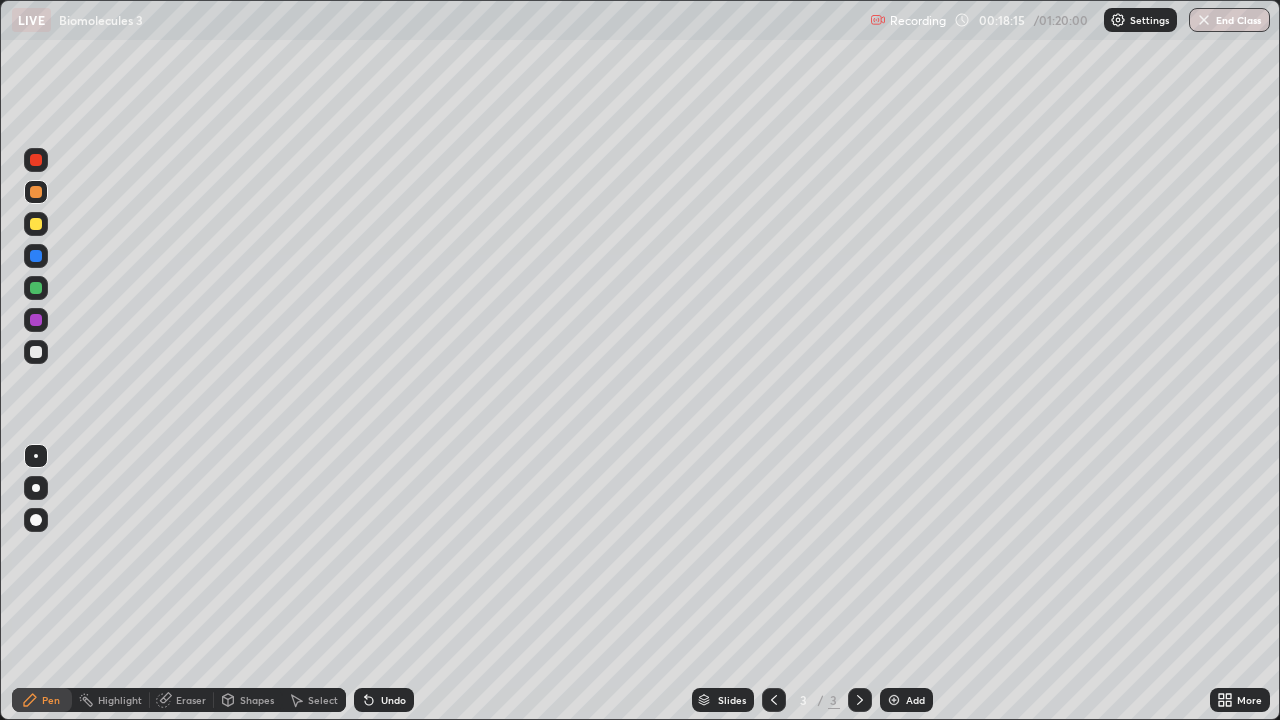 click on "Select" at bounding box center (323, 700) 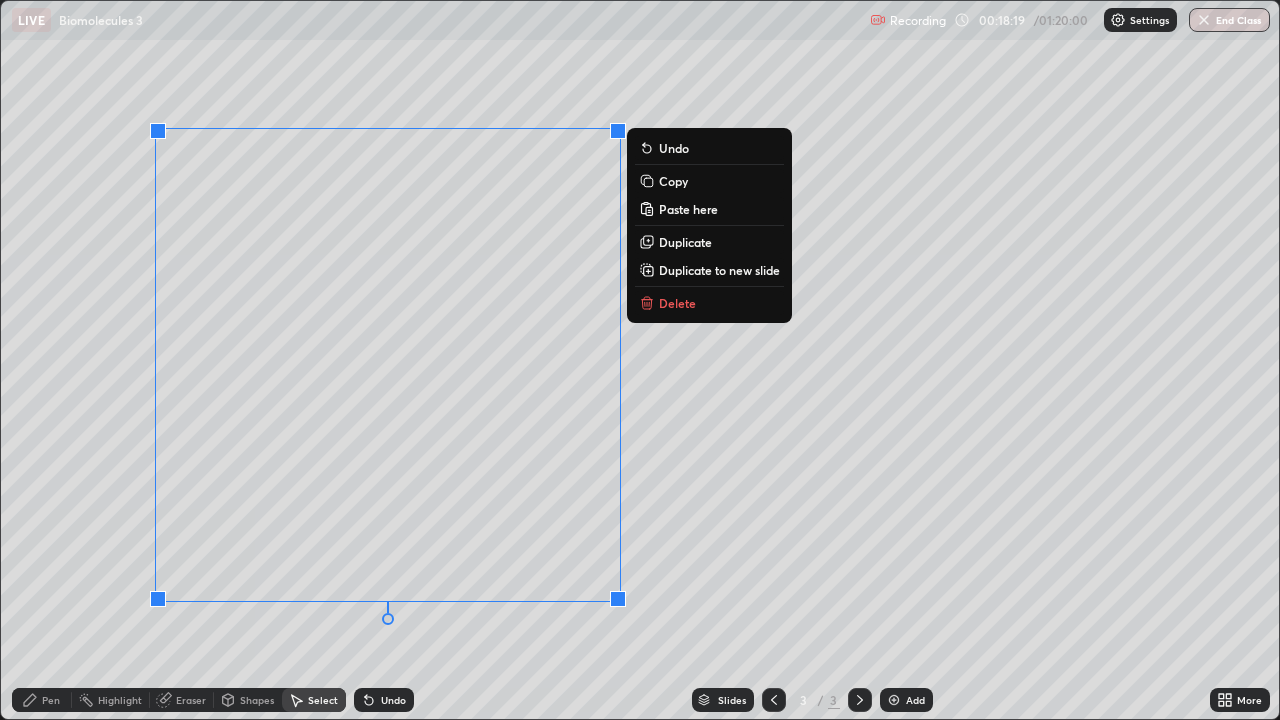 click on "0 ° Undo Copy Paste here Duplicate Duplicate to new slide Delete" at bounding box center (640, 360) 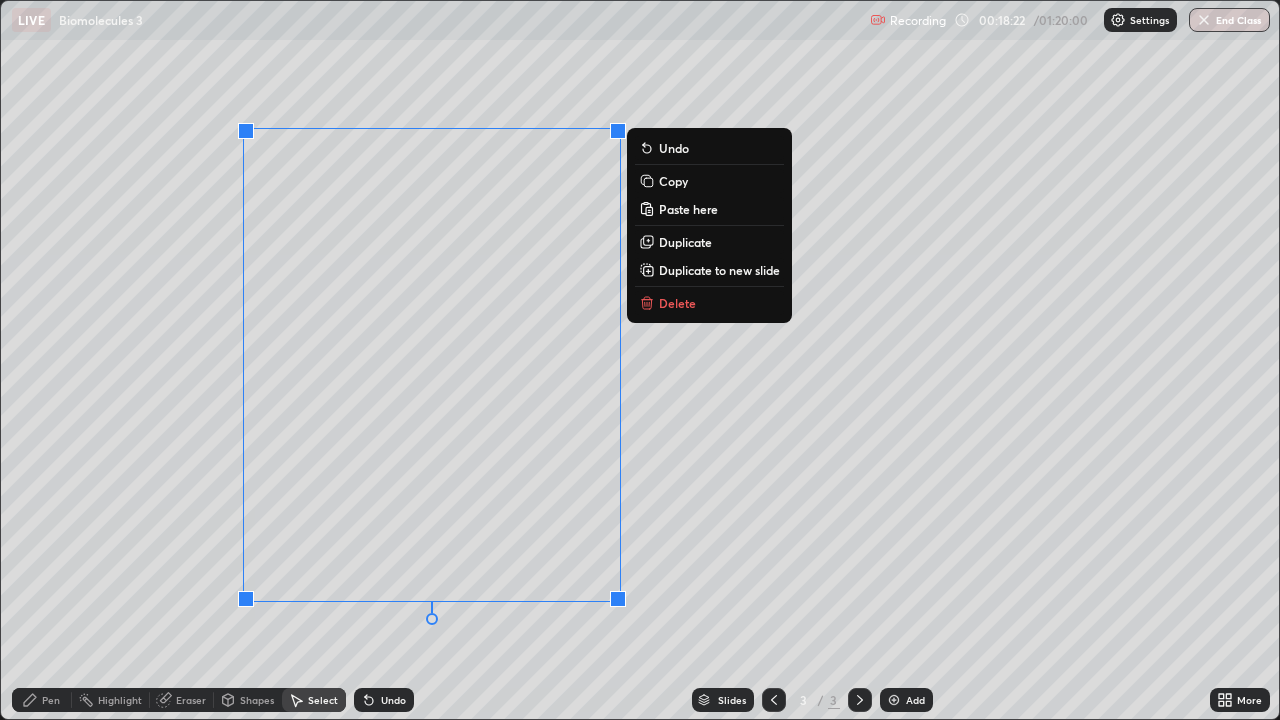 click on "Copy" at bounding box center (673, 181) 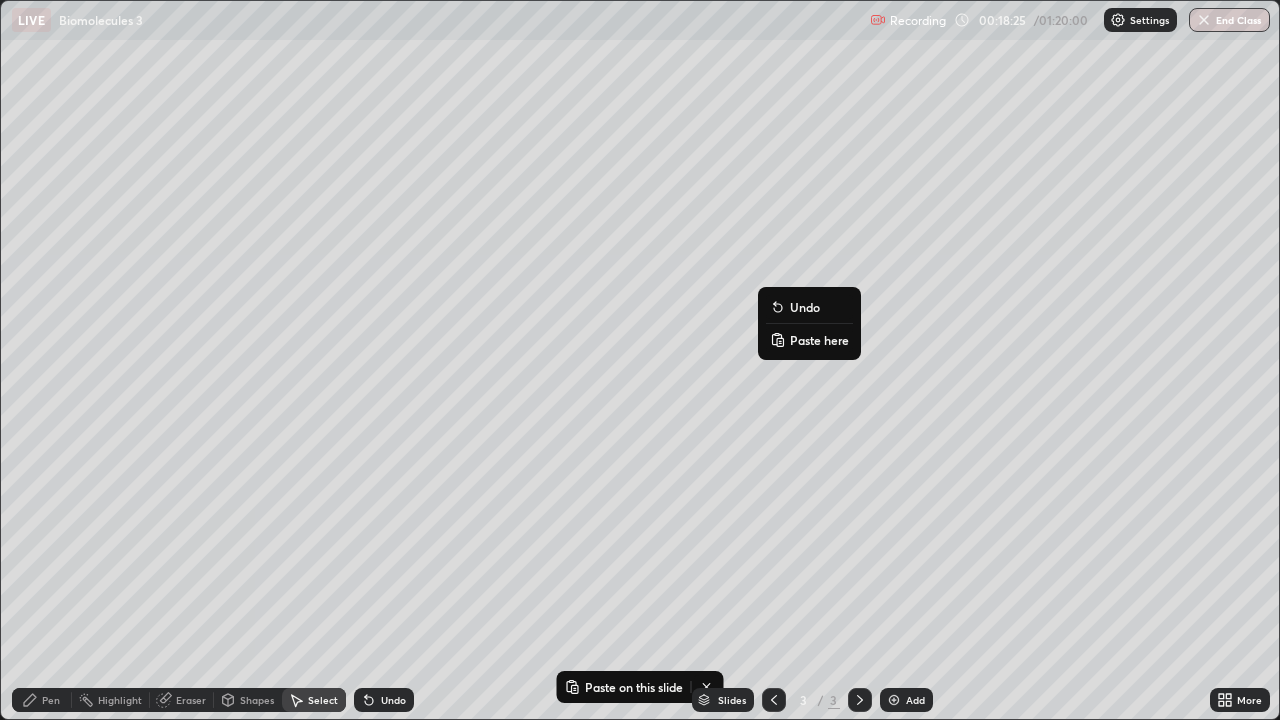 click on "Paste here" at bounding box center (819, 340) 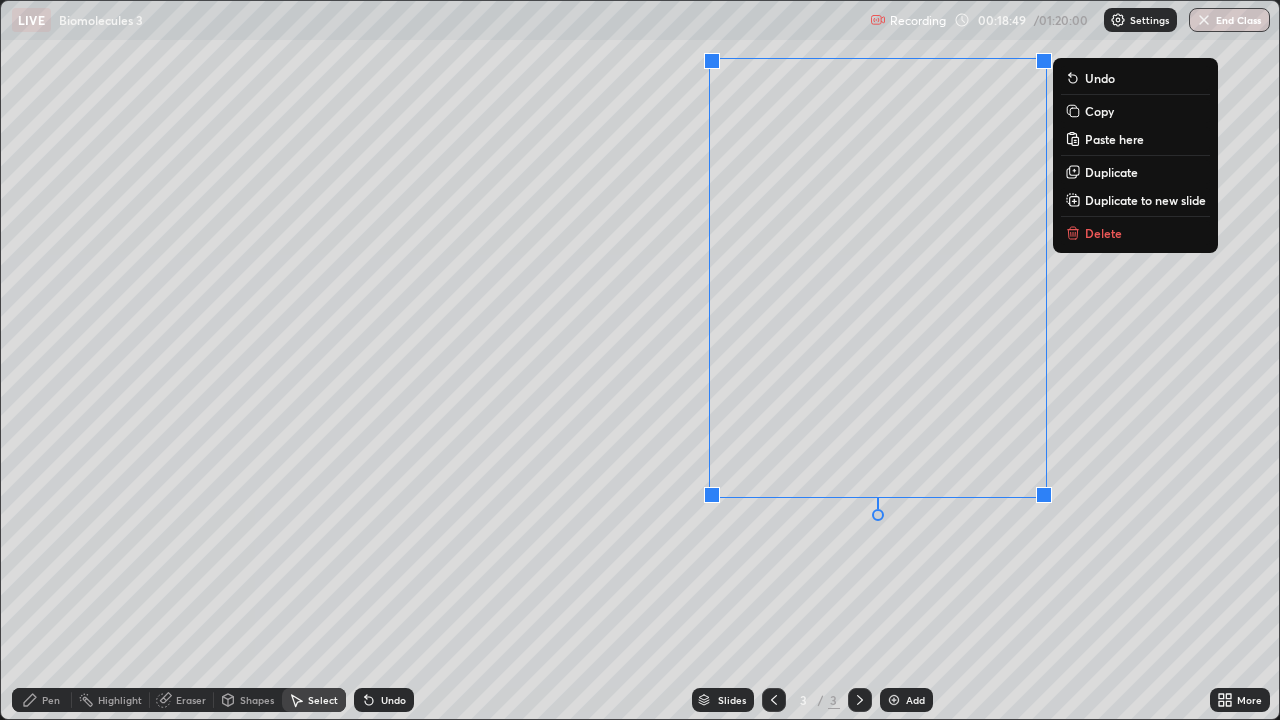 click on "0 ° Undo Copy Paste here Duplicate Duplicate to new slide Delete" at bounding box center (640, 360) 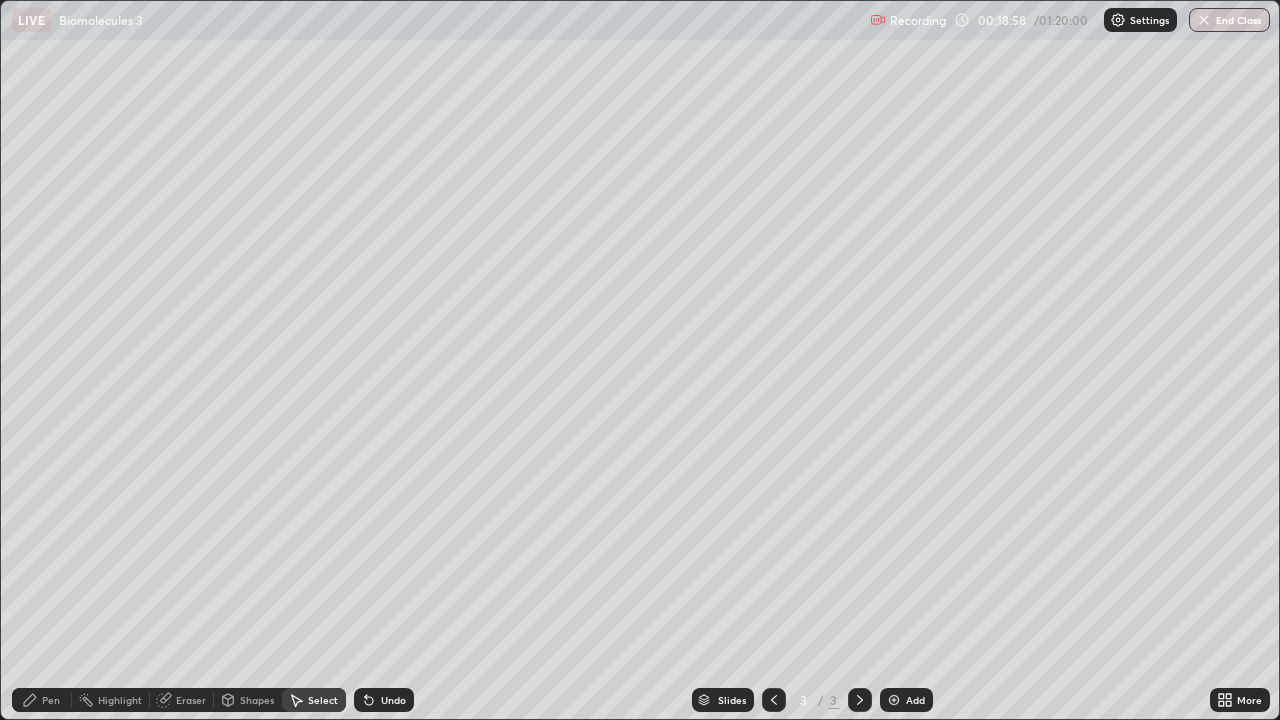 click on "Eraser" at bounding box center (191, 700) 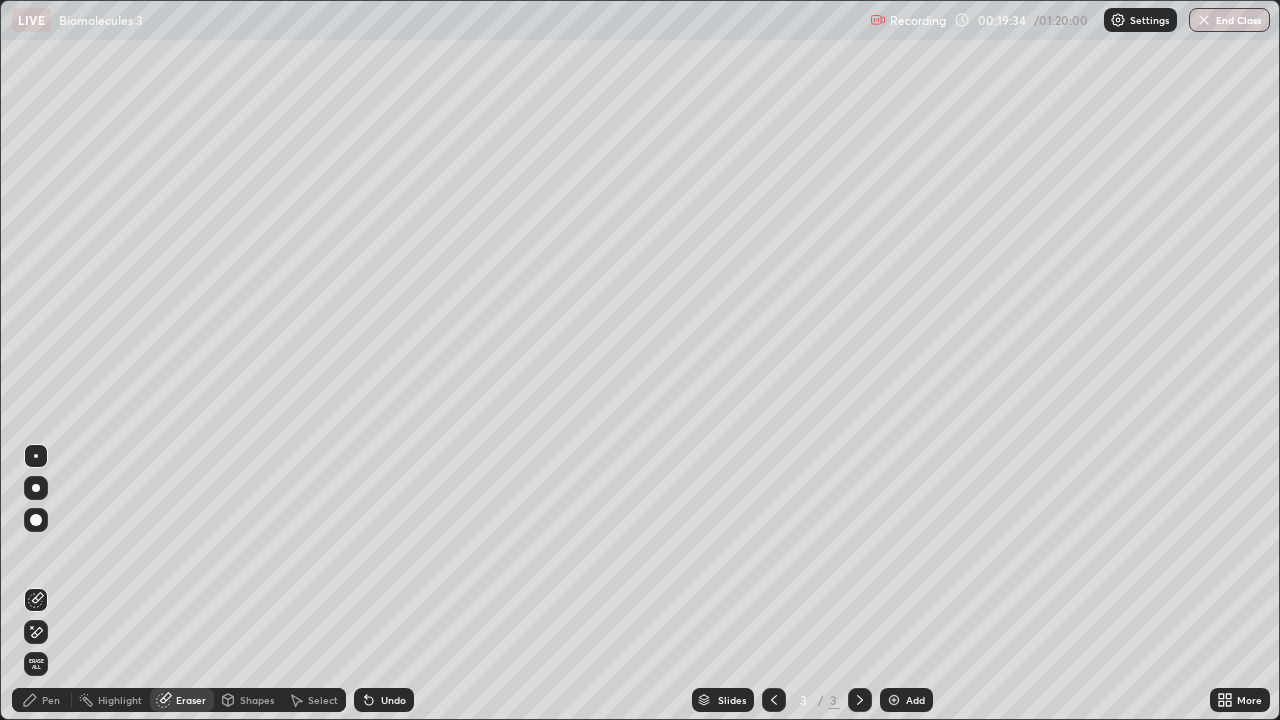 click on "Pen" at bounding box center [51, 700] 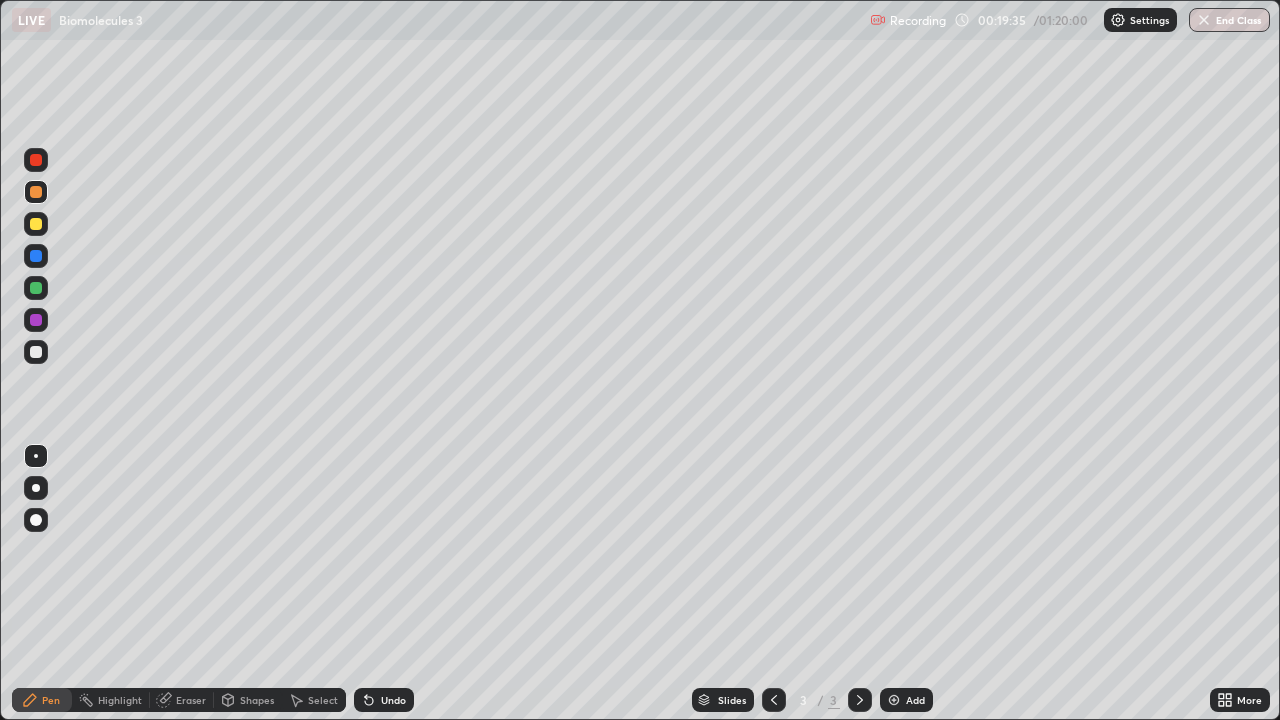 click at bounding box center [36, 352] 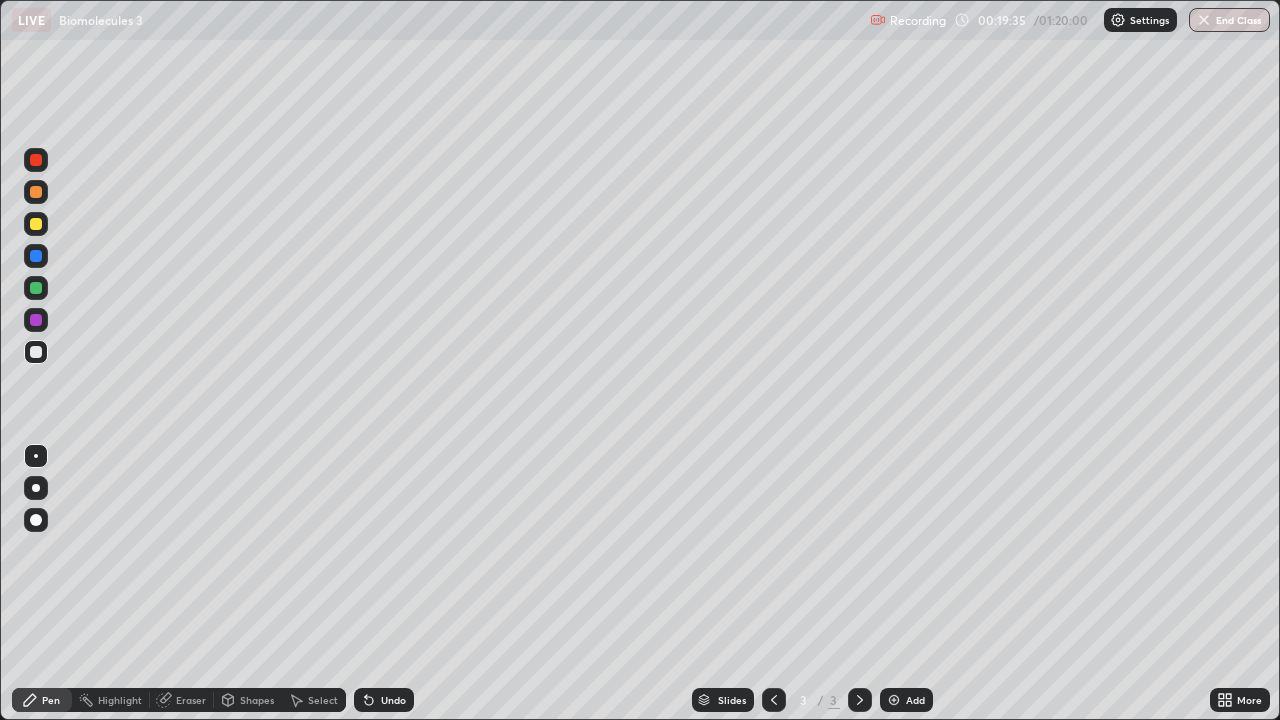 click at bounding box center (36, 456) 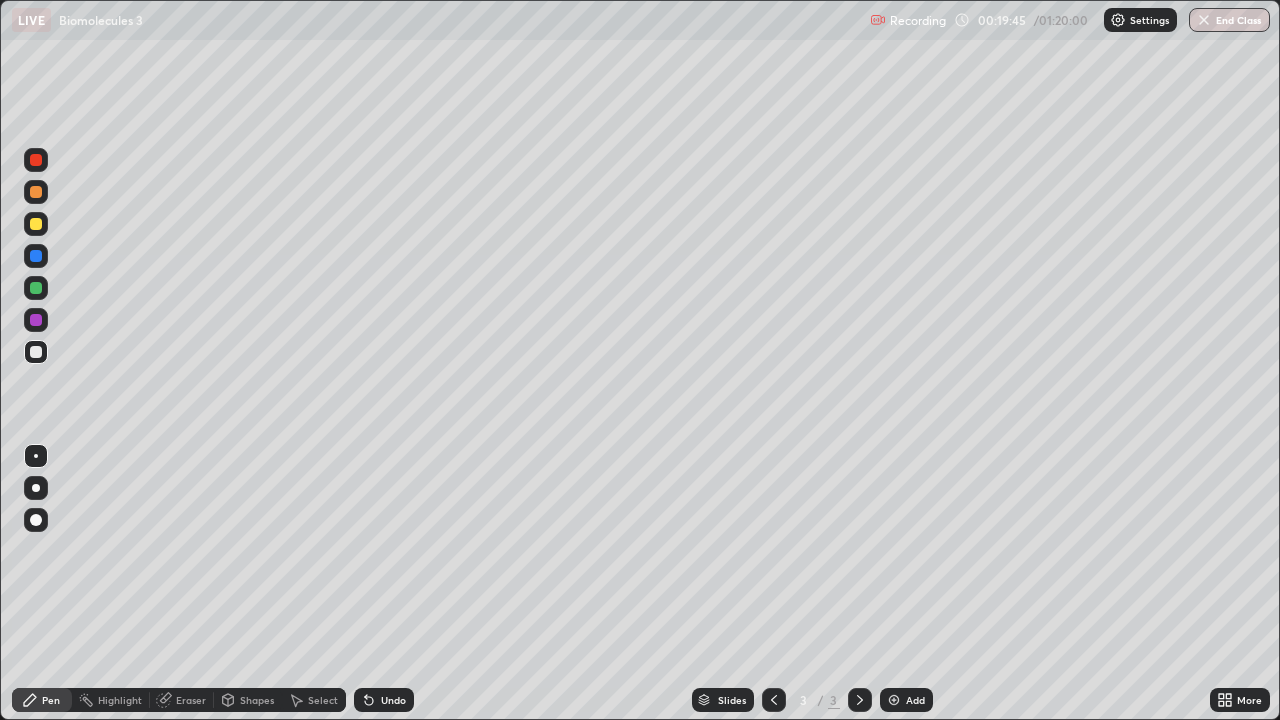 click on "Eraser" at bounding box center (191, 700) 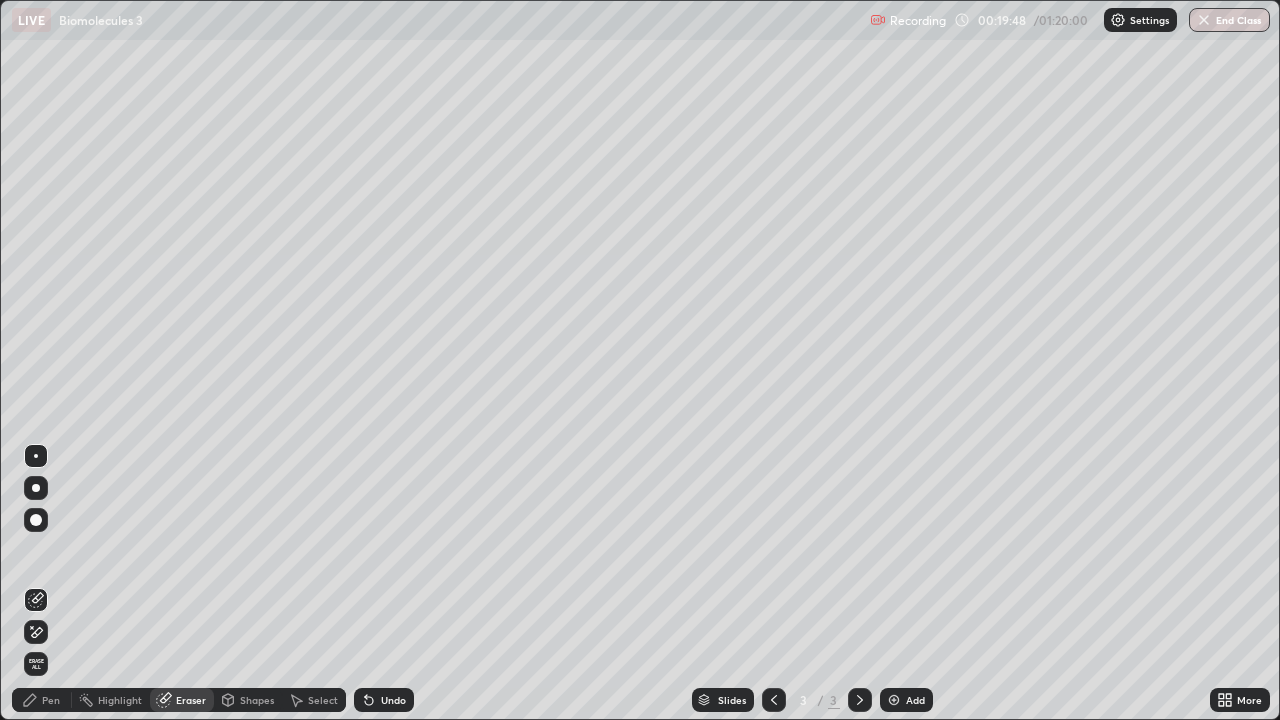click on "Pen" at bounding box center (42, 700) 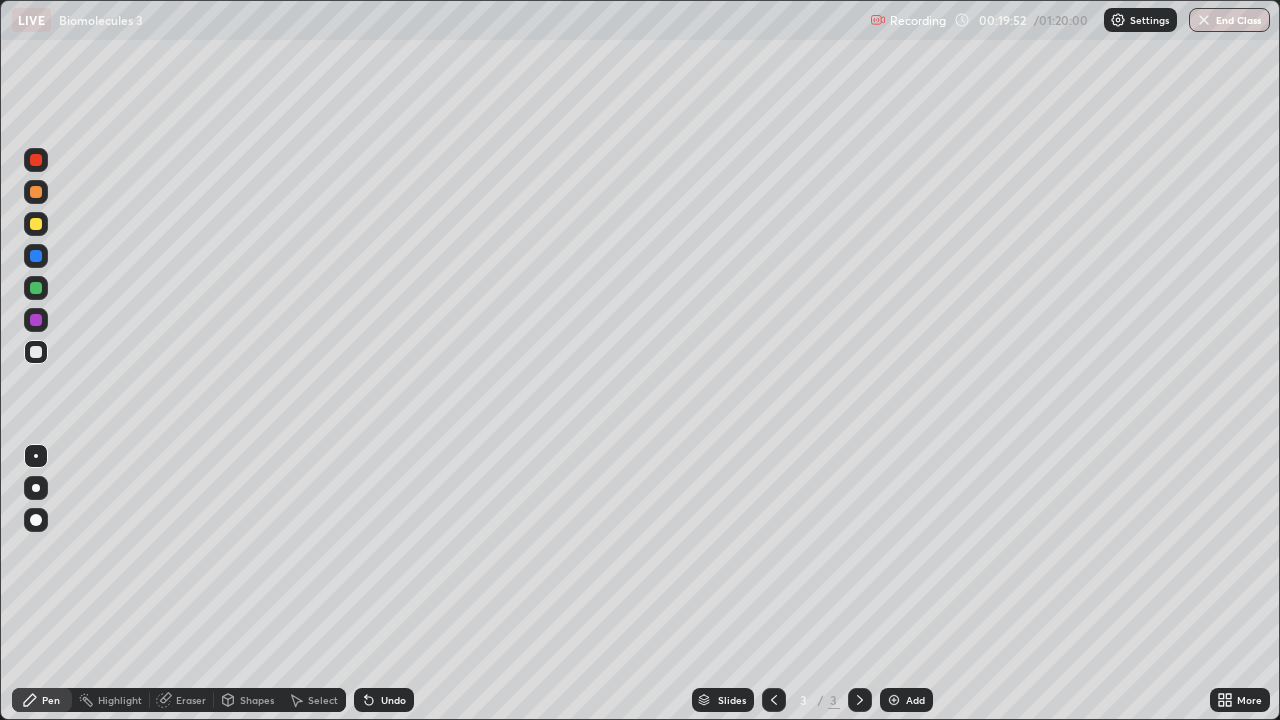 click on "Pen" at bounding box center (51, 700) 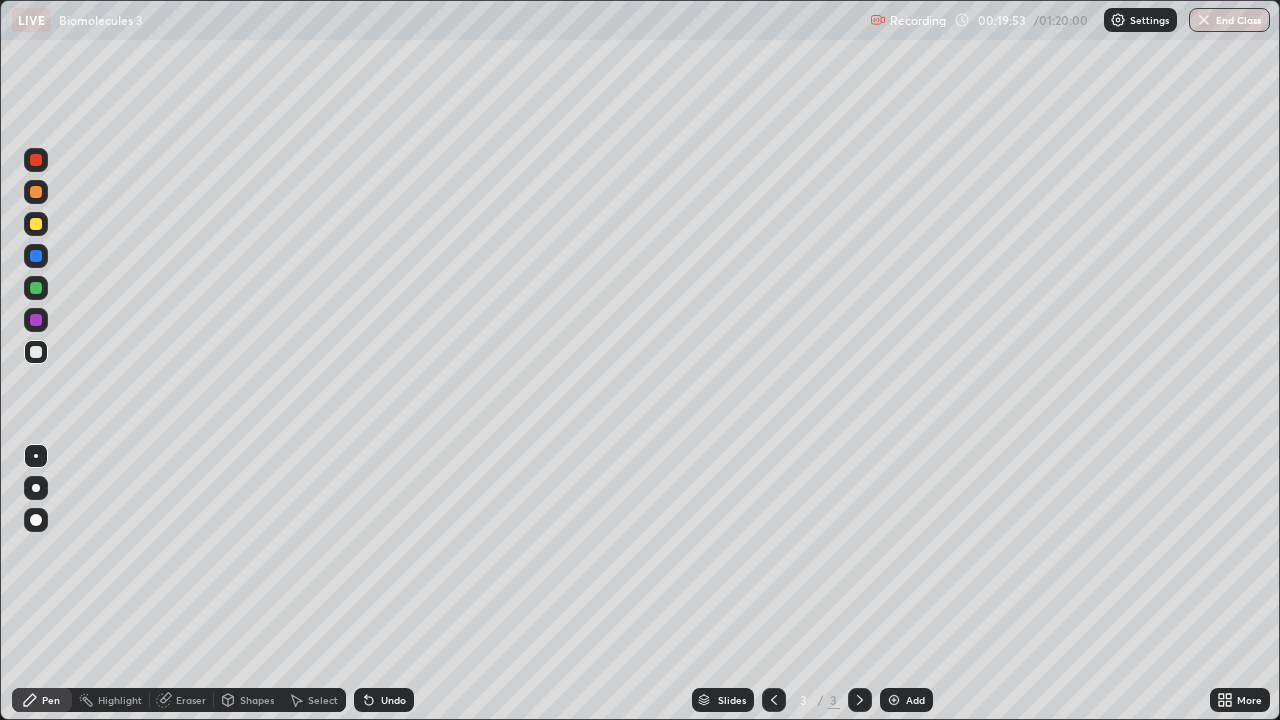 click at bounding box center [36, 320] 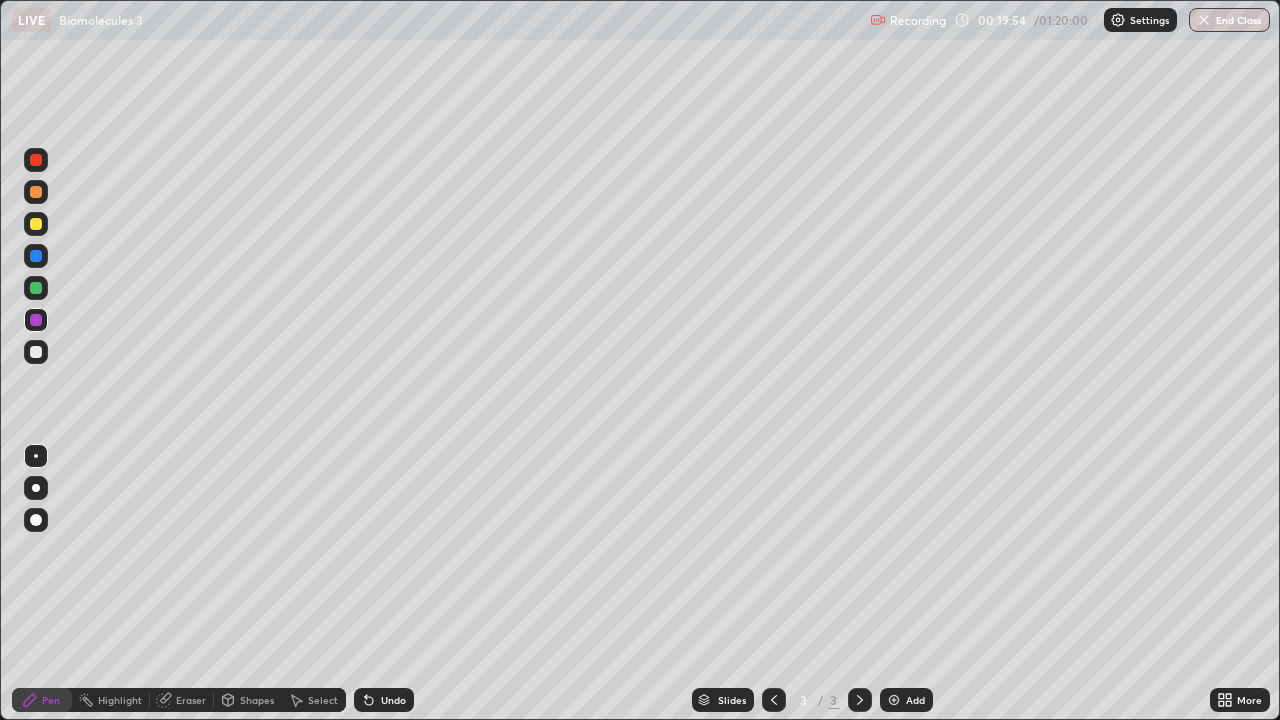 click at bounding box center (36, 520) 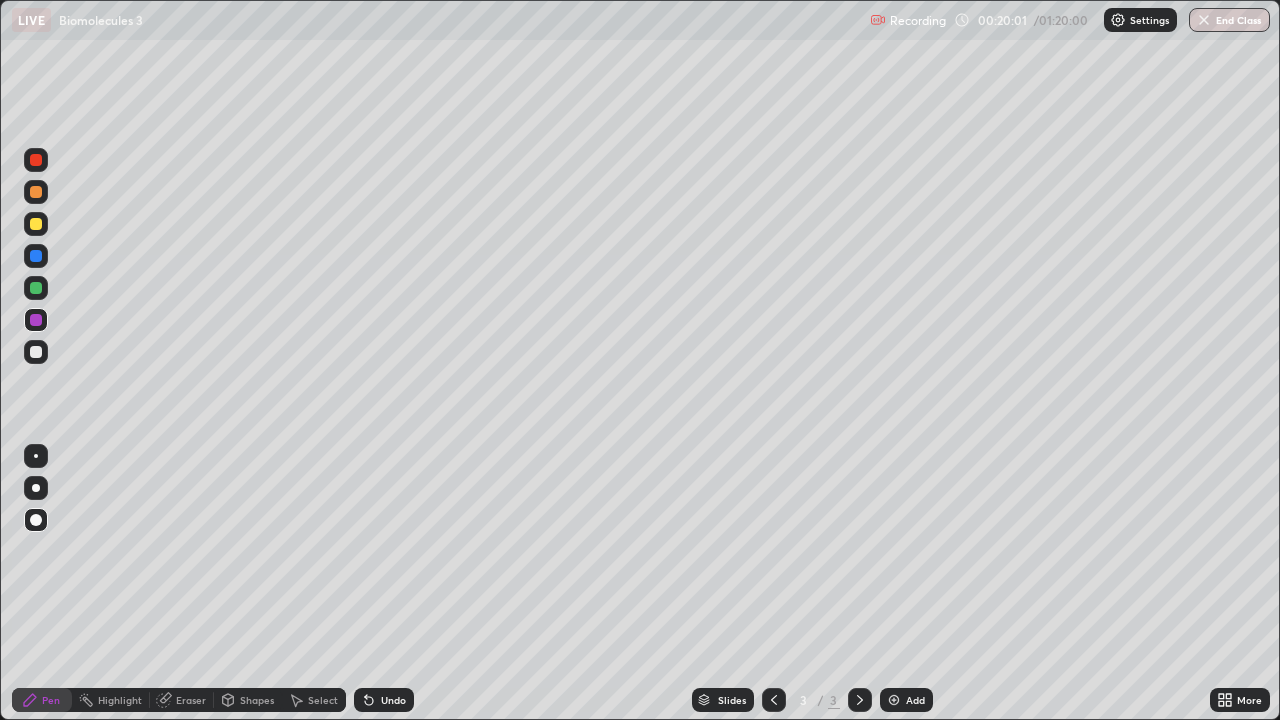 click on "Eraser" at bounding box center [182, 700] 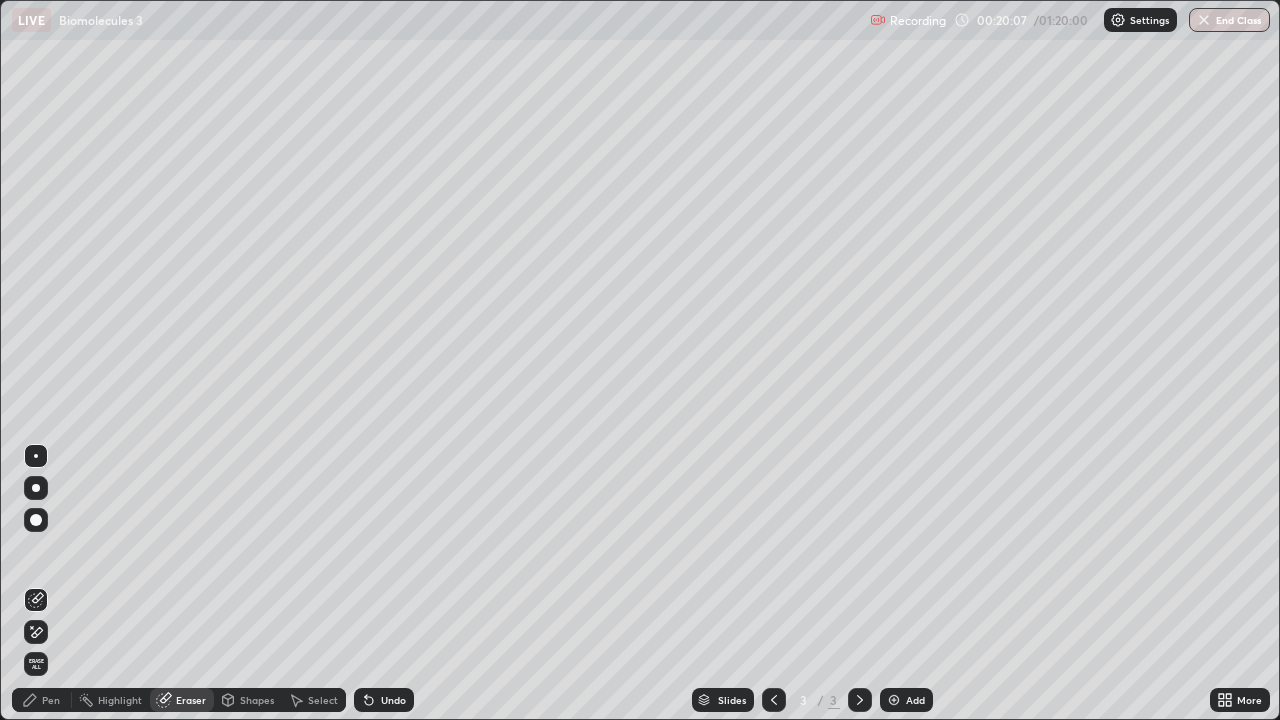 click on "Pen" at bounding box center (51, 700) 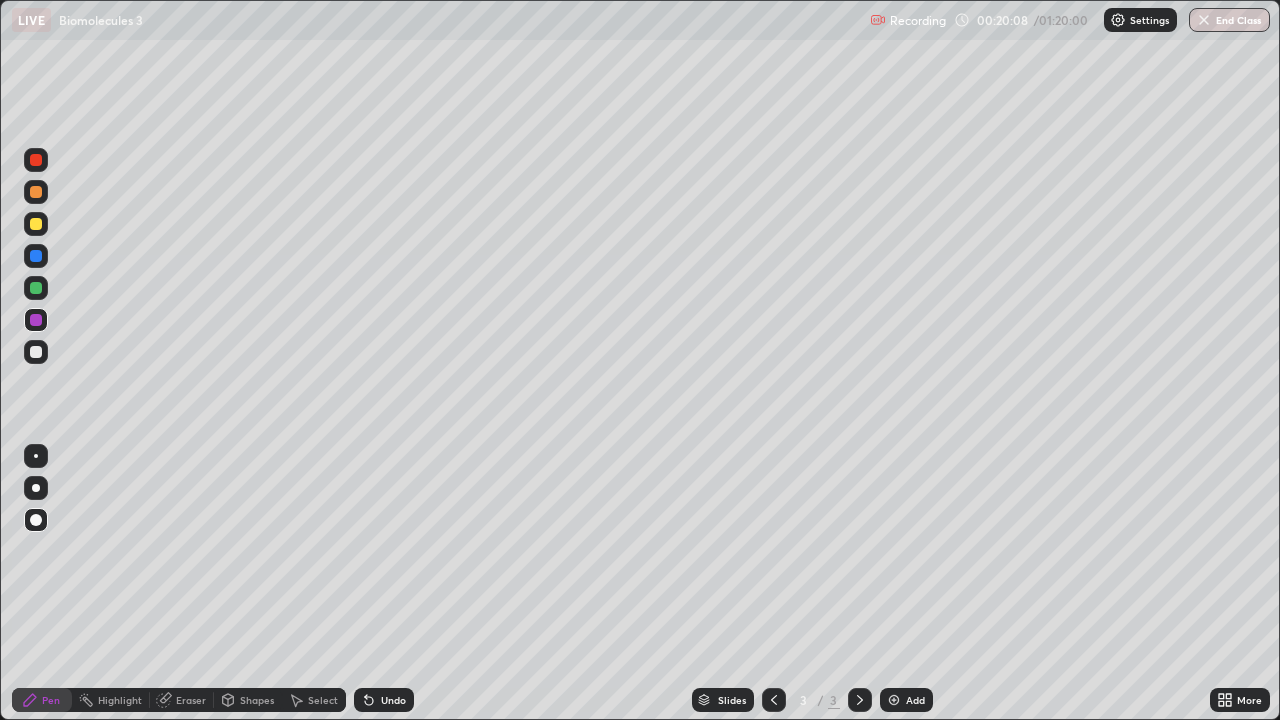 click at bounding box center (36, 456) 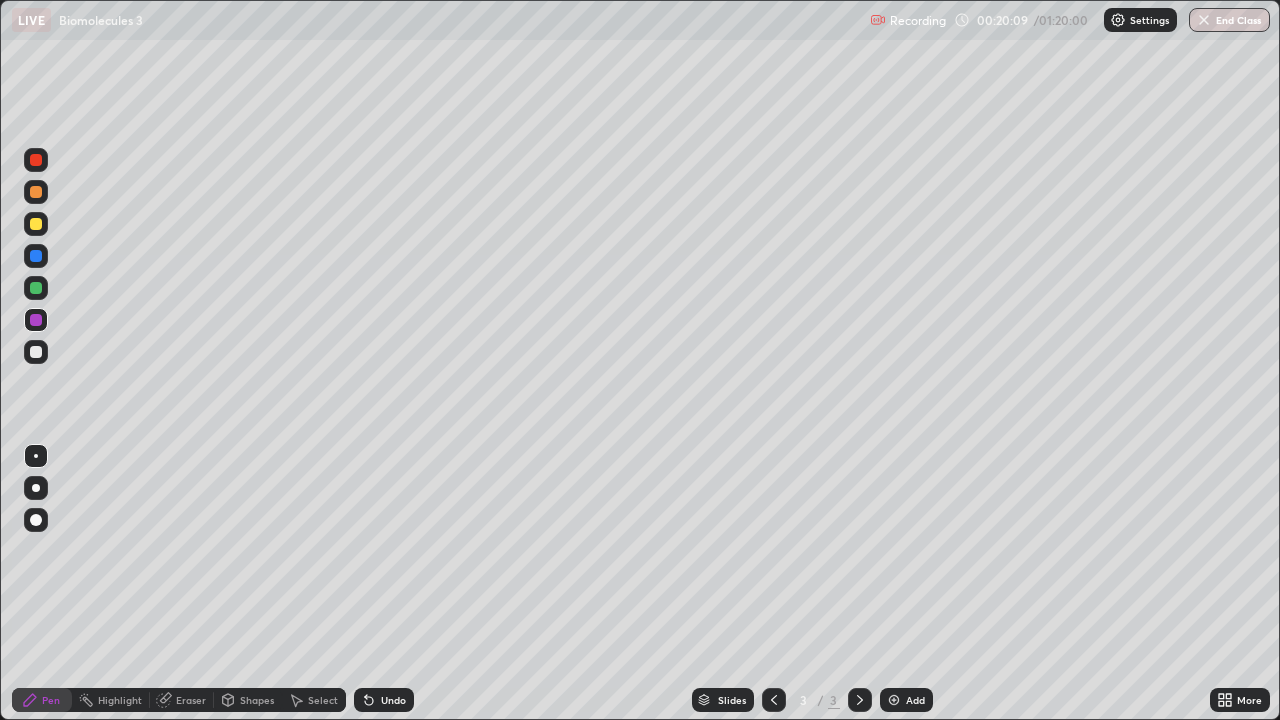 click at bounding box center (36, 352) 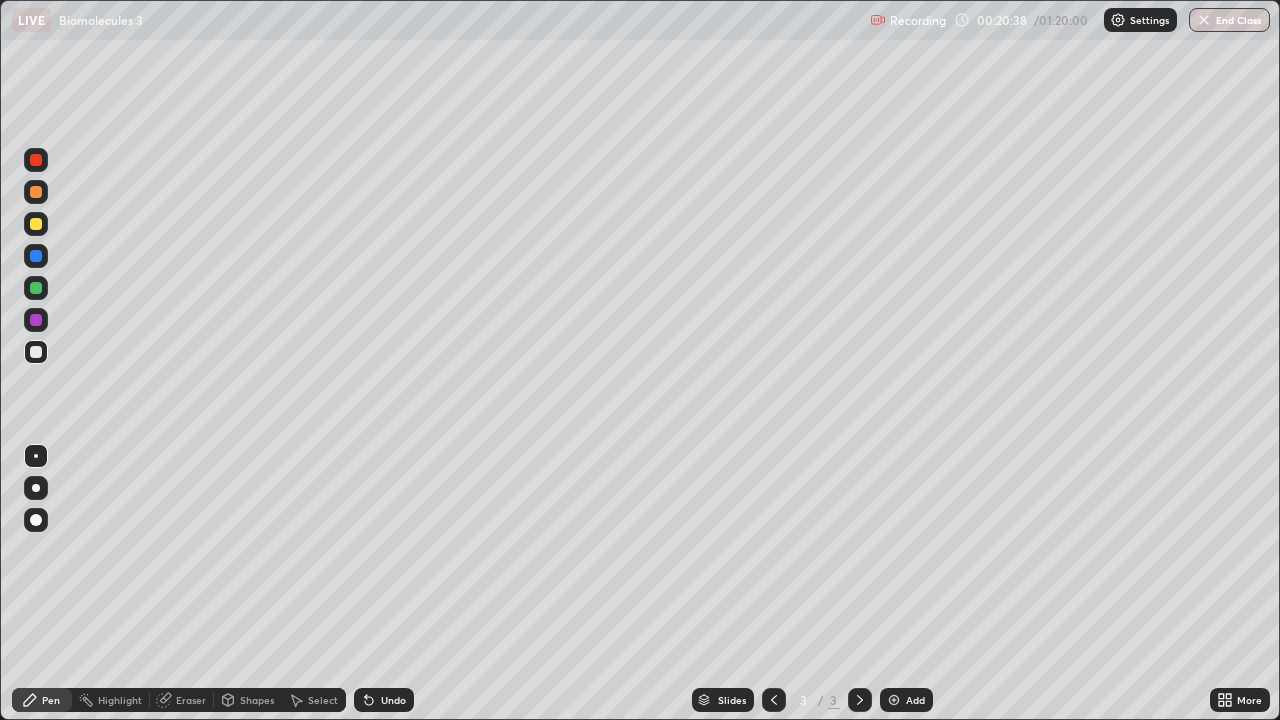 click on "Select" at bounding box center (323, 700) 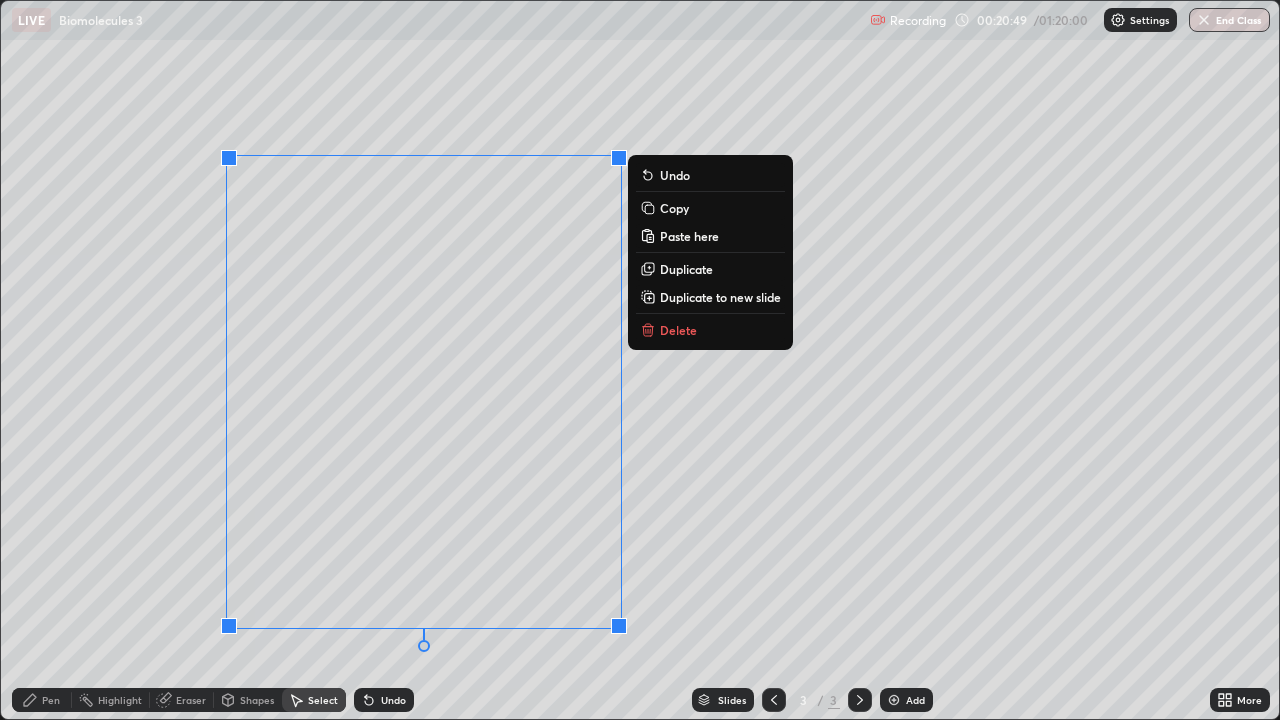click on "0 ° Undo Copy Paste here Duplicate Duplicate to new slide Delete" at bounding box center (640, 360) 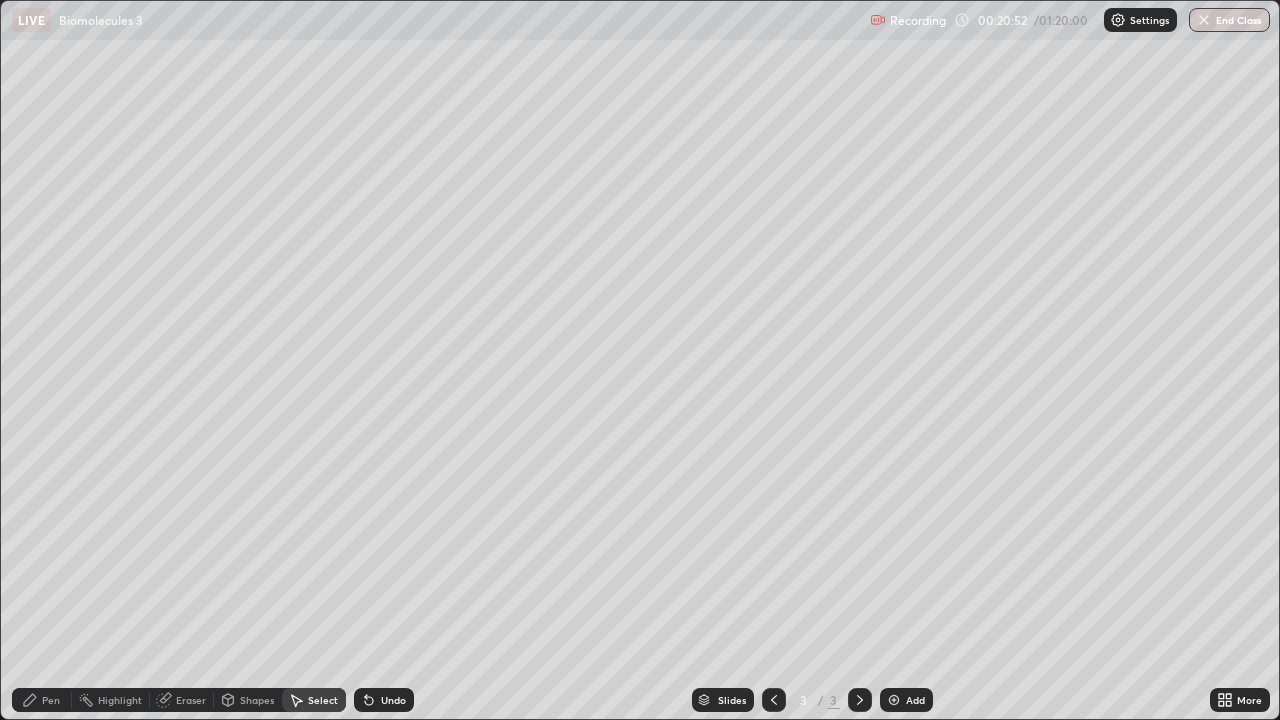 click on "Undo" at bounding box center (393, 700) 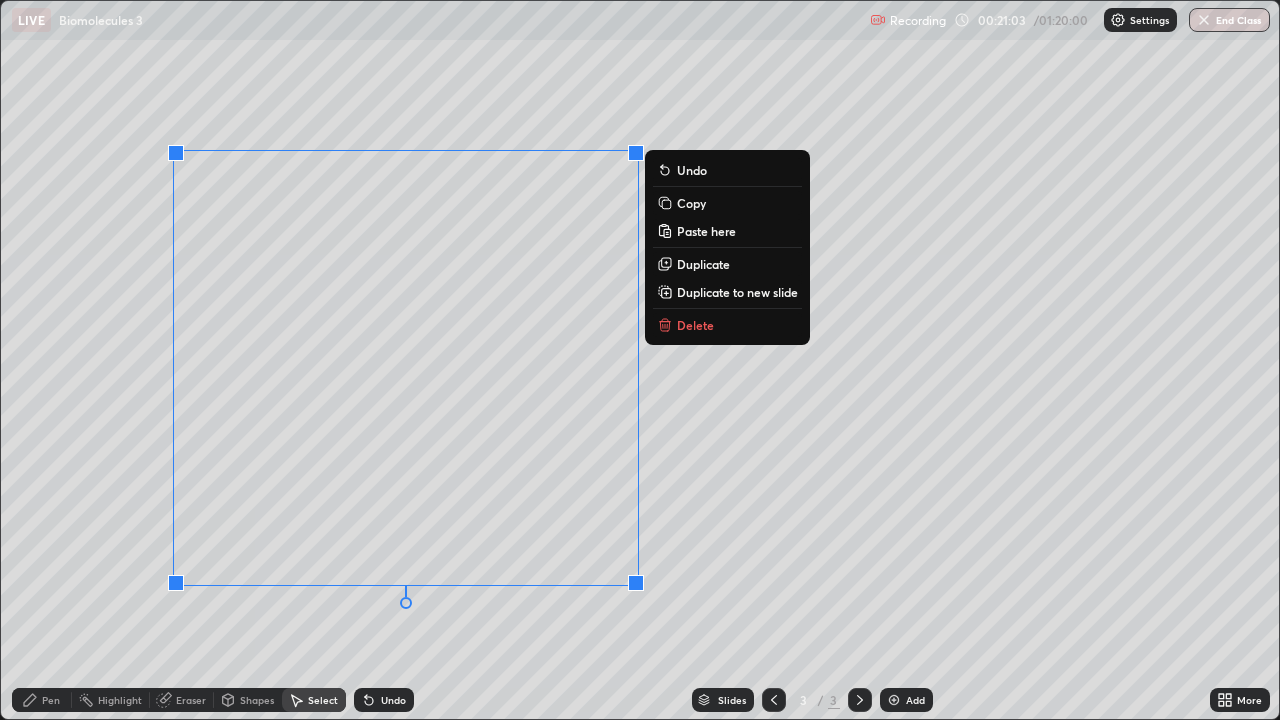click on "0 ° Undo Copy Paste here Duplicate Duplicate to new slide Delete" at bounding box center (640, 360) 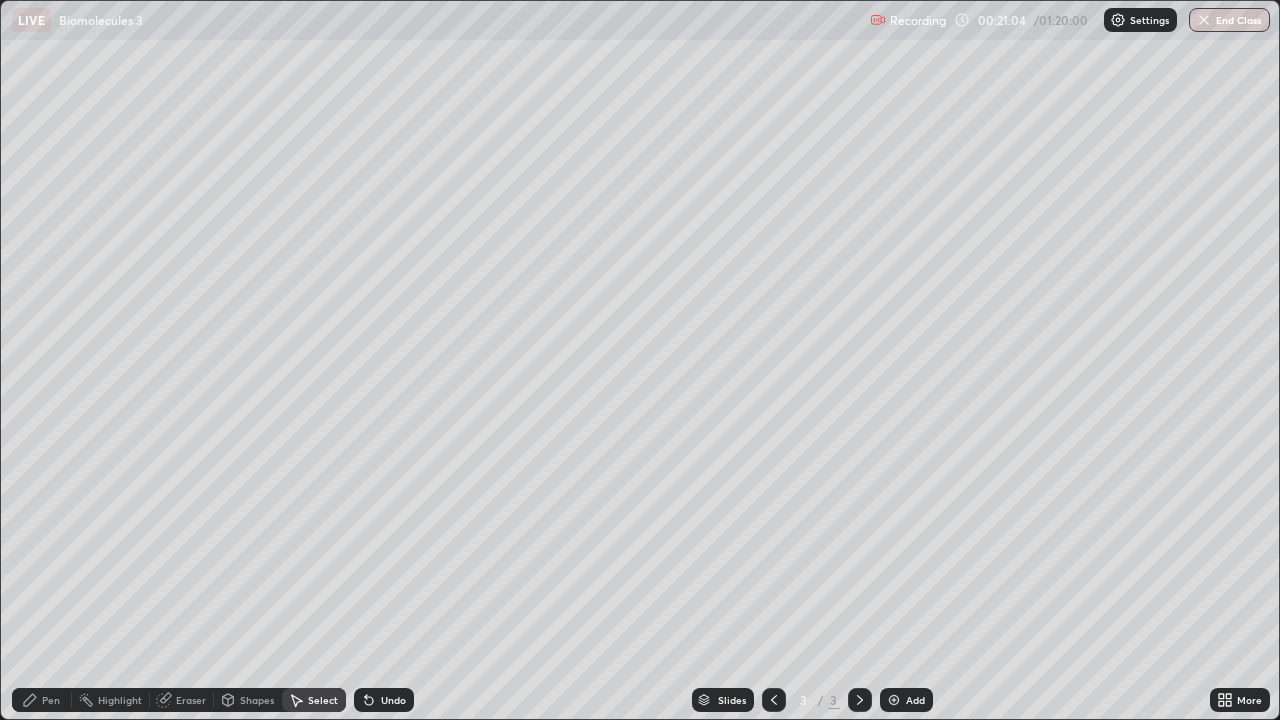 click on "Pen" at bounding box center [42, 700] 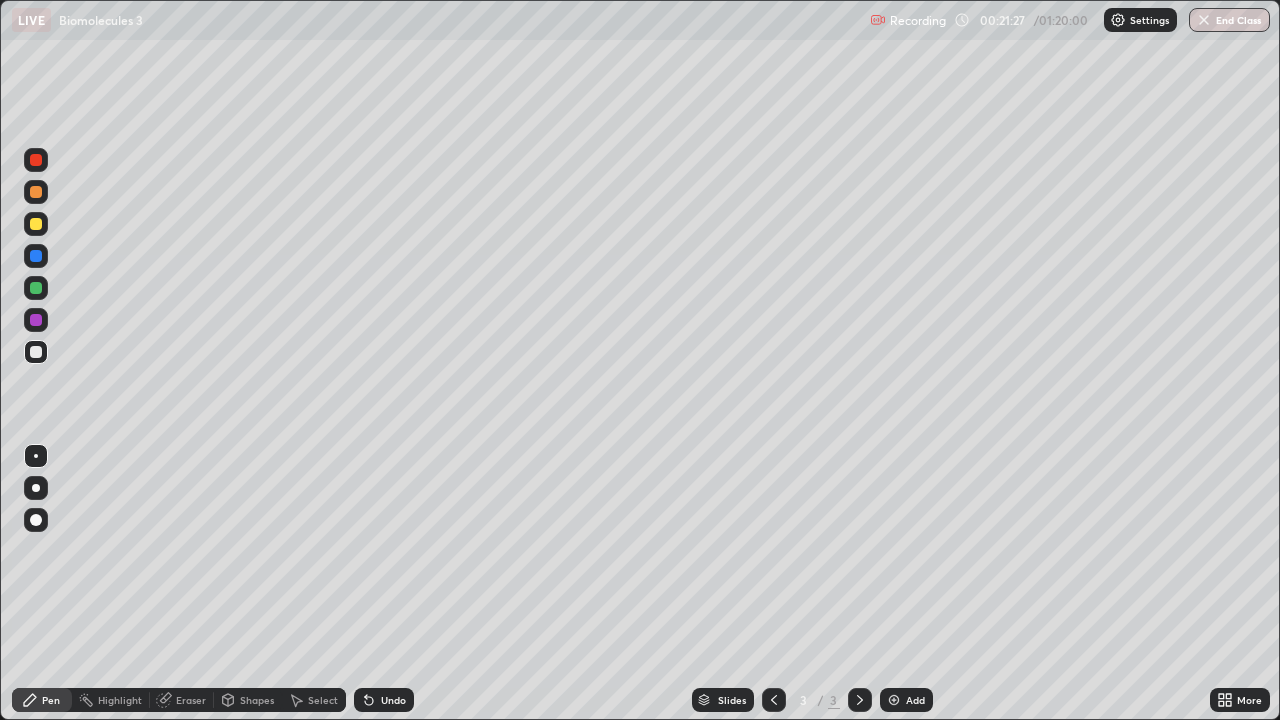 click at bounding box center (36, 224) 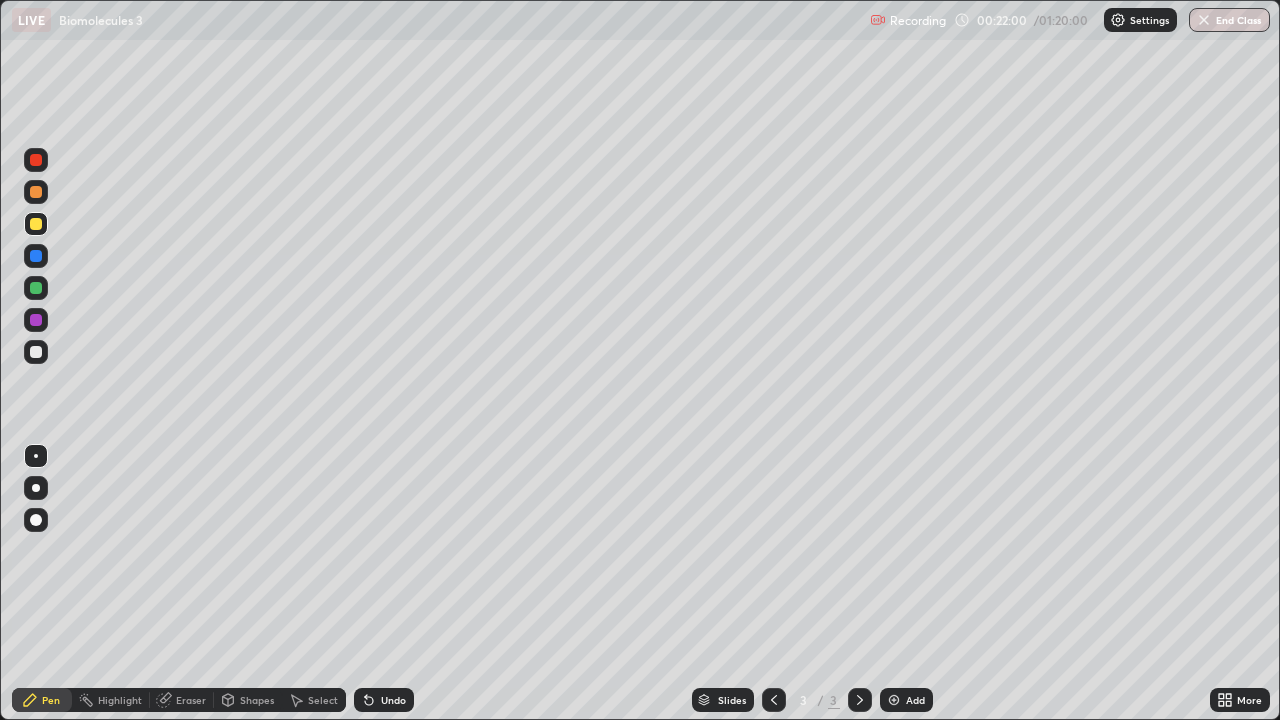 click at bounding box center [36, 192] 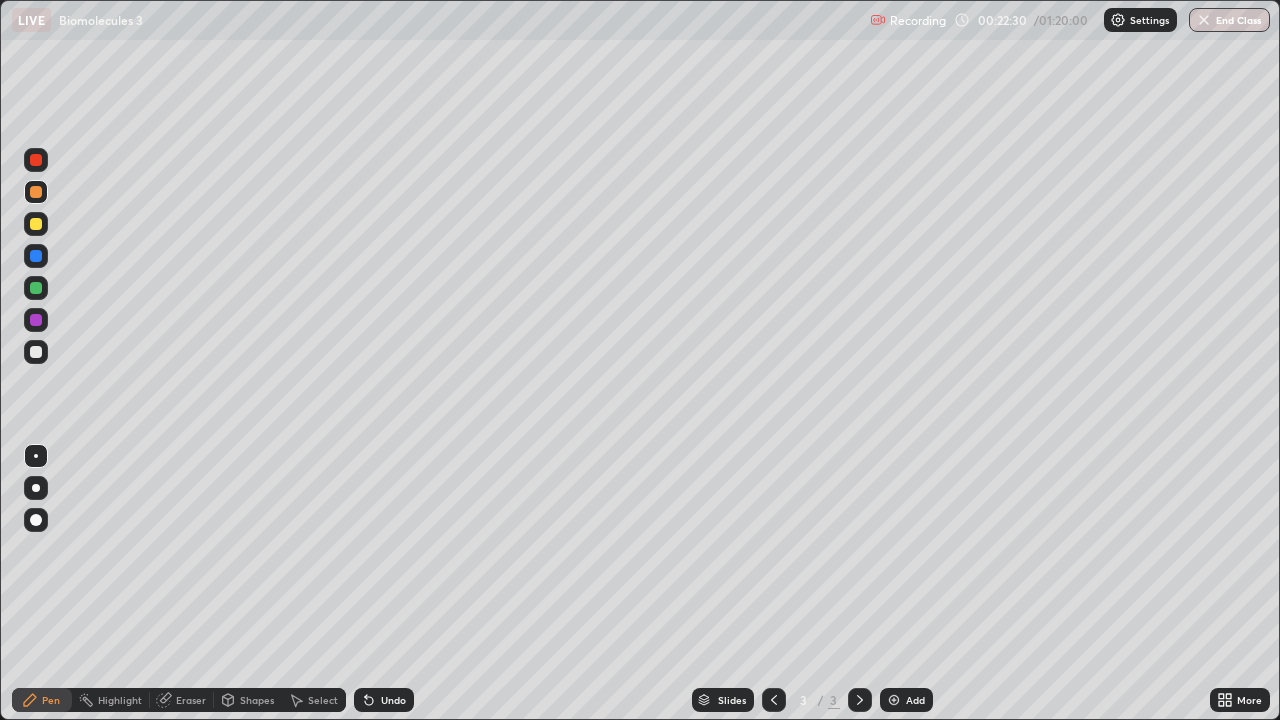 click at bounding box center [894, 700] 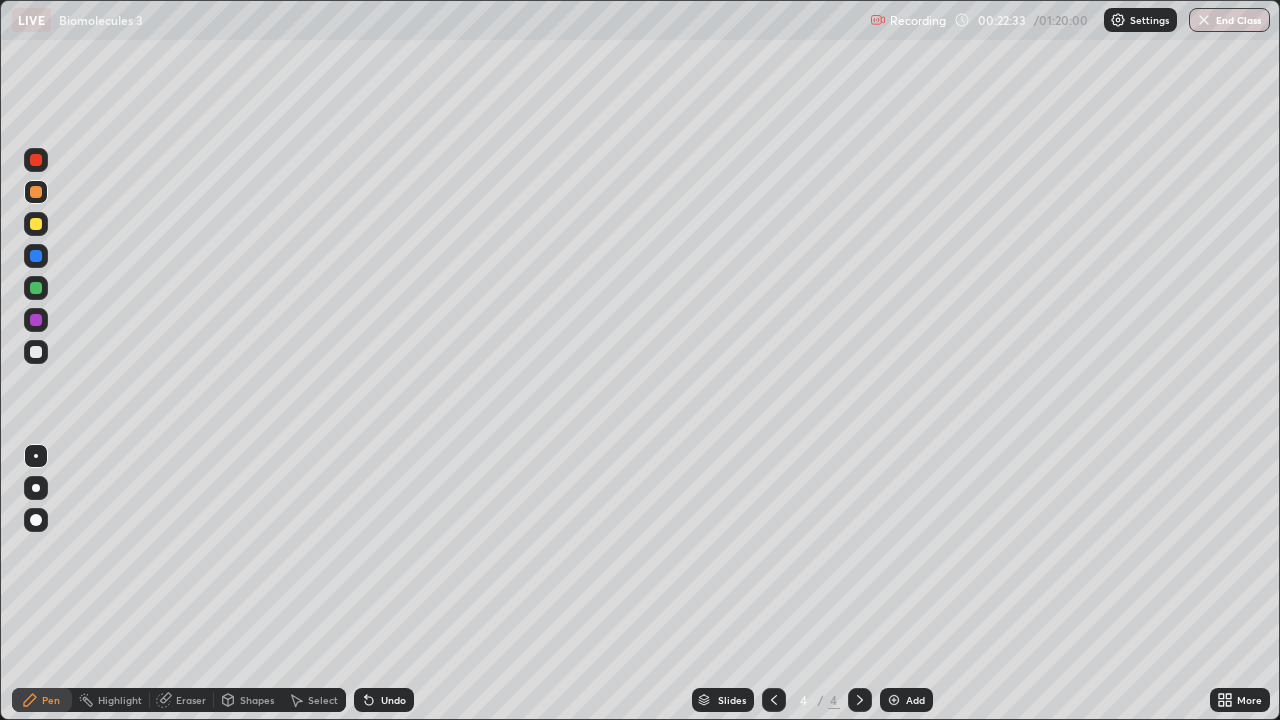 click at bounding box center [36, 352] 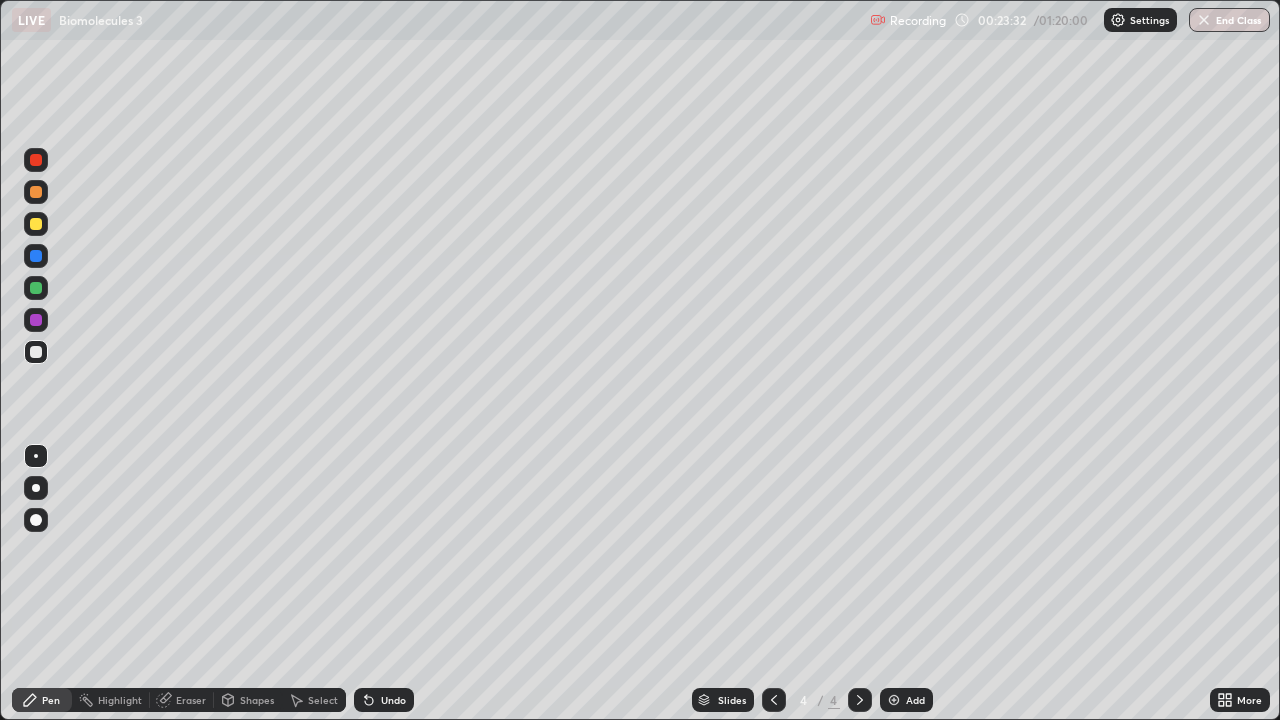 click on "Undo" at bounding box center [393, 700] 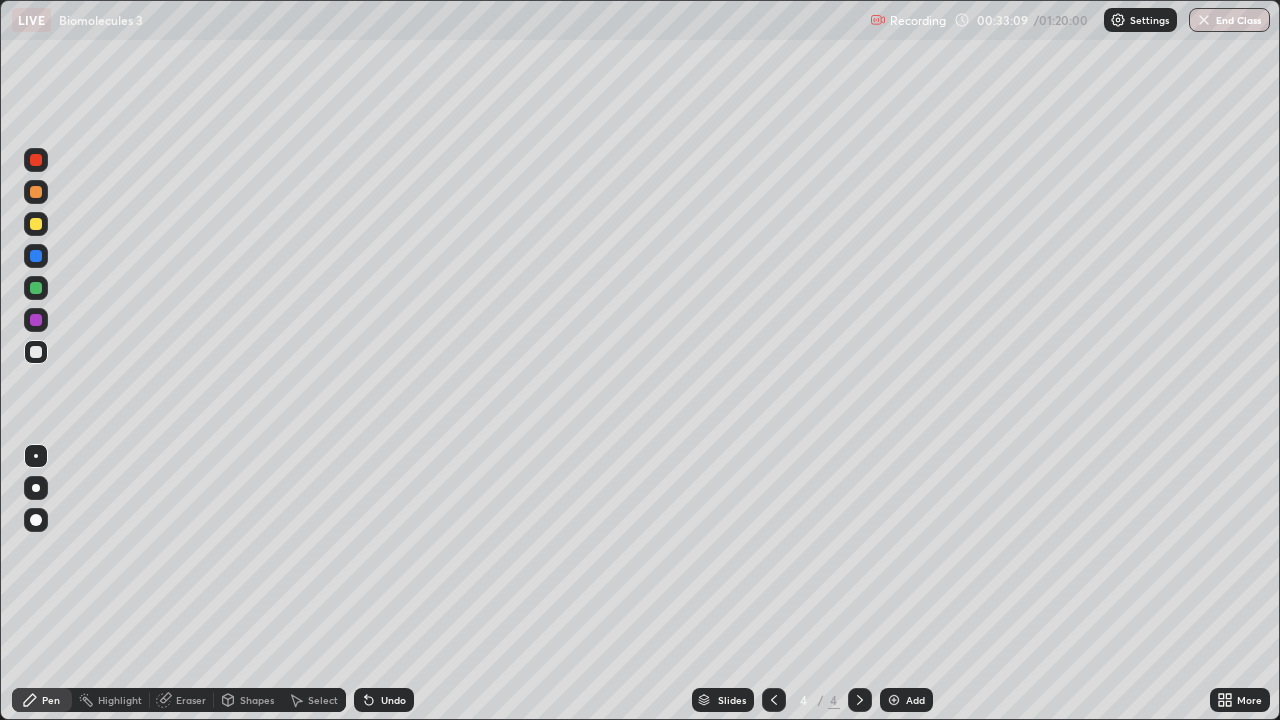 click on "Add" at bounding box center (906, 700) 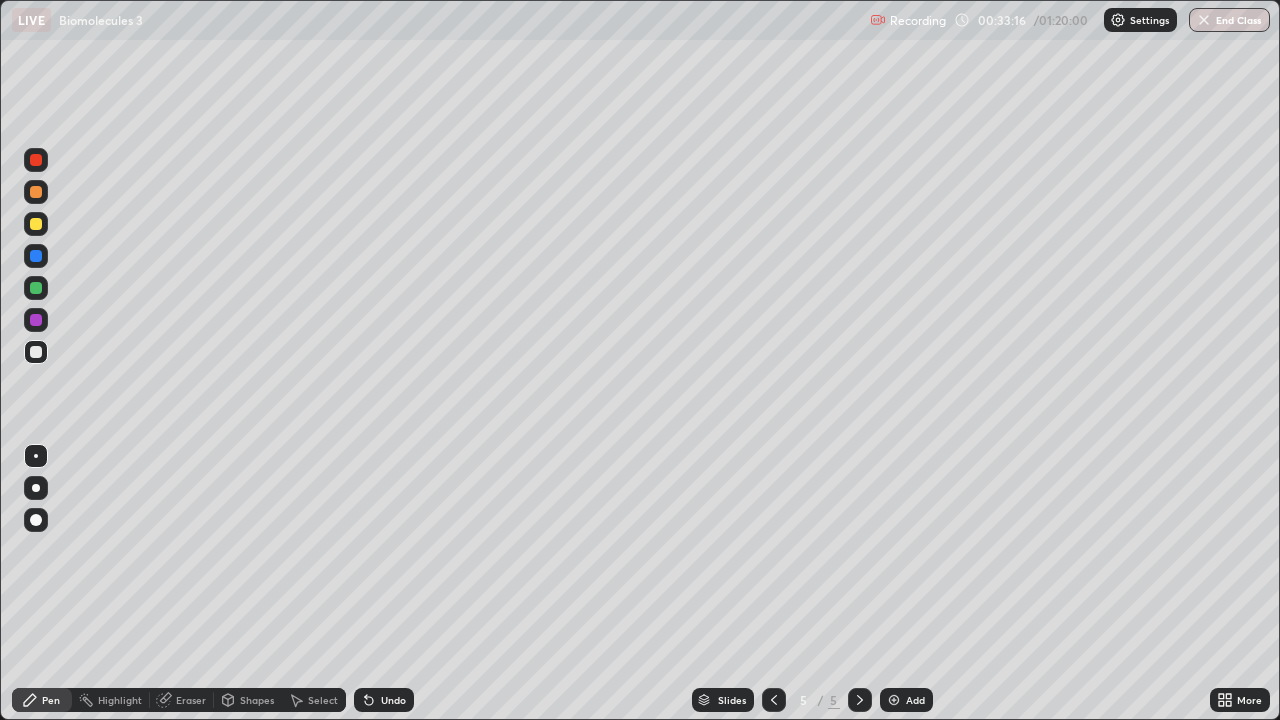 click 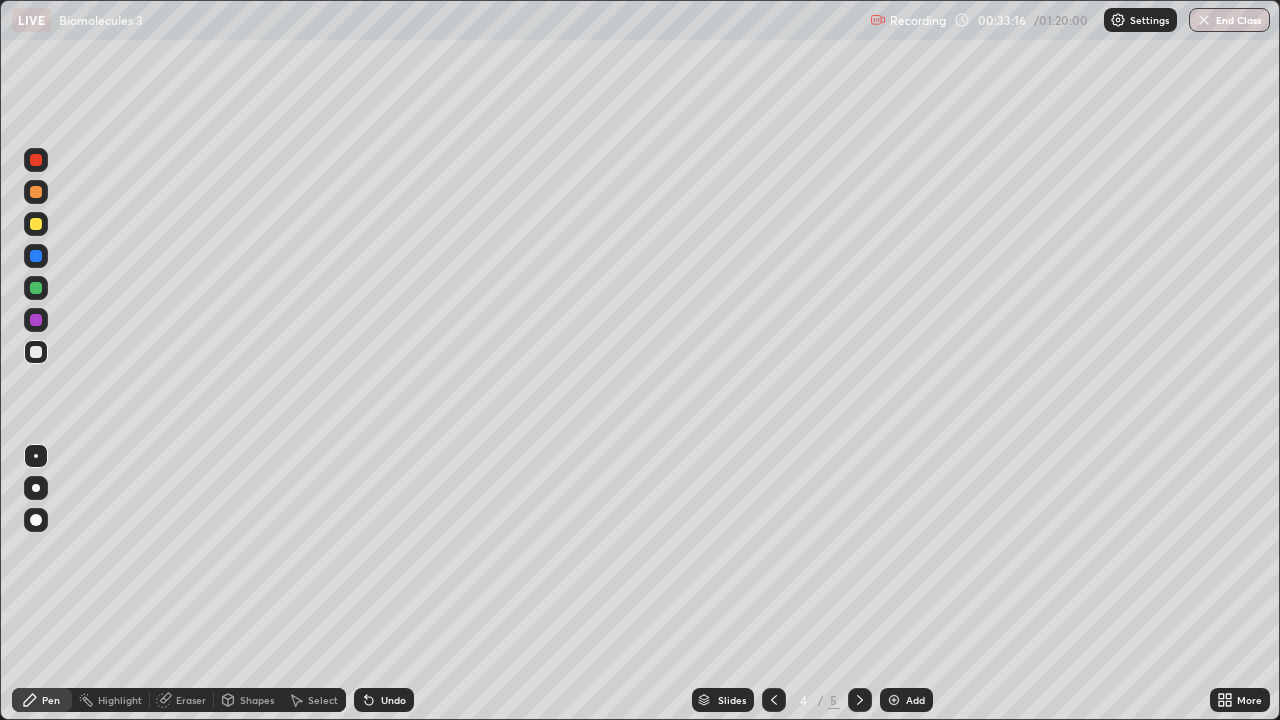 click 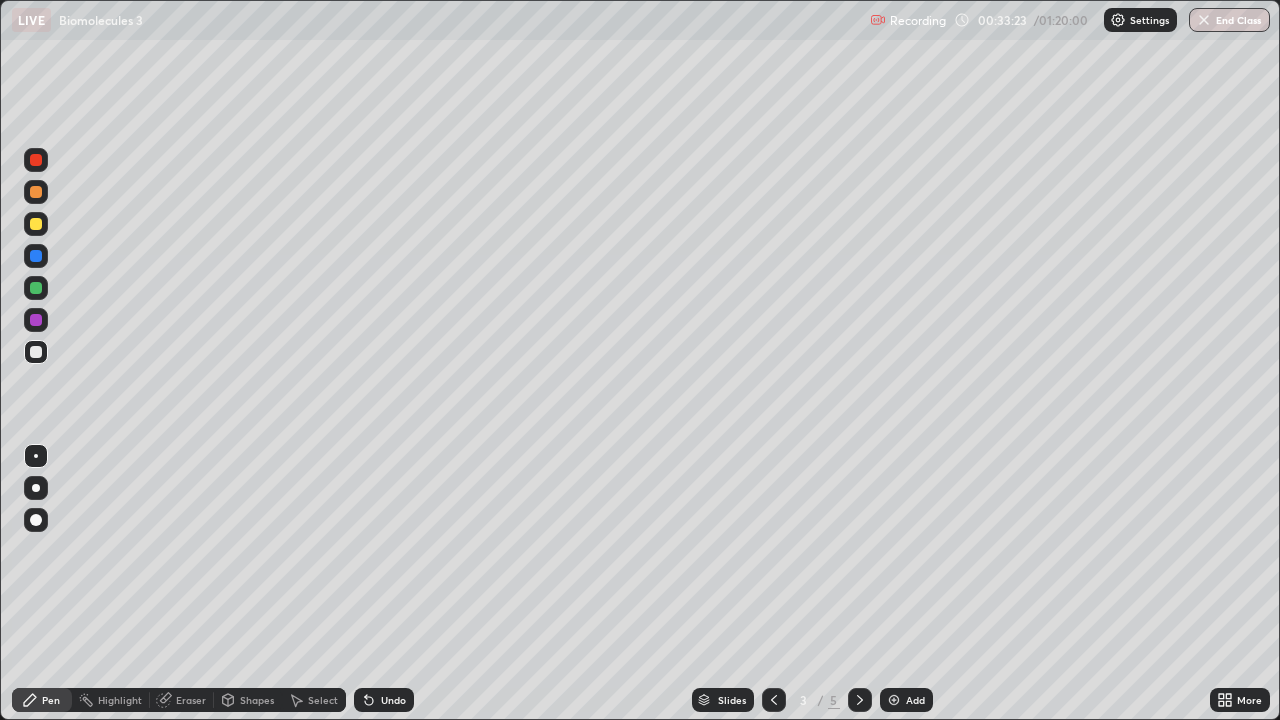 click at bounding box center [36, 160] 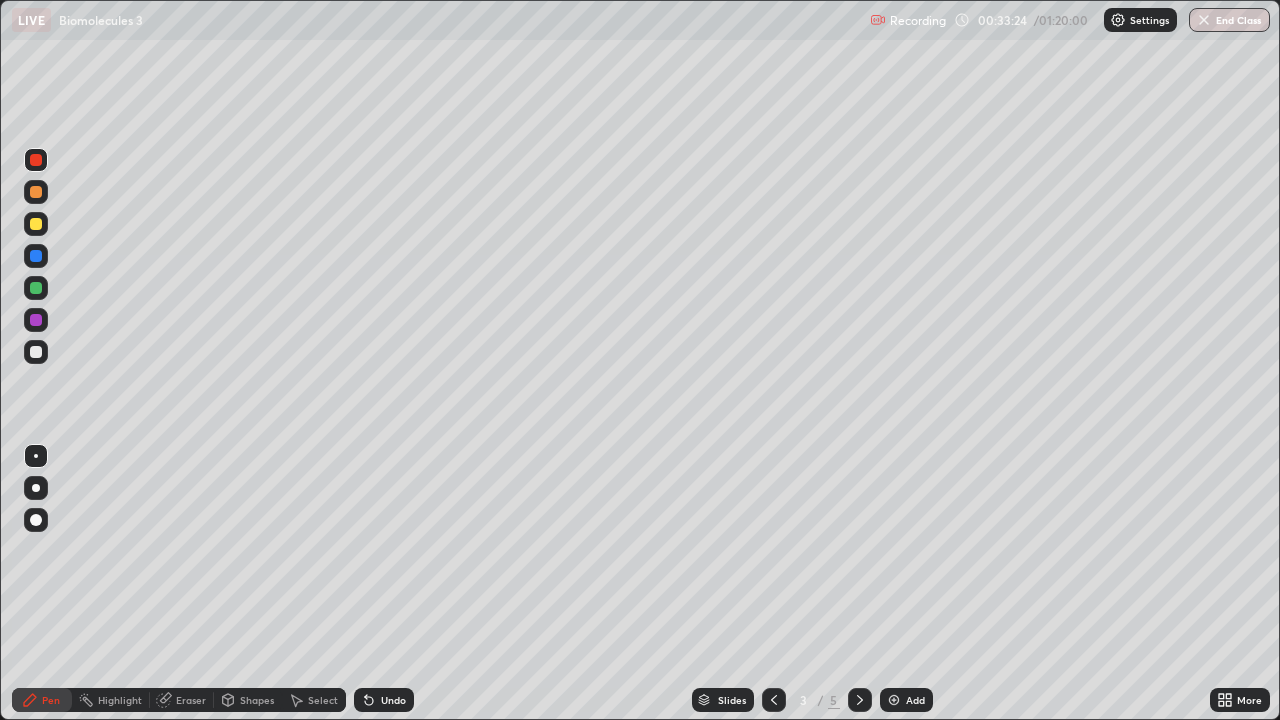 click at bounding box center (36, 520) 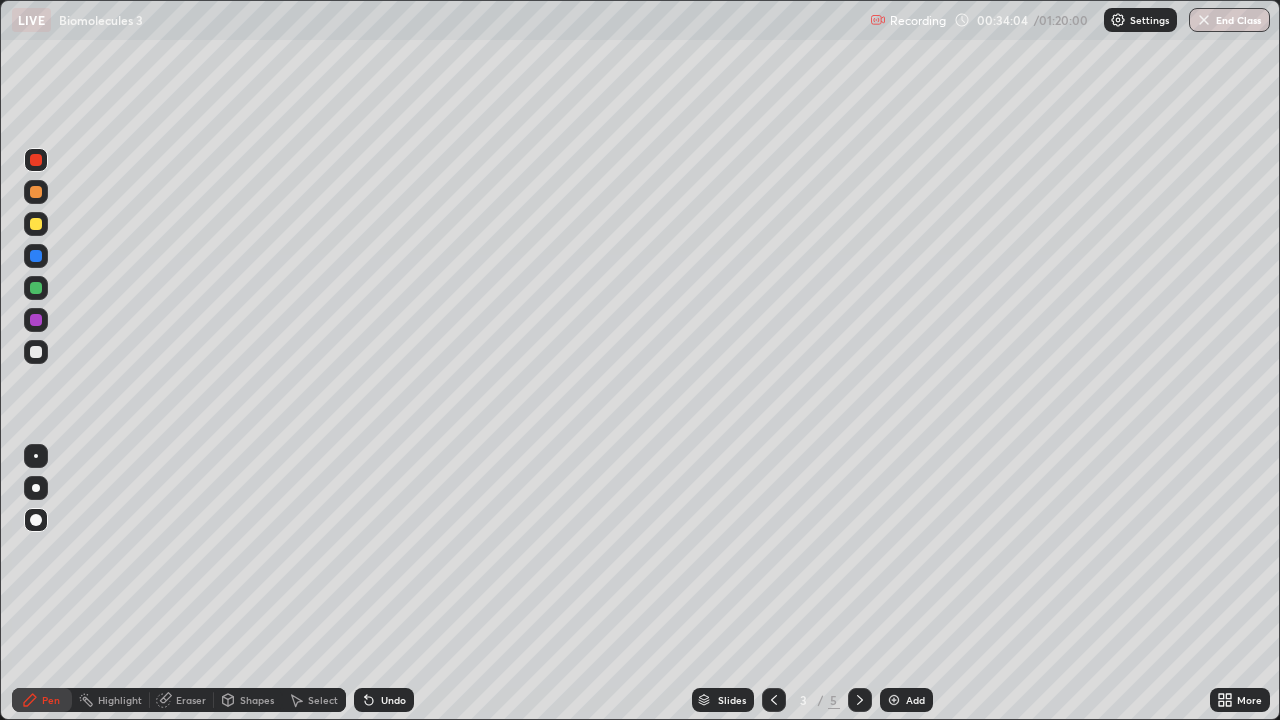 click on "Undo" at bounding box center [393, 700] 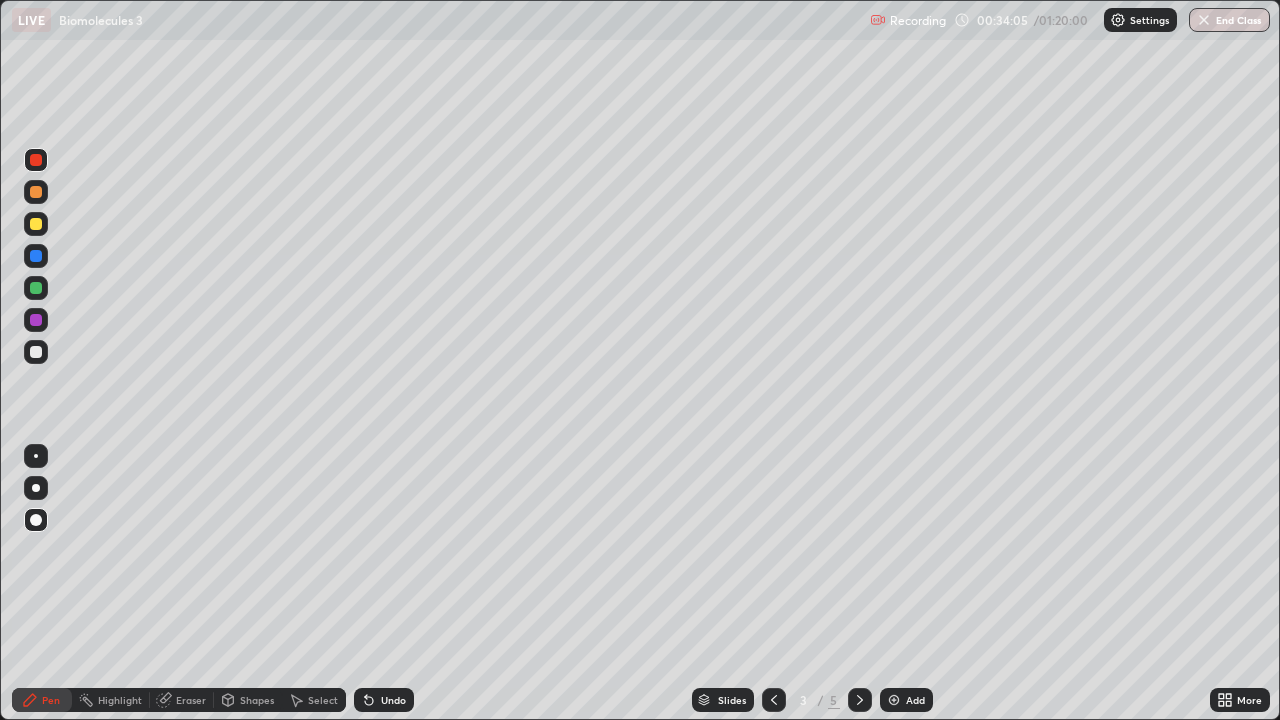click on "Undo" at bounding box center [384, 700] 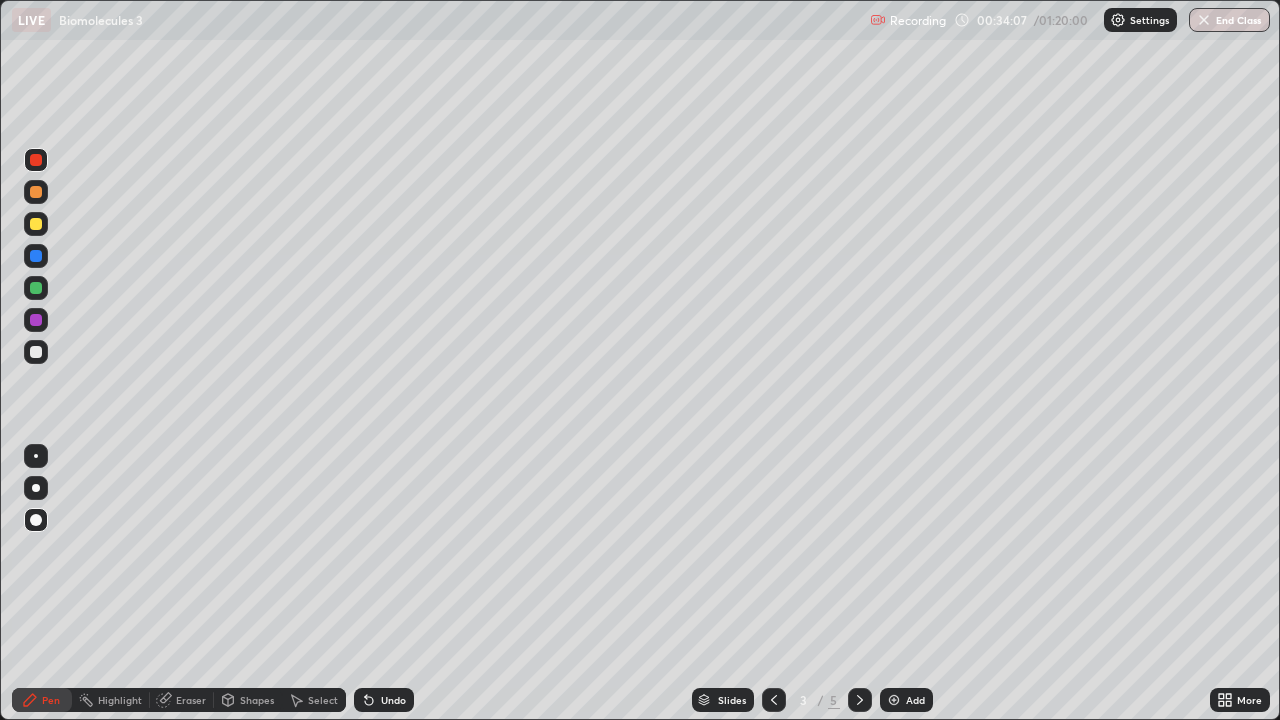 click on "Undo" at bounding box center [393, 700] 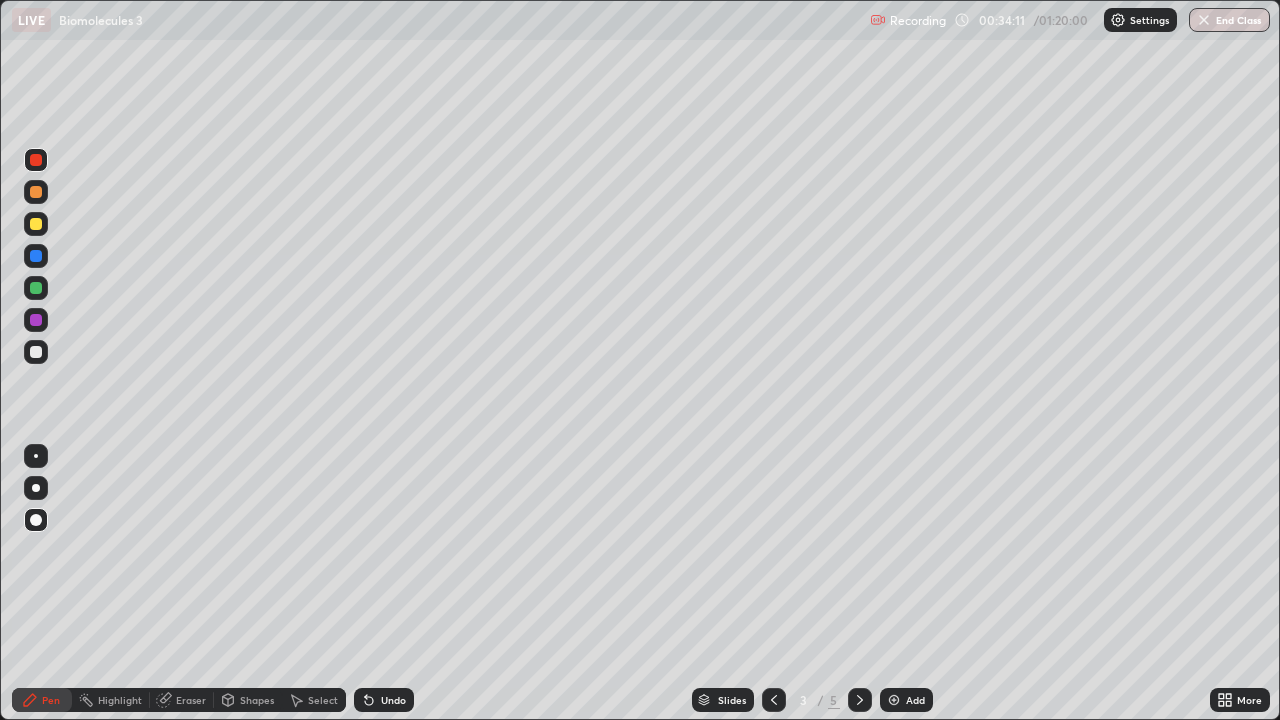 click on "Undo" at bounding box center (384, 700) 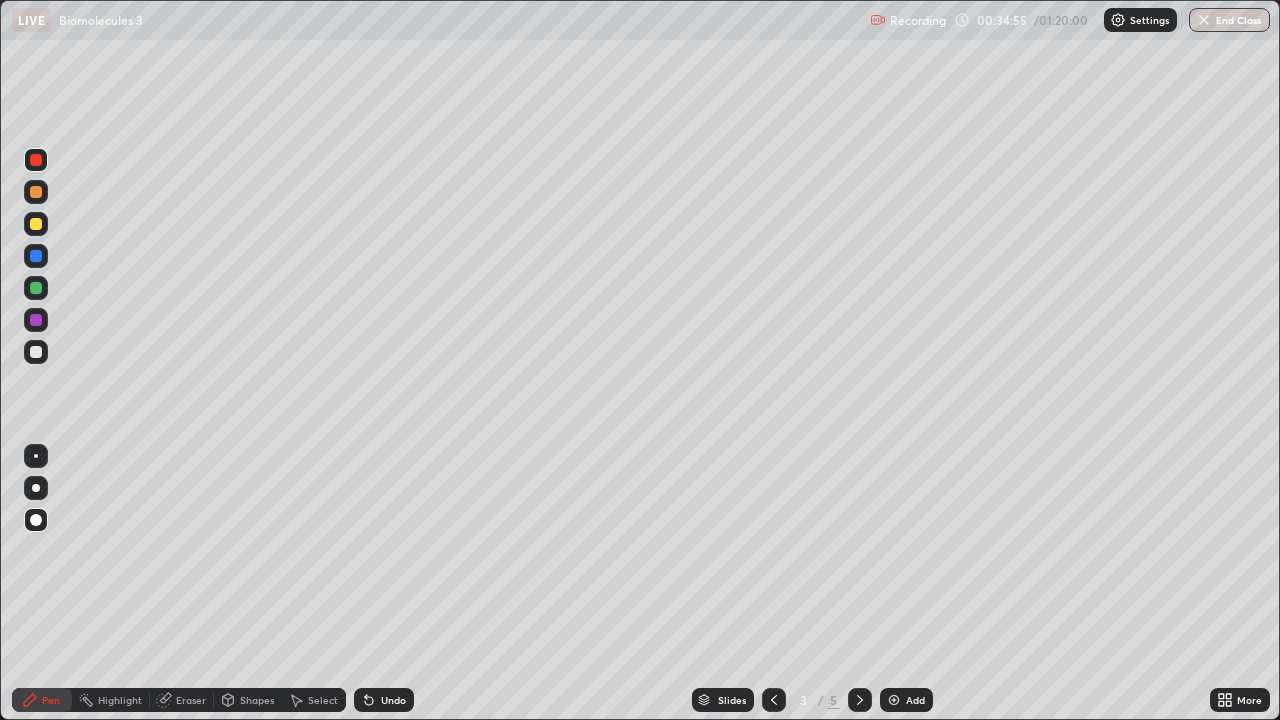 click 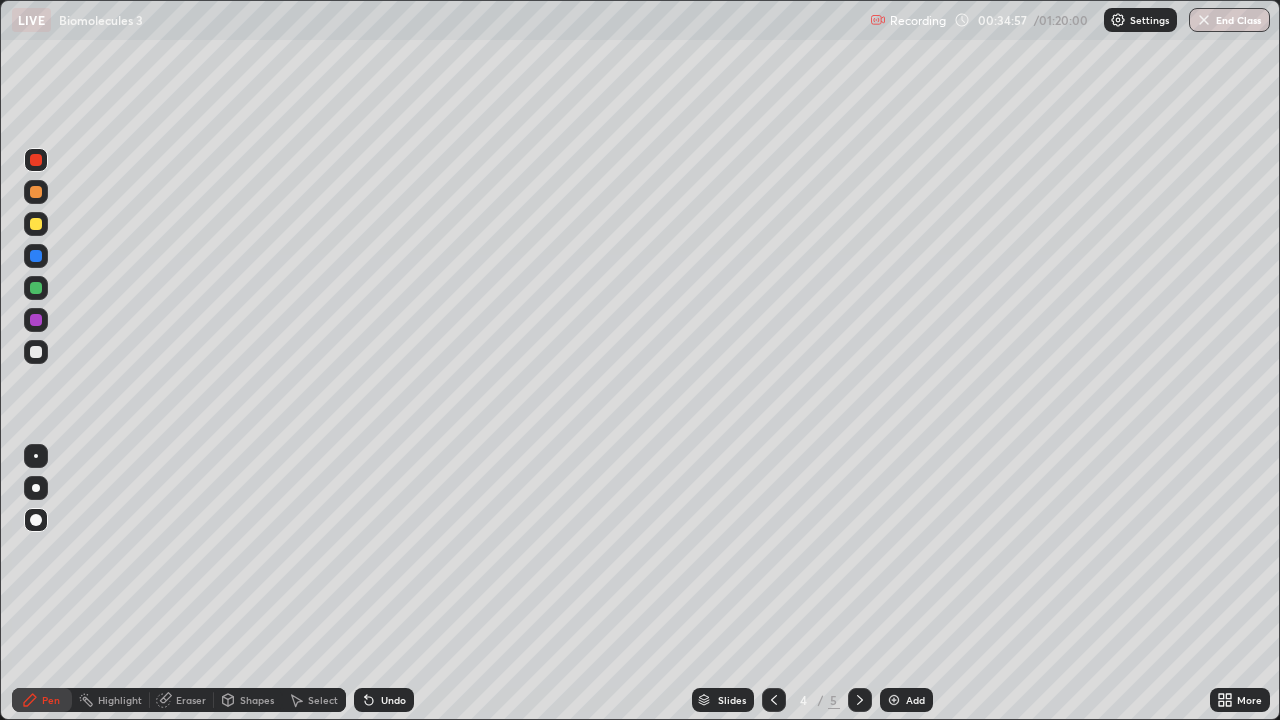 click 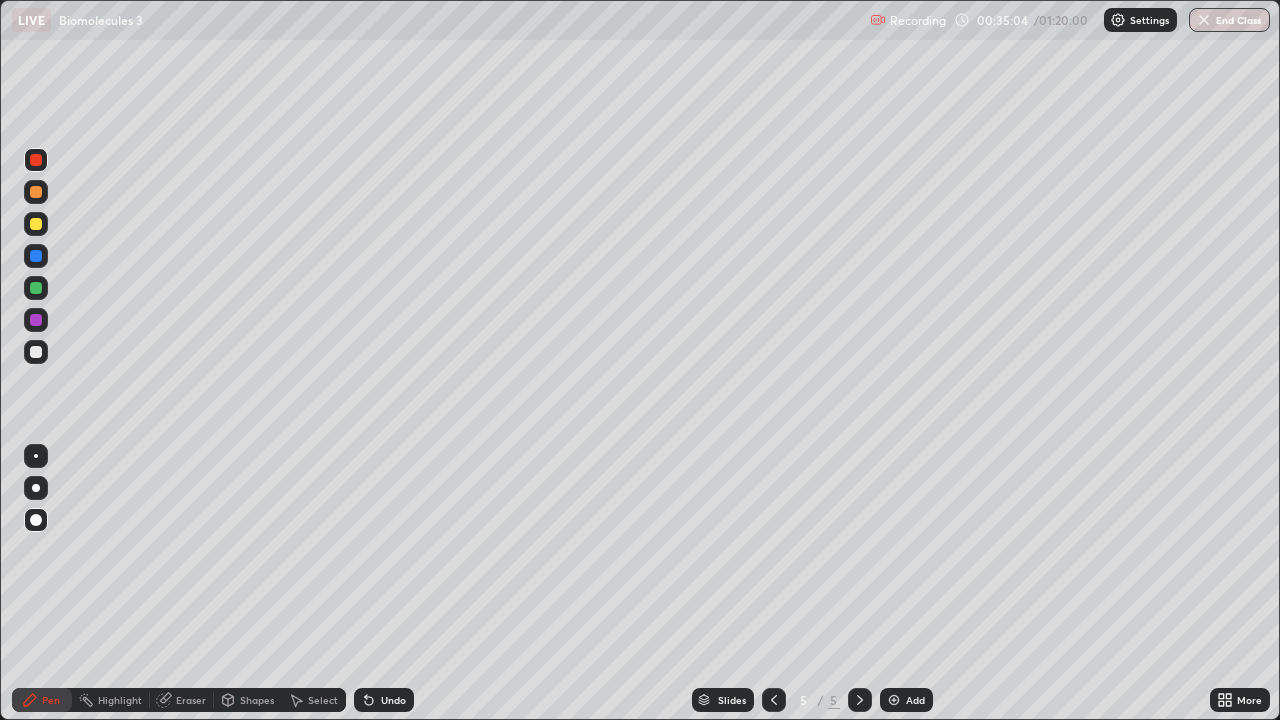 click at bounding box center (36, 352) 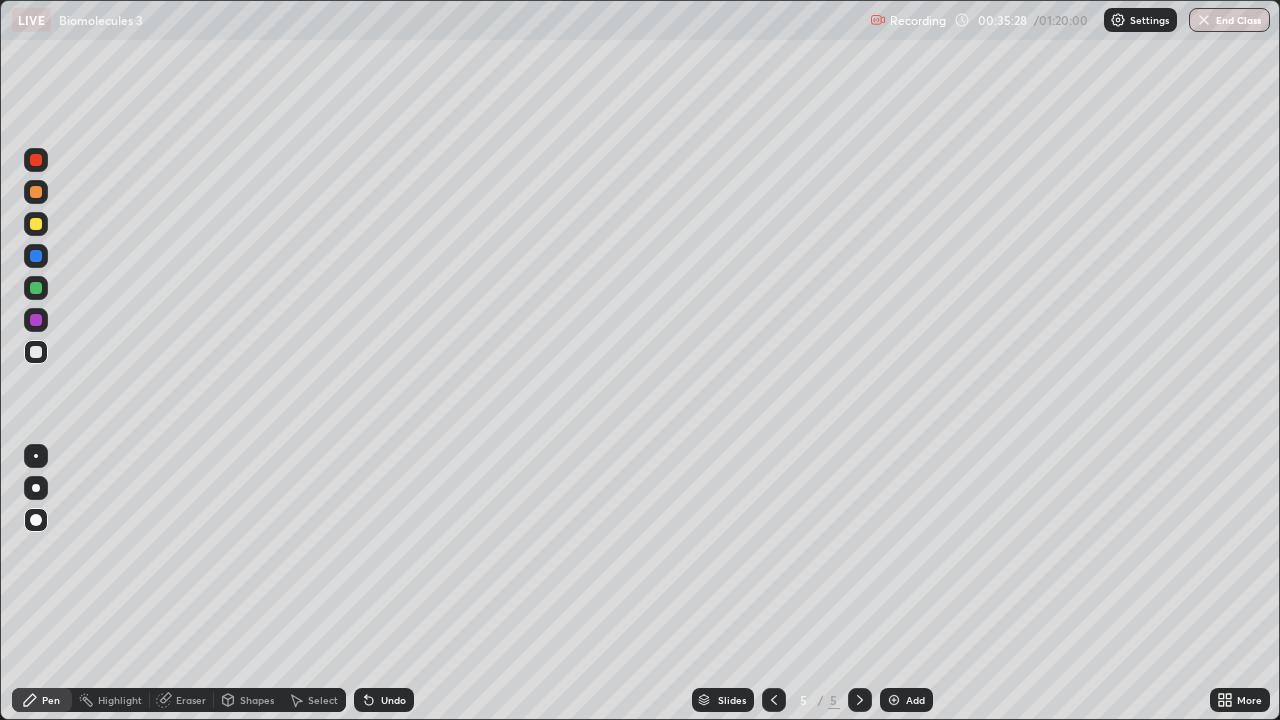 click at bounding box center (36, 456) 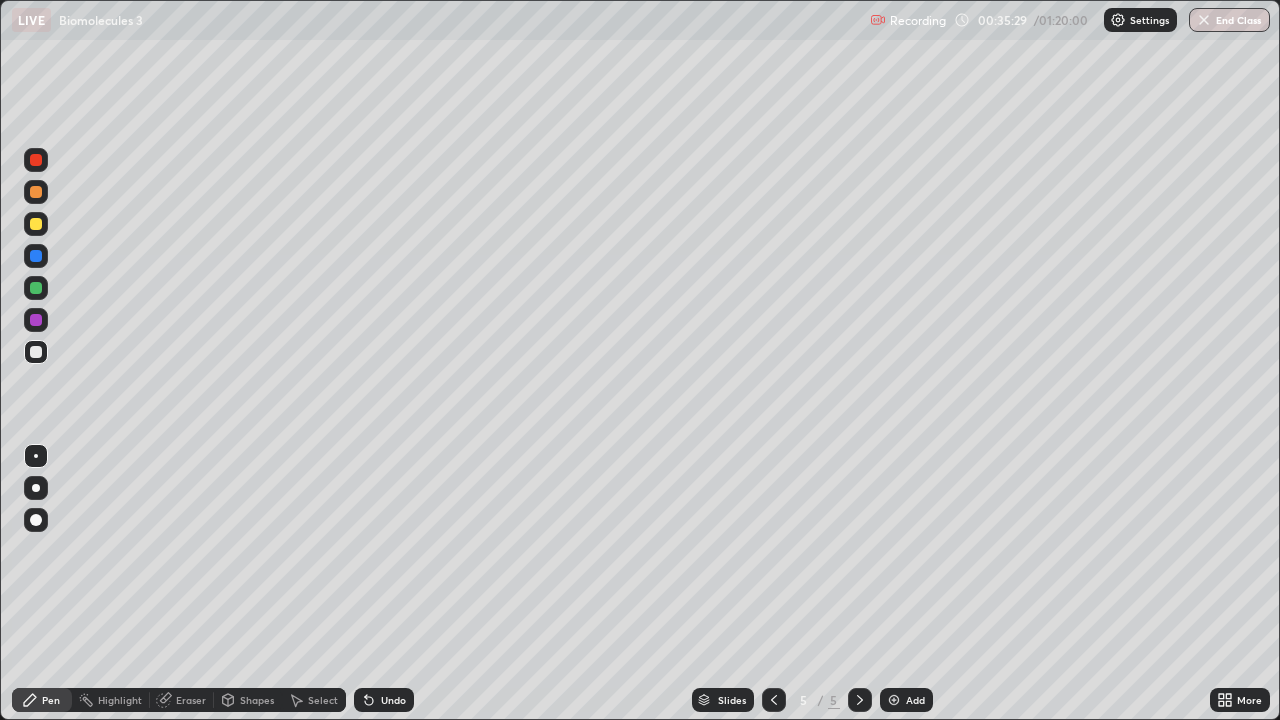 click at bounding box center [36, 288] 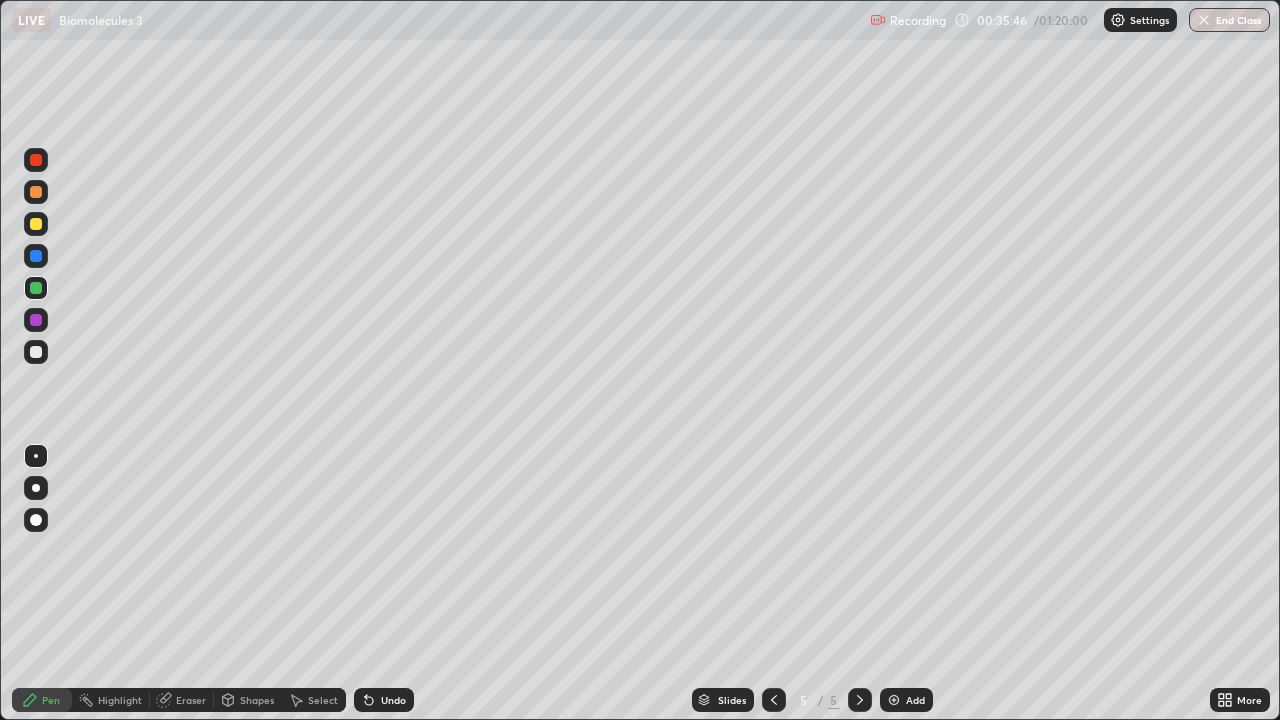 click on "Undo" at bounding box center (384, 700) 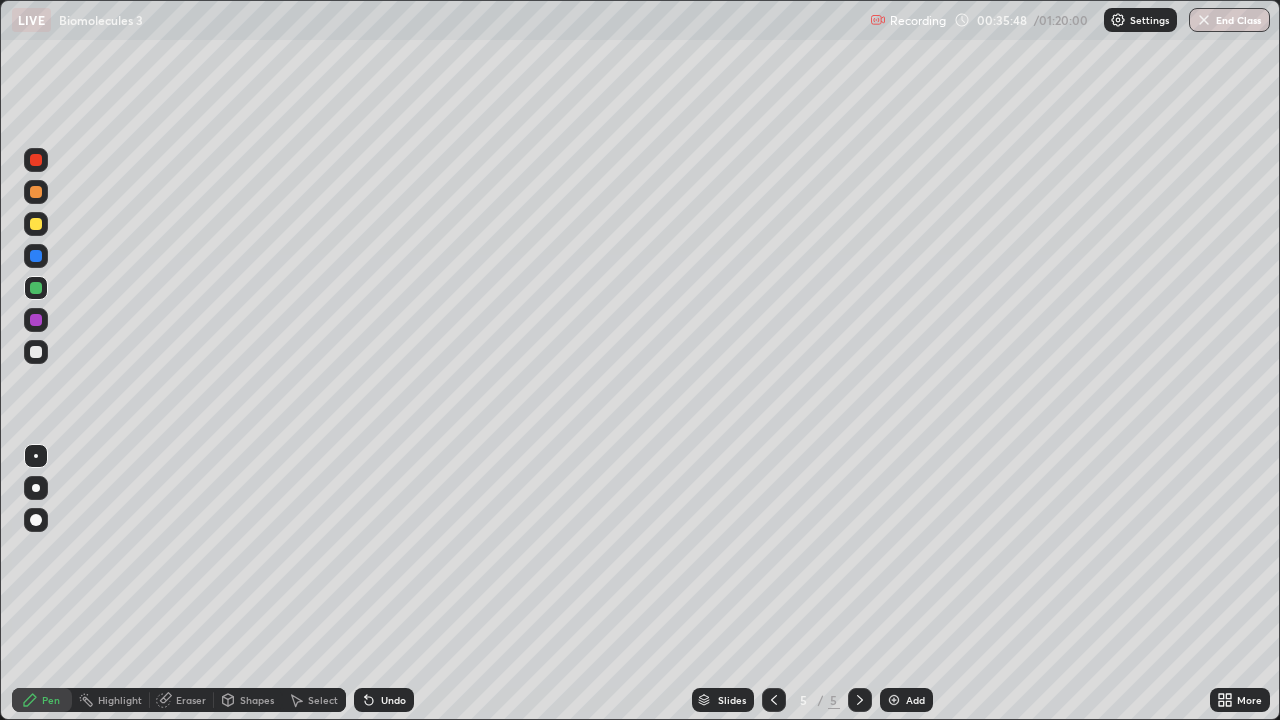 click on "Undo" at bounding box center [393, 700] 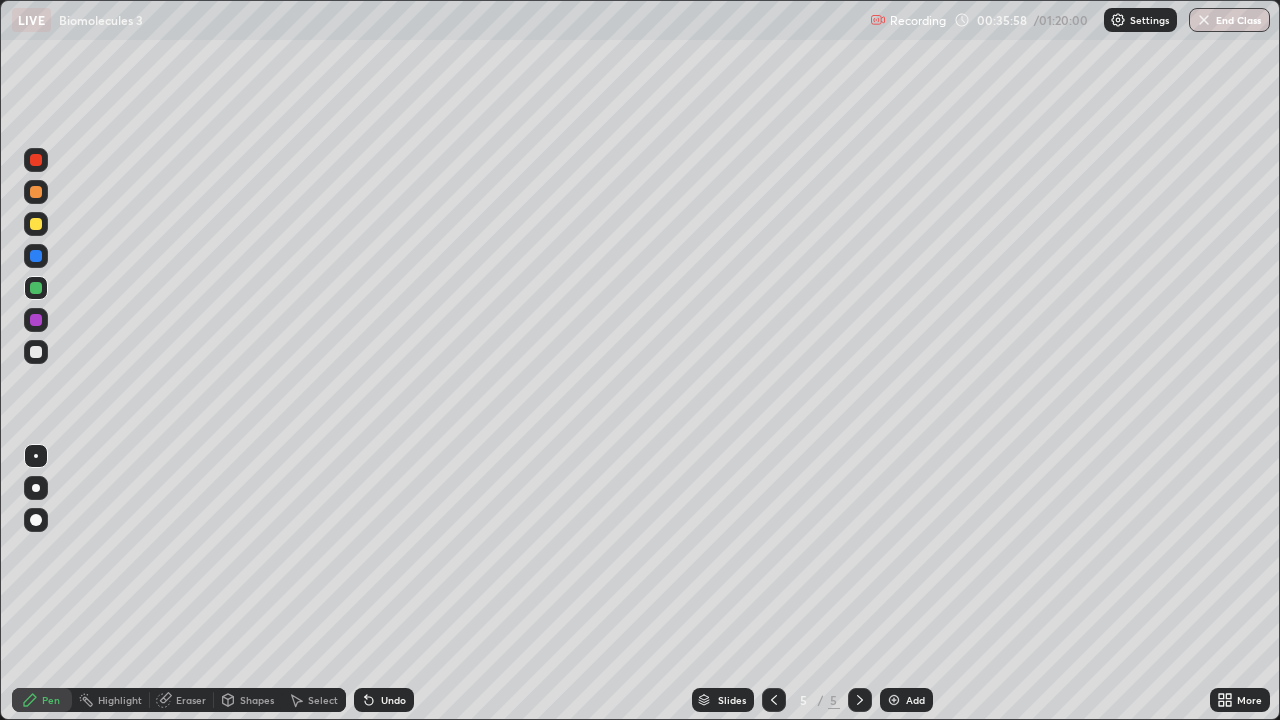 click on "Undo" at bounding box center [393, 700] 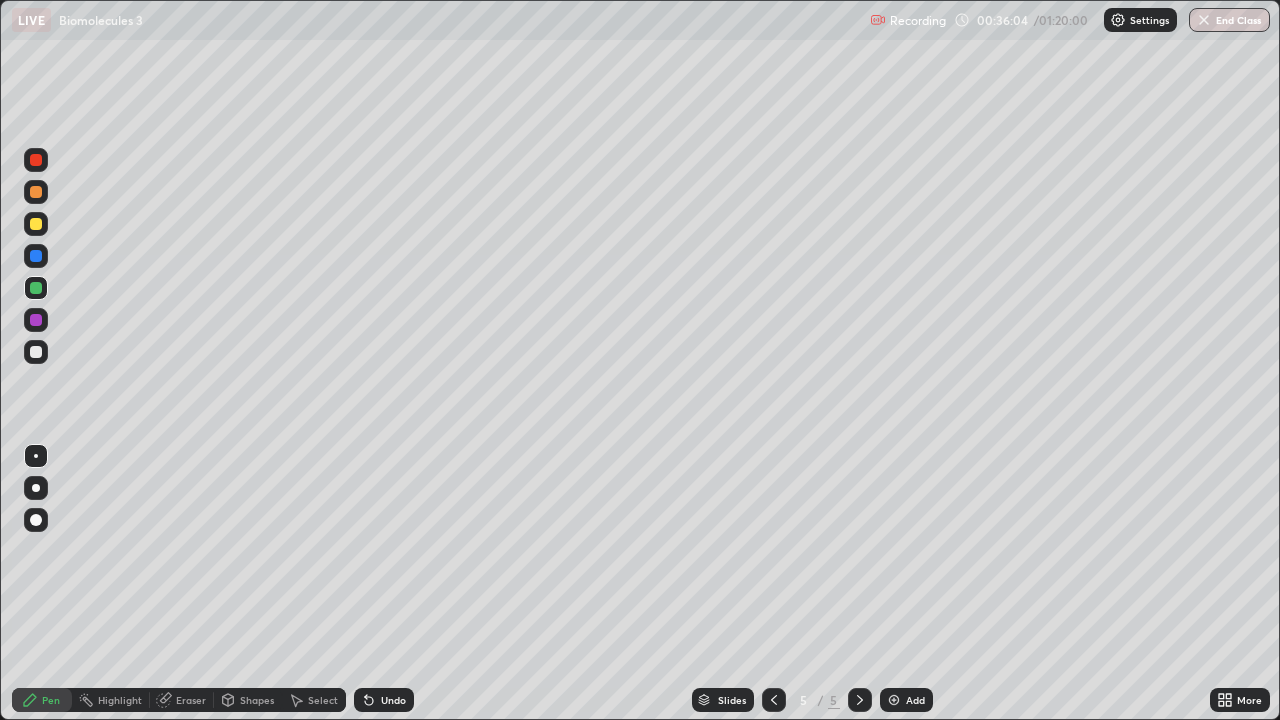 click at bounding box center [36, 320] 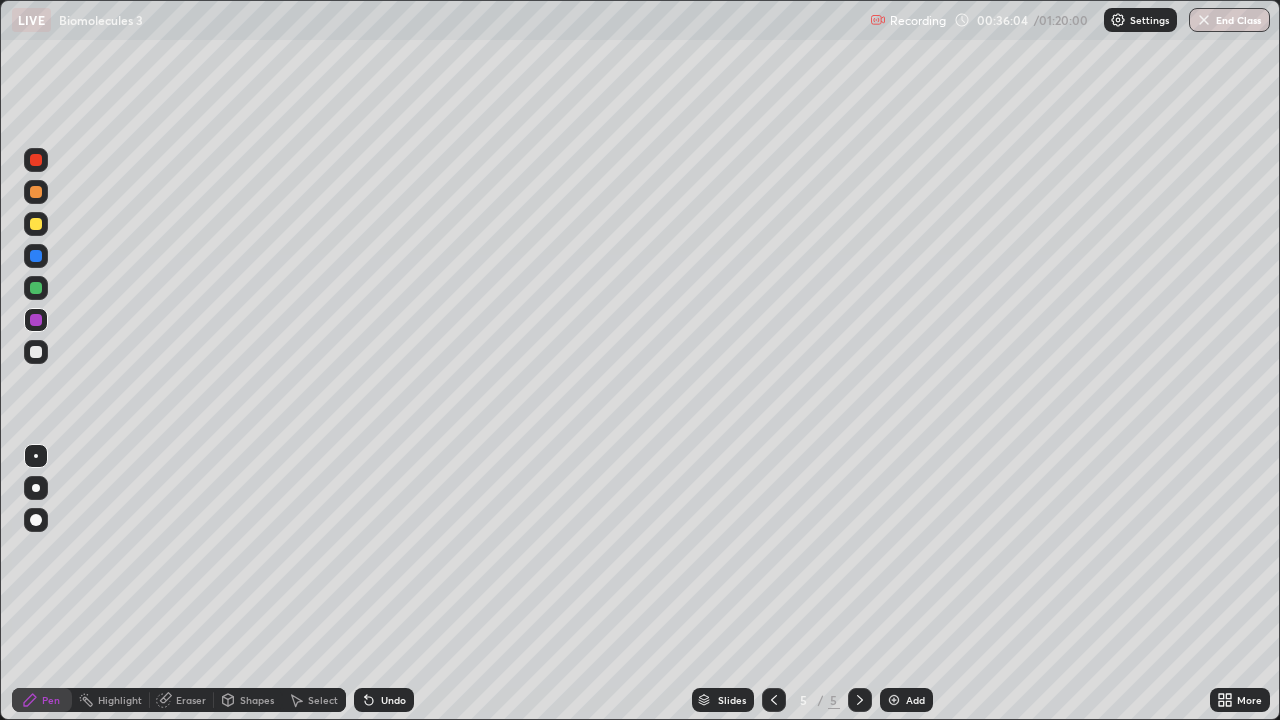 click at bounding box center (36, 520) 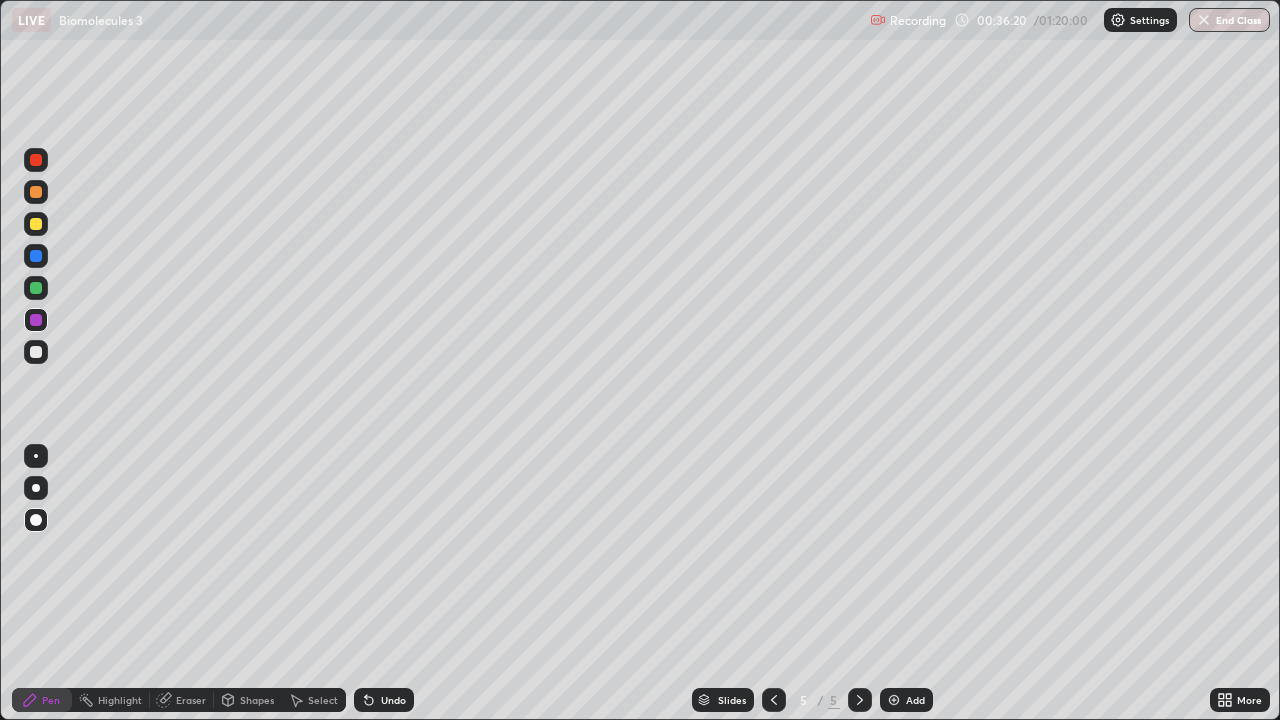 click at bounding box center (36, 456) 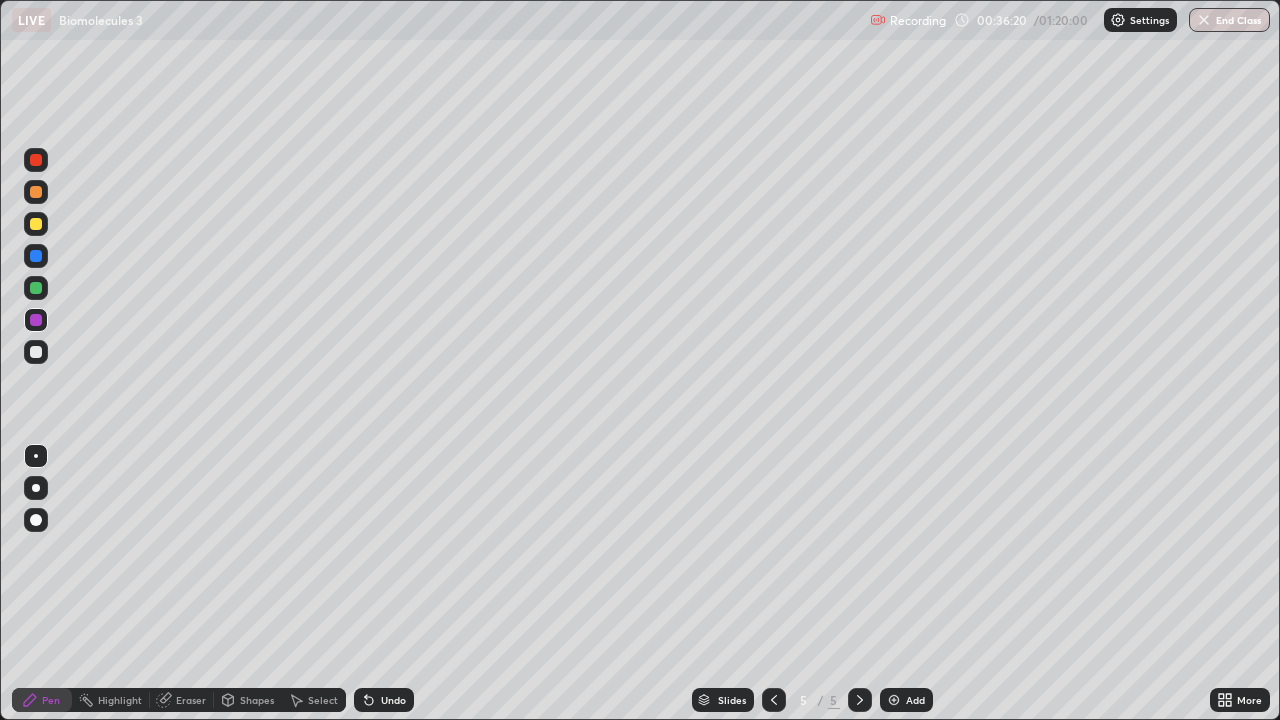 click at bounding box center (36, 224) 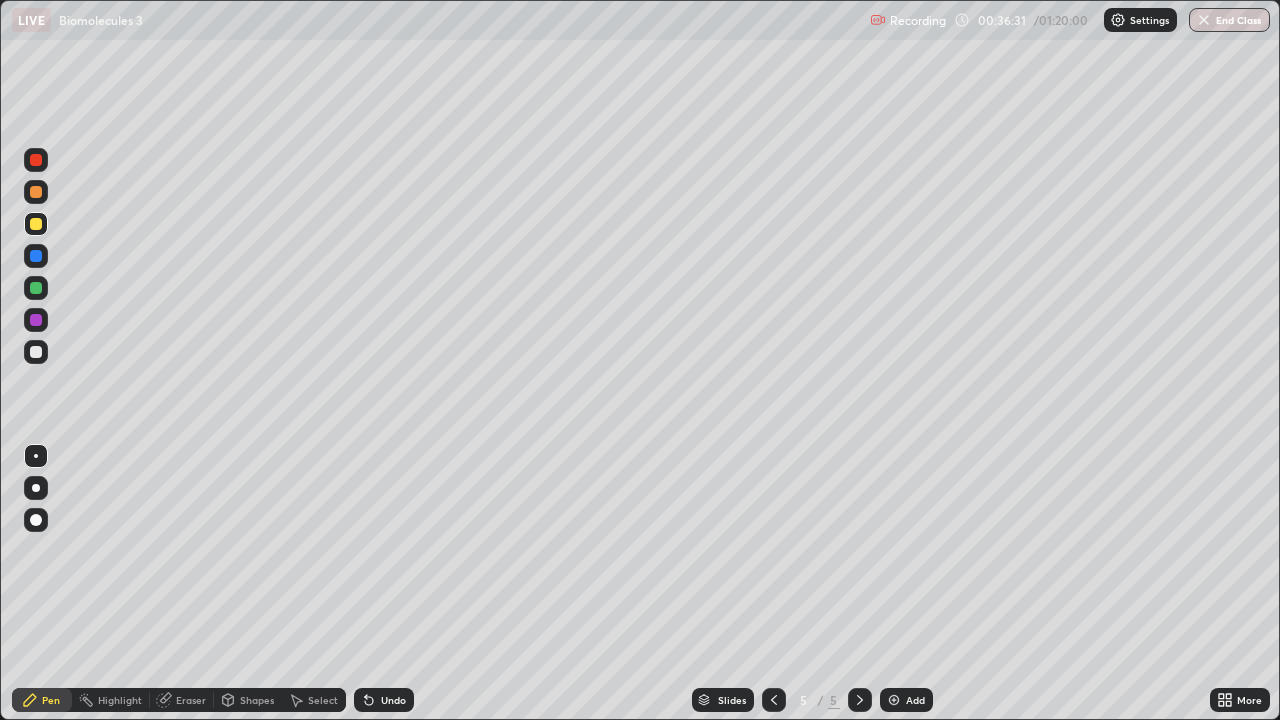 click 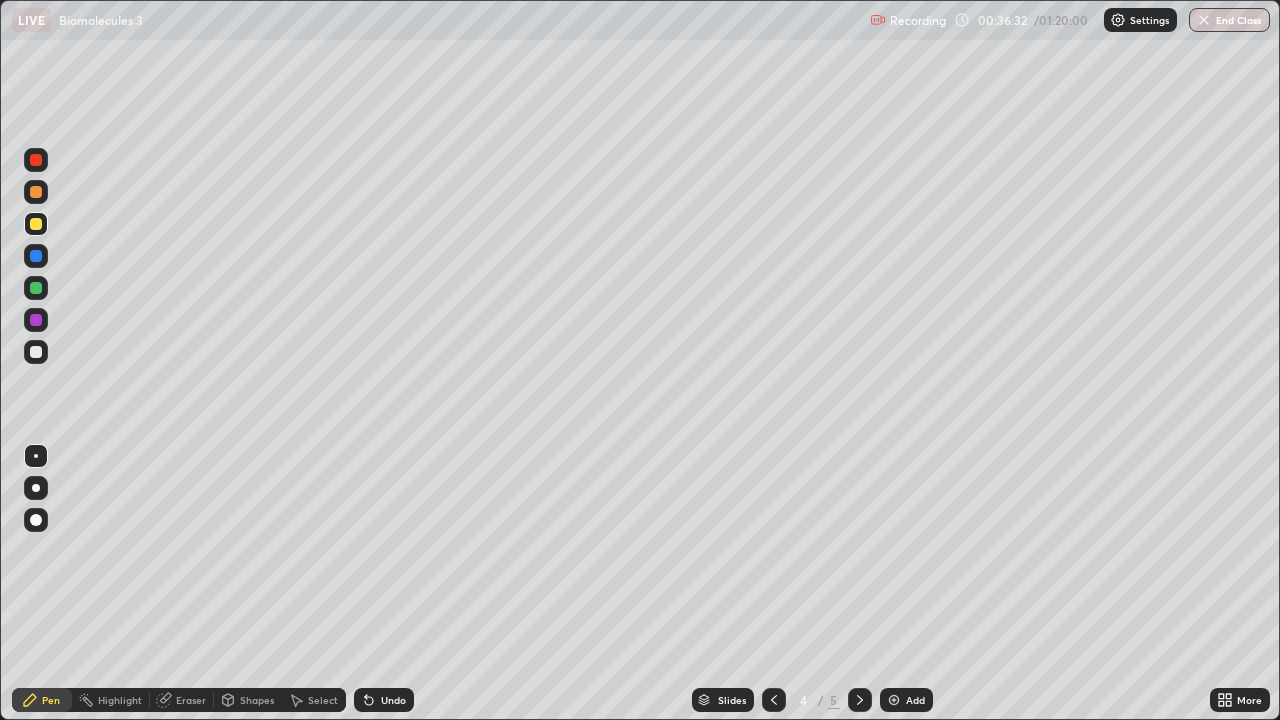 click 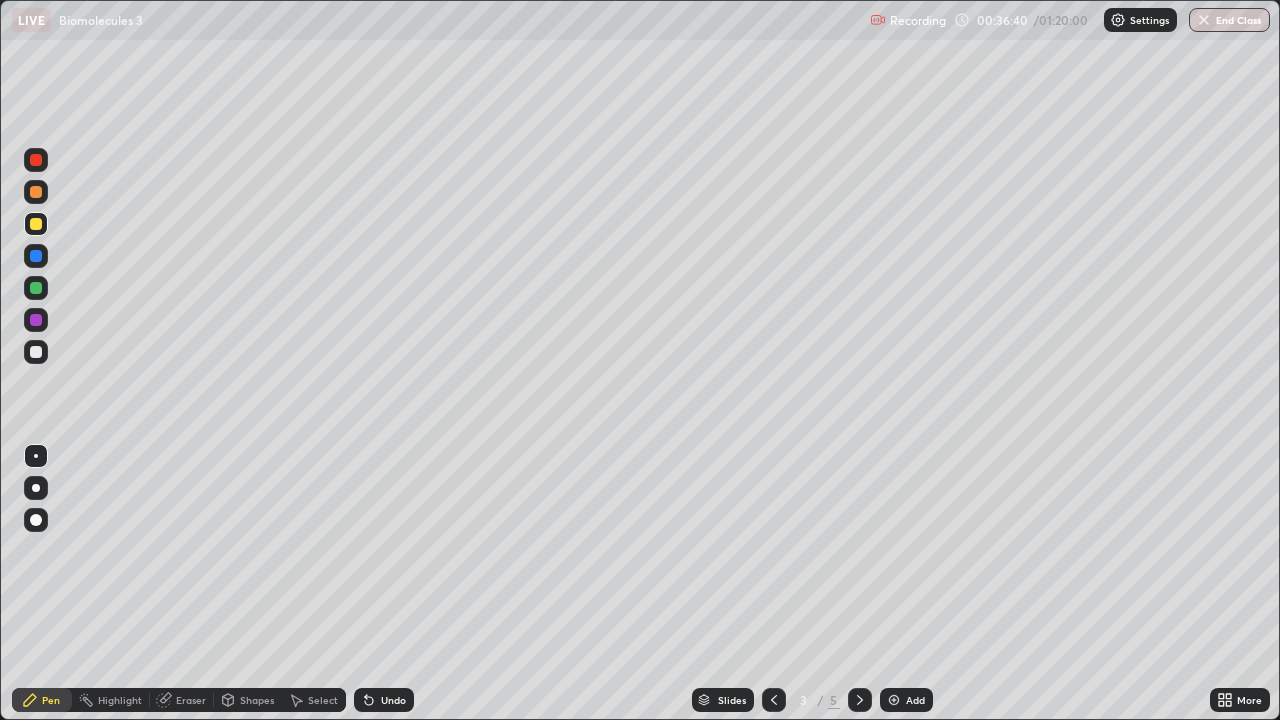 click on "Undo" at bounding box center (393, 700) 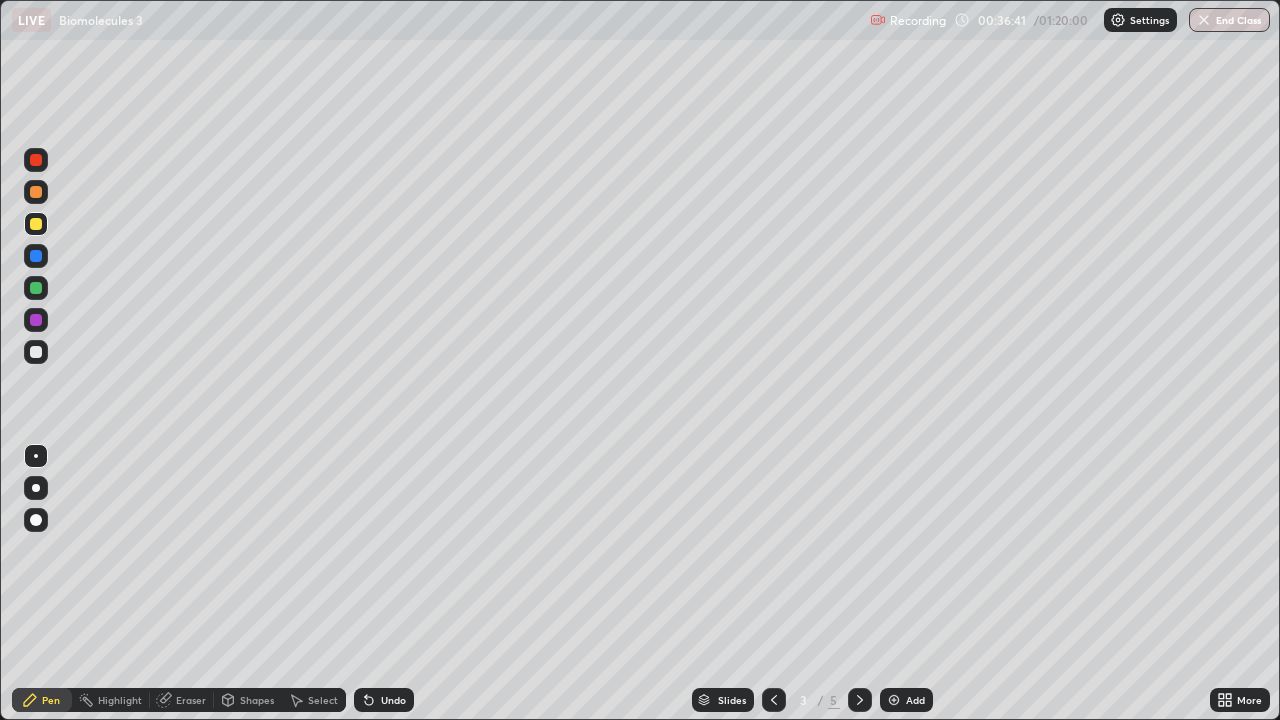 click 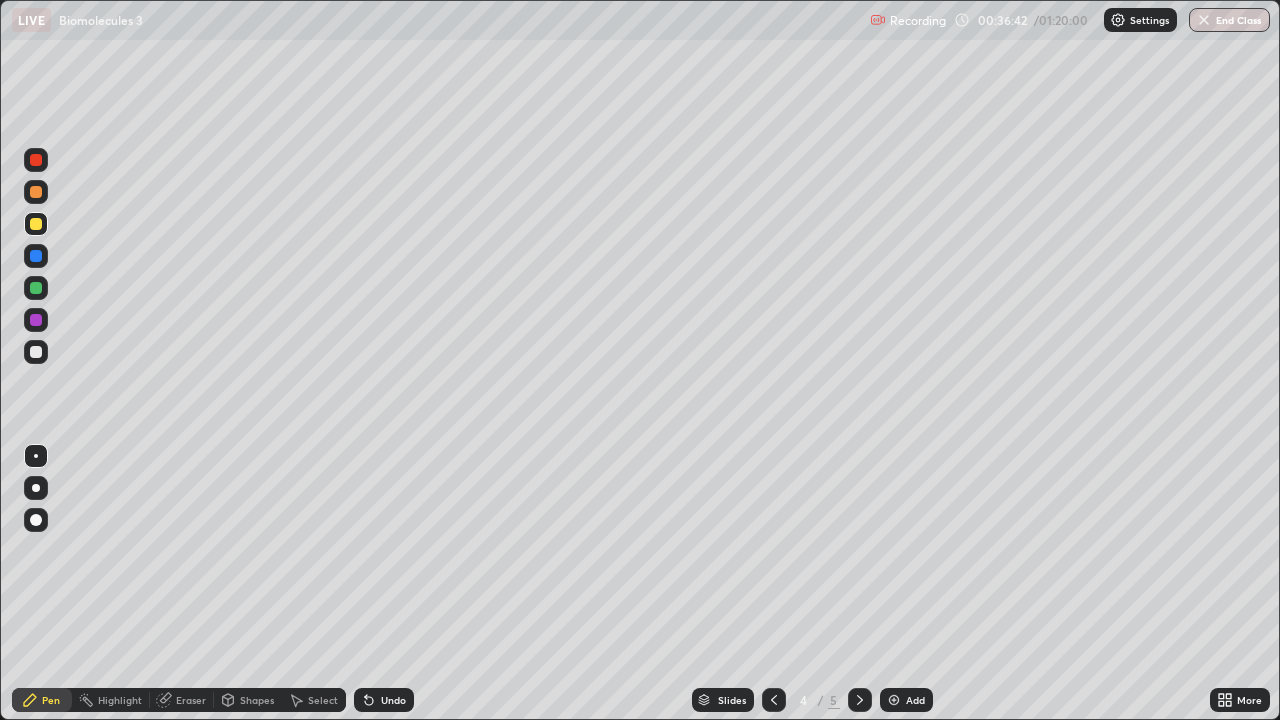 click 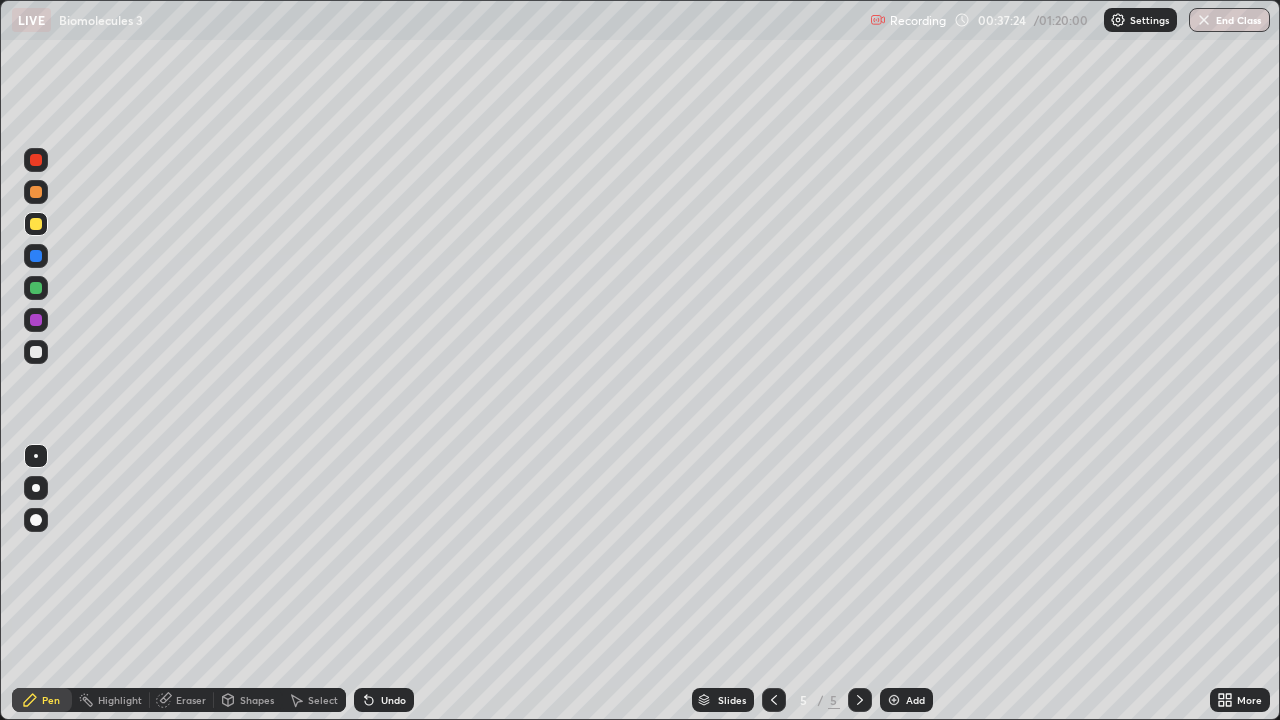 click on "Undo" at bounding box center (384, 700) 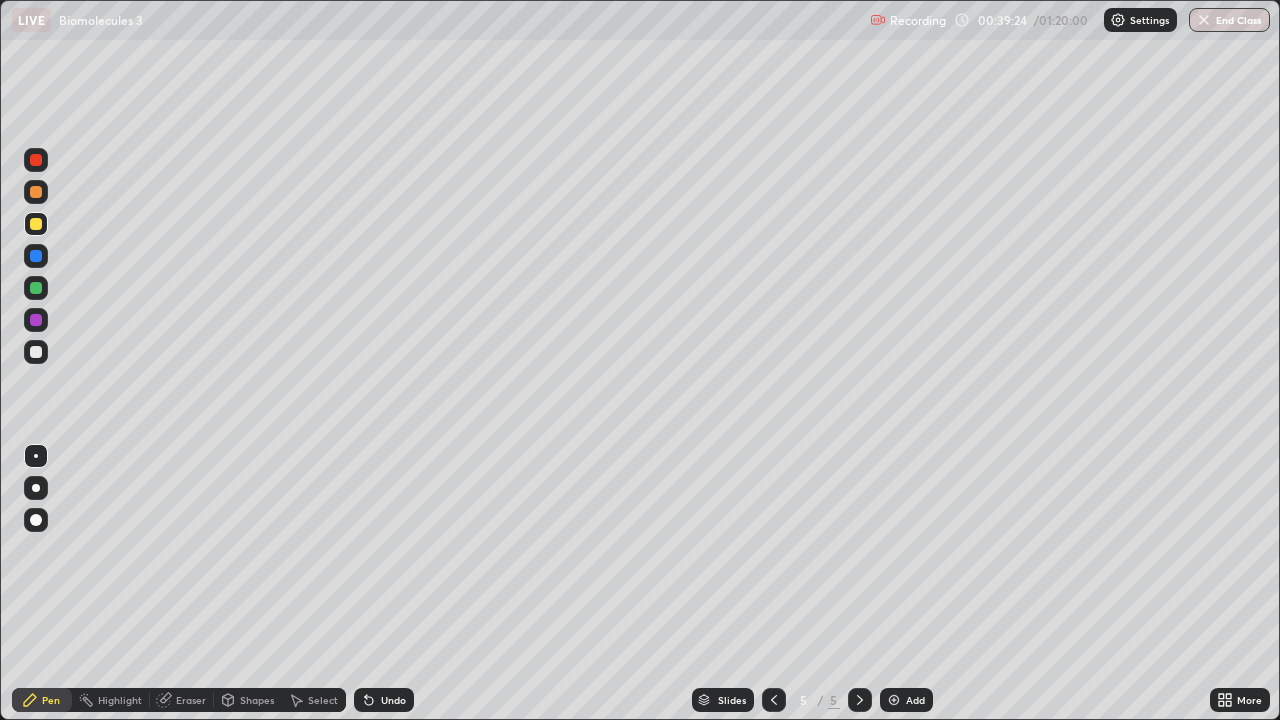 click on "Add" at bounding box center (915, 700) 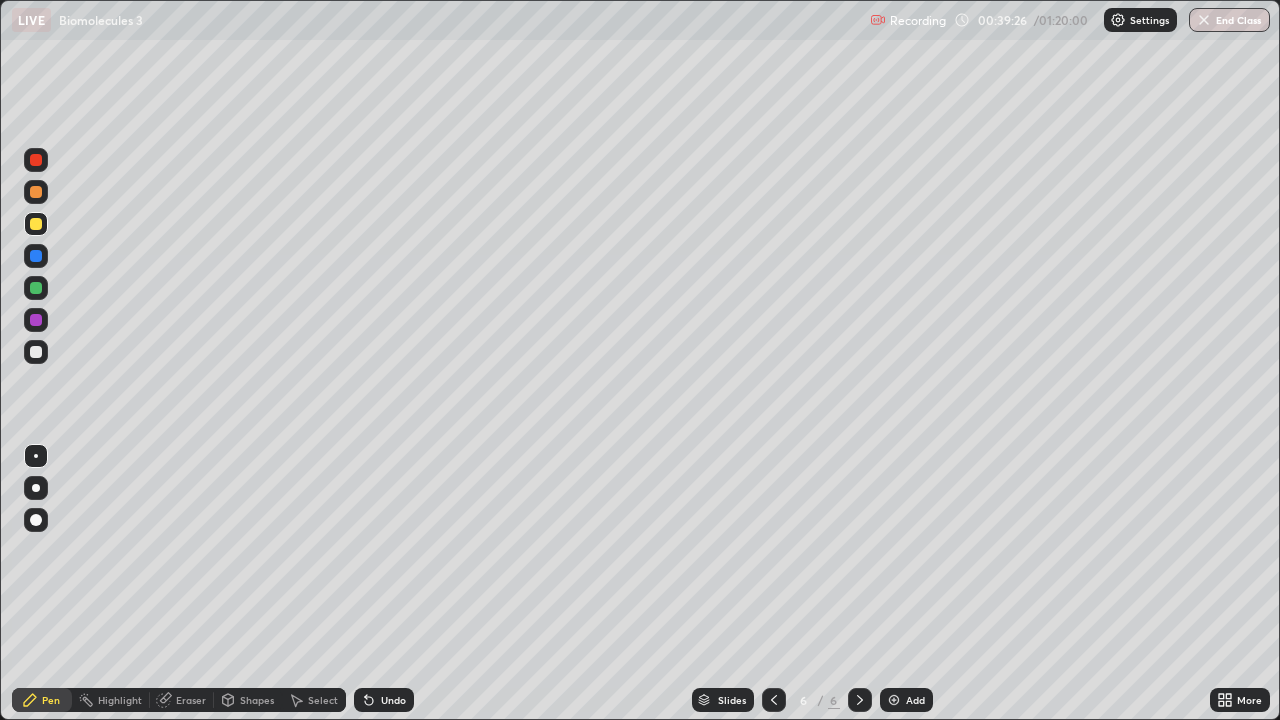 click at bounding box center (36, 352) 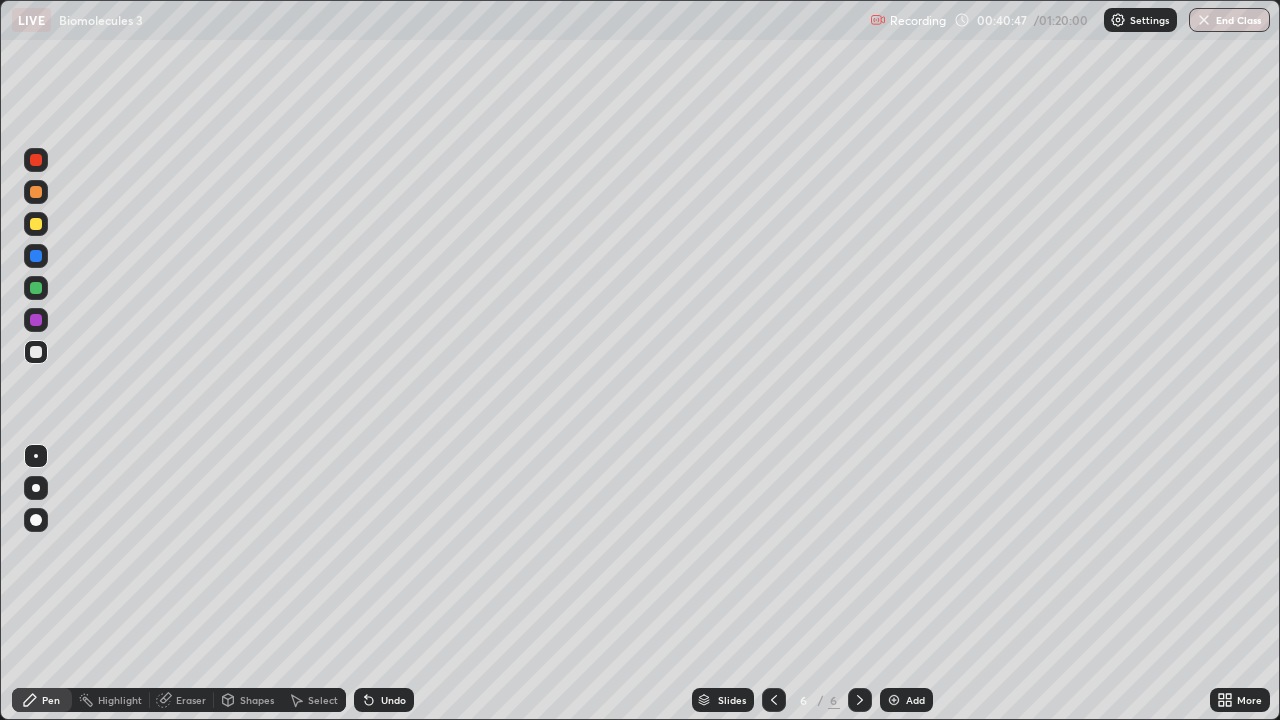 click on "Undo" at bounding box center [393, 700] 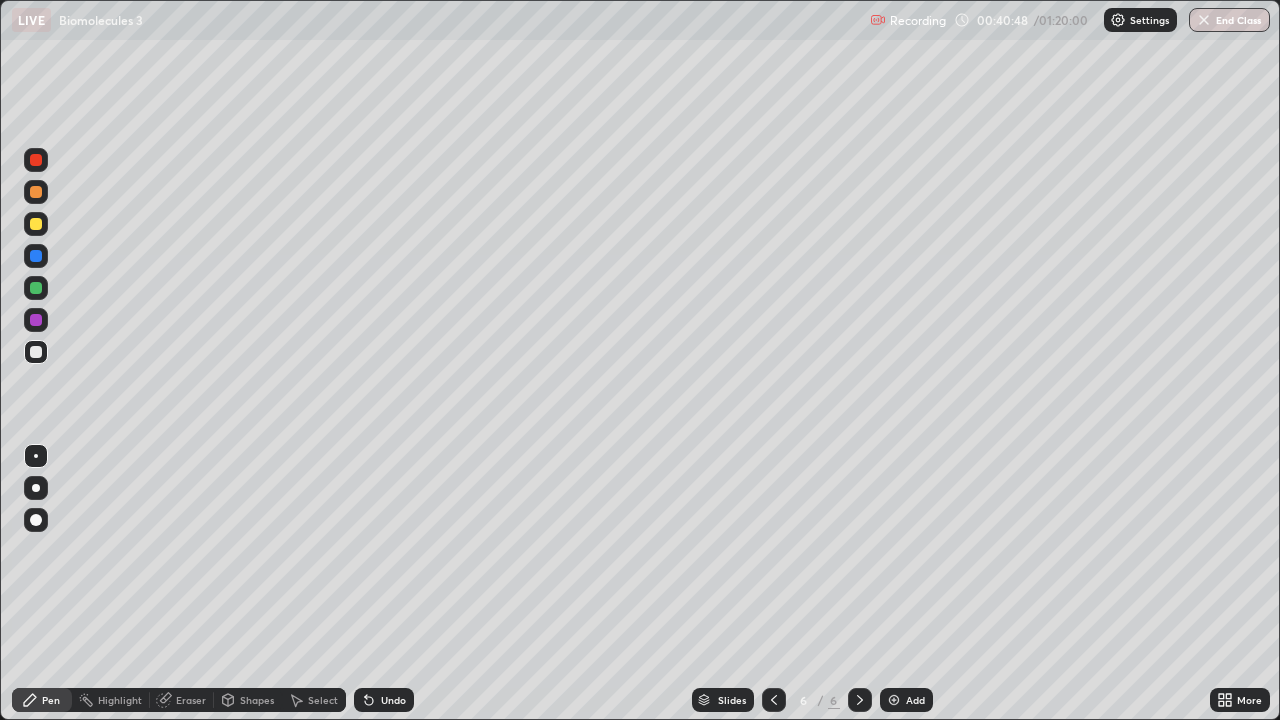 click on "Undo" at bounding box center [393, 700] 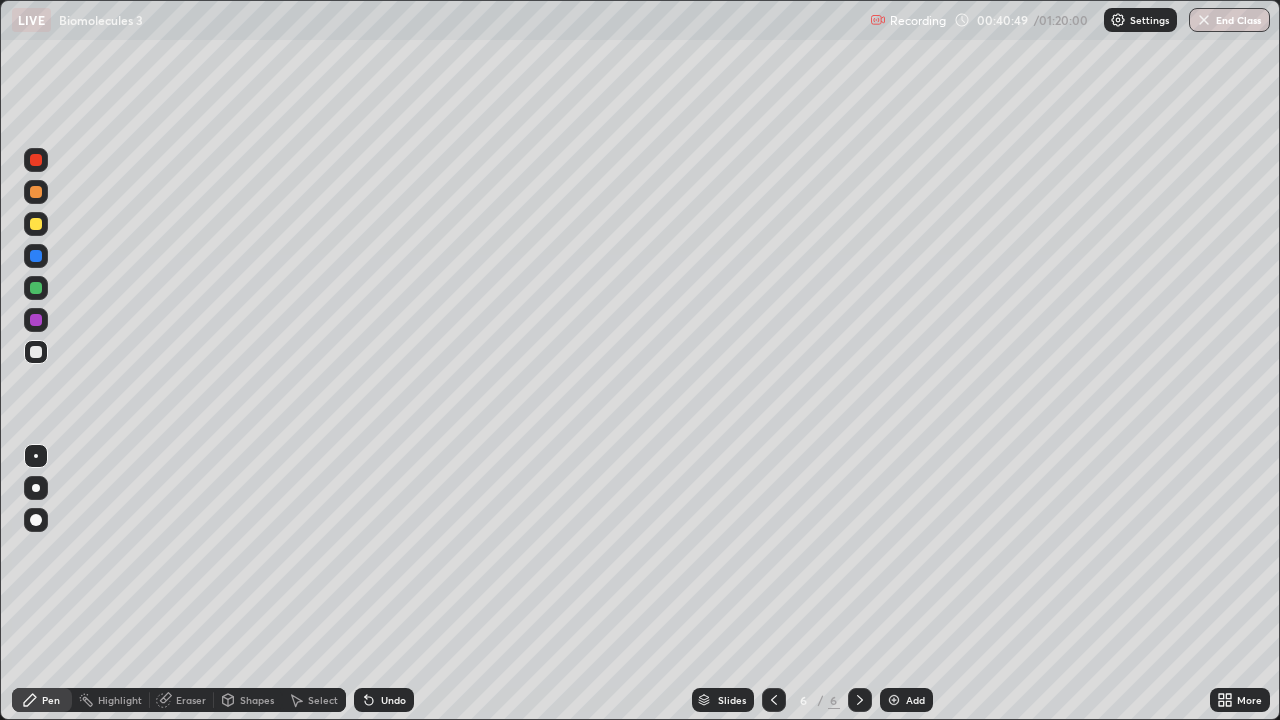 click on "Undo" at bounding box center [393, 700] 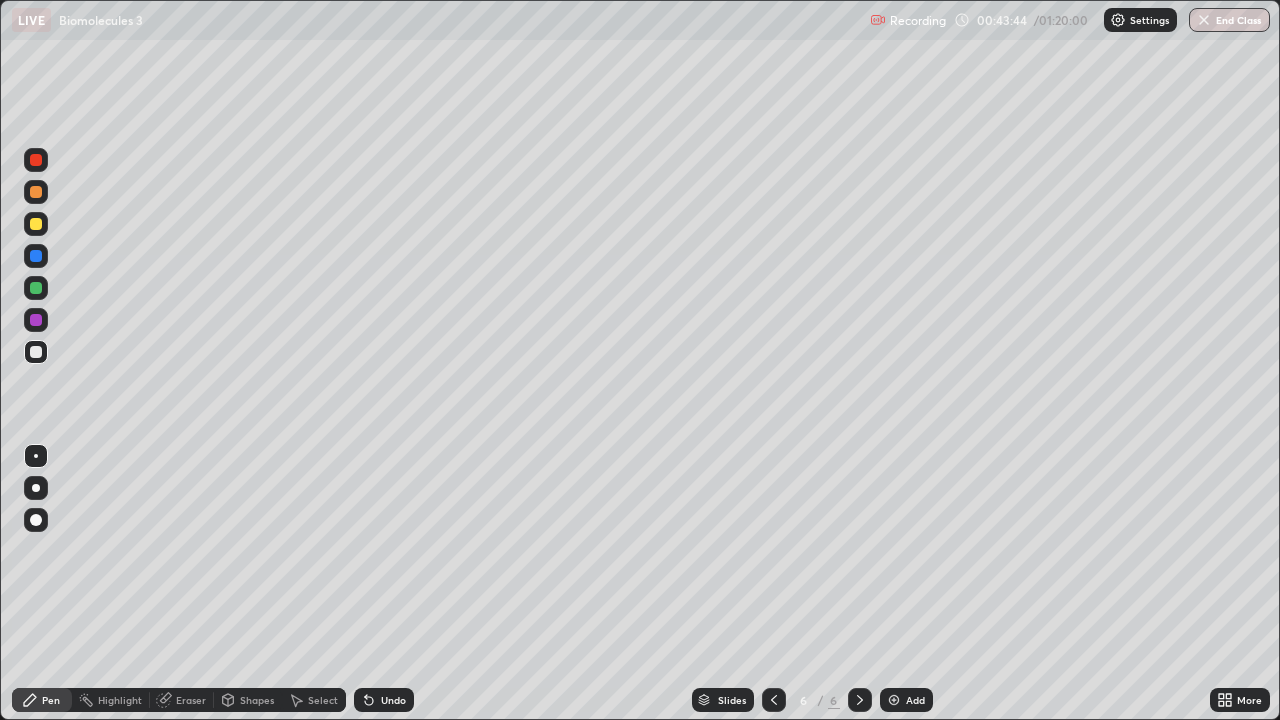 click at bounding box center (36, 224) 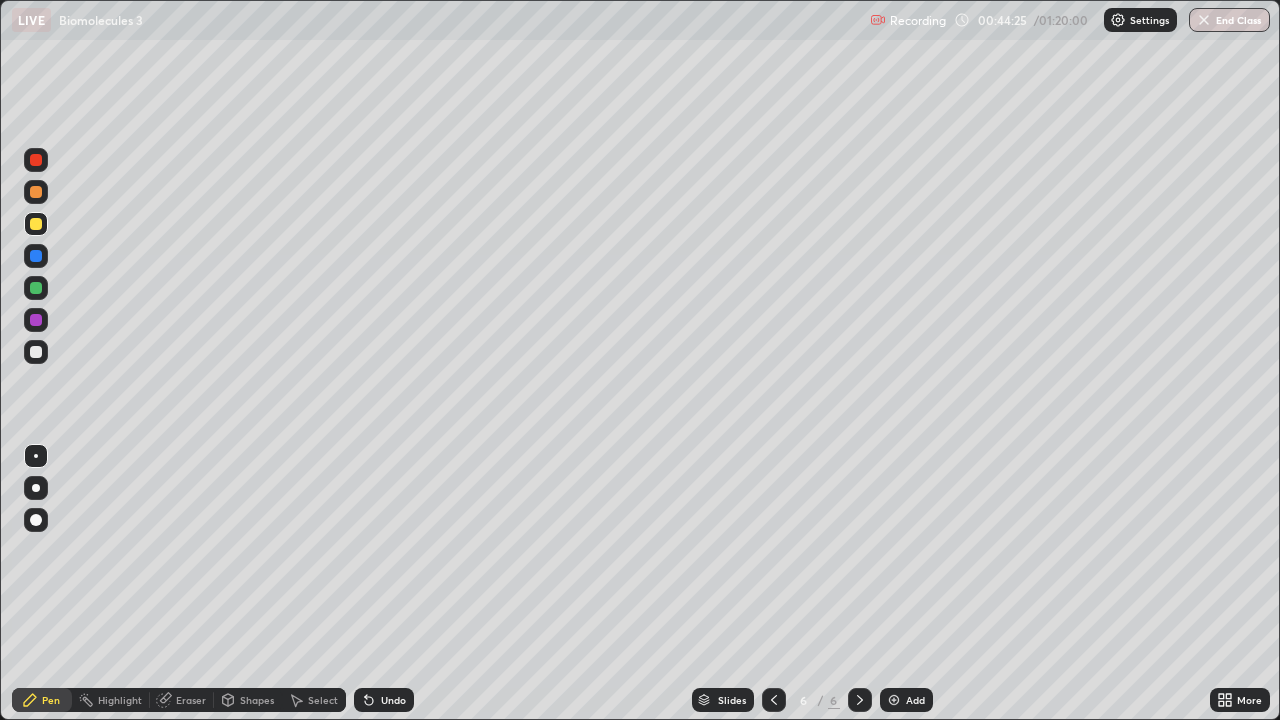 click 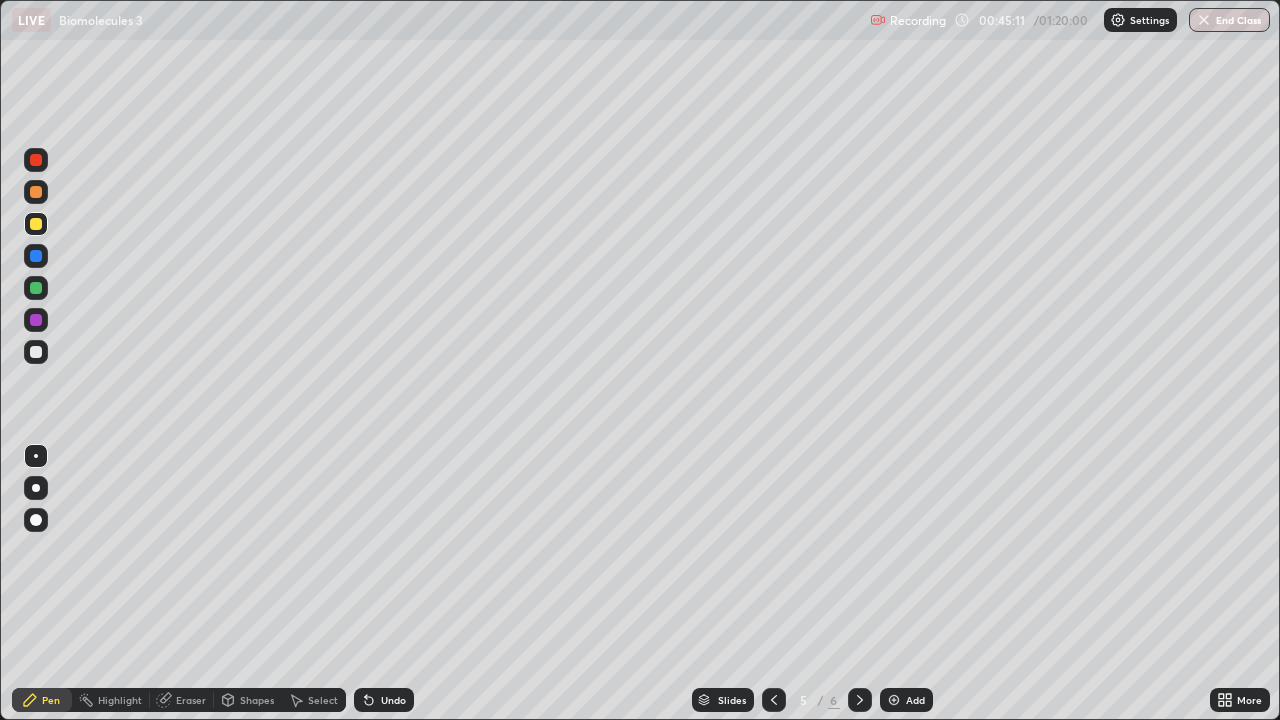 click 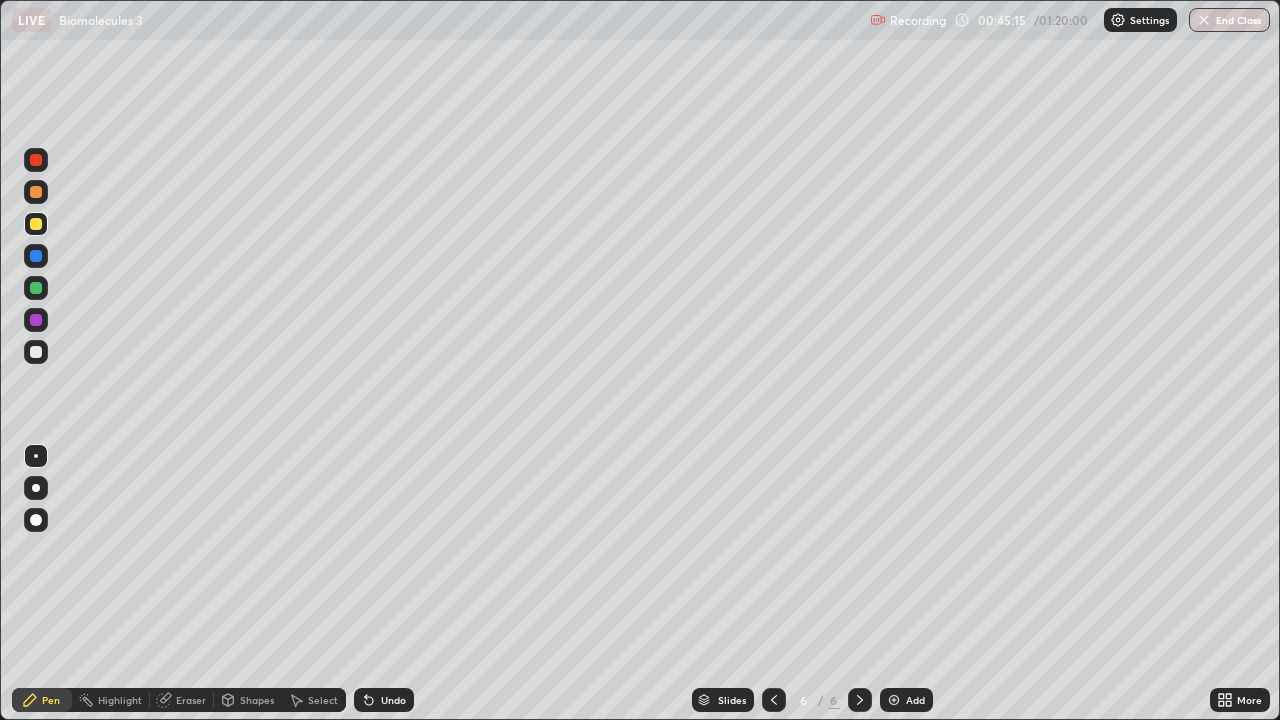 click on "Add" at bounding box center [915, 700] 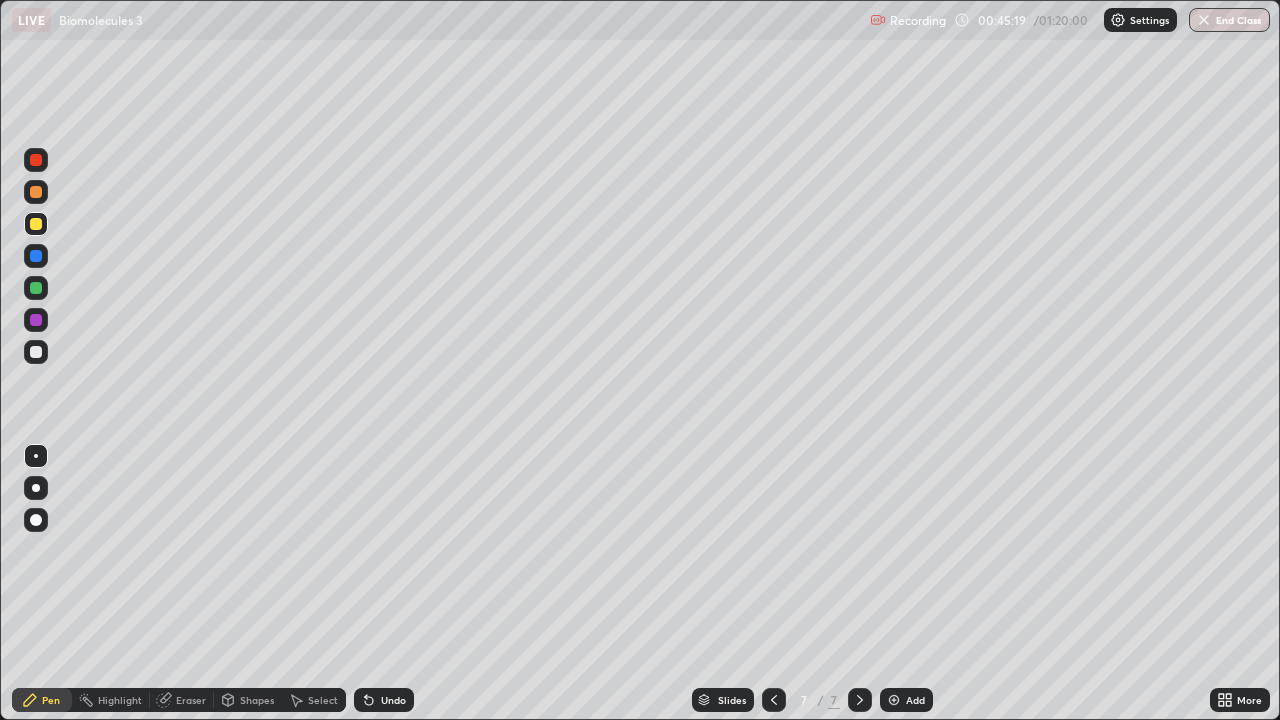 click at bounding box center [36, 352] 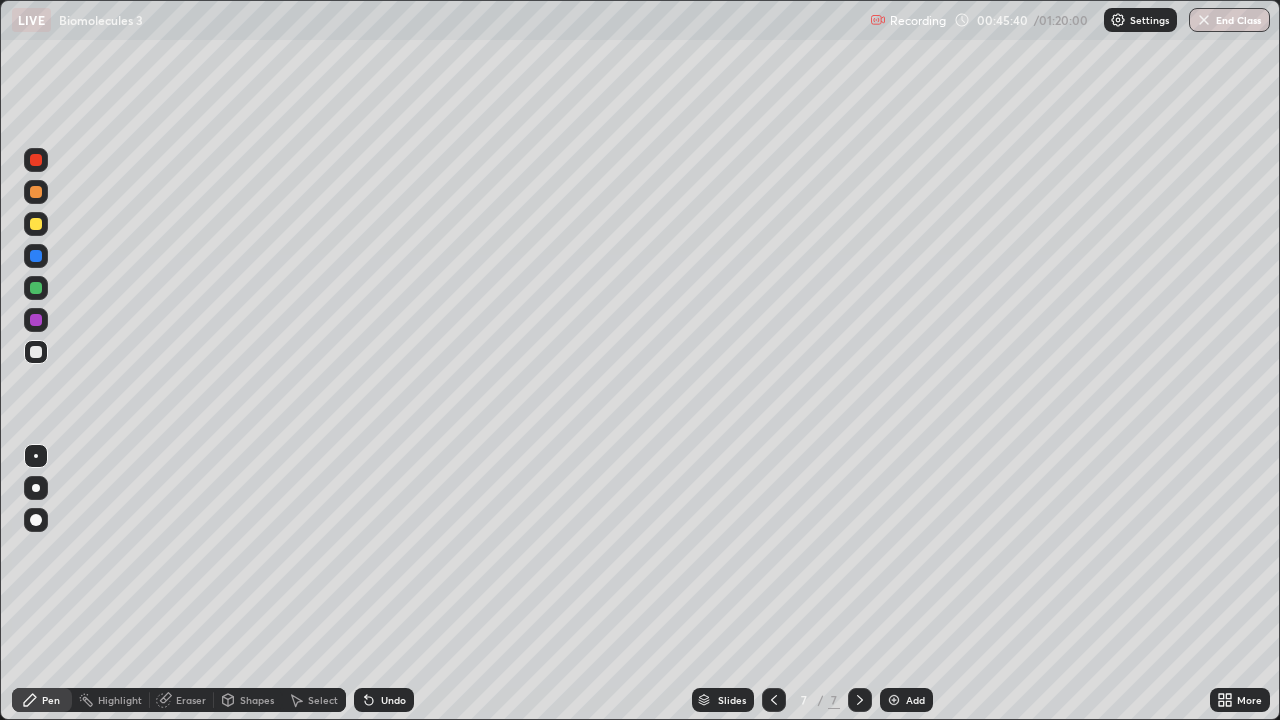 click on "Undo" at bounding box center [393, 700] 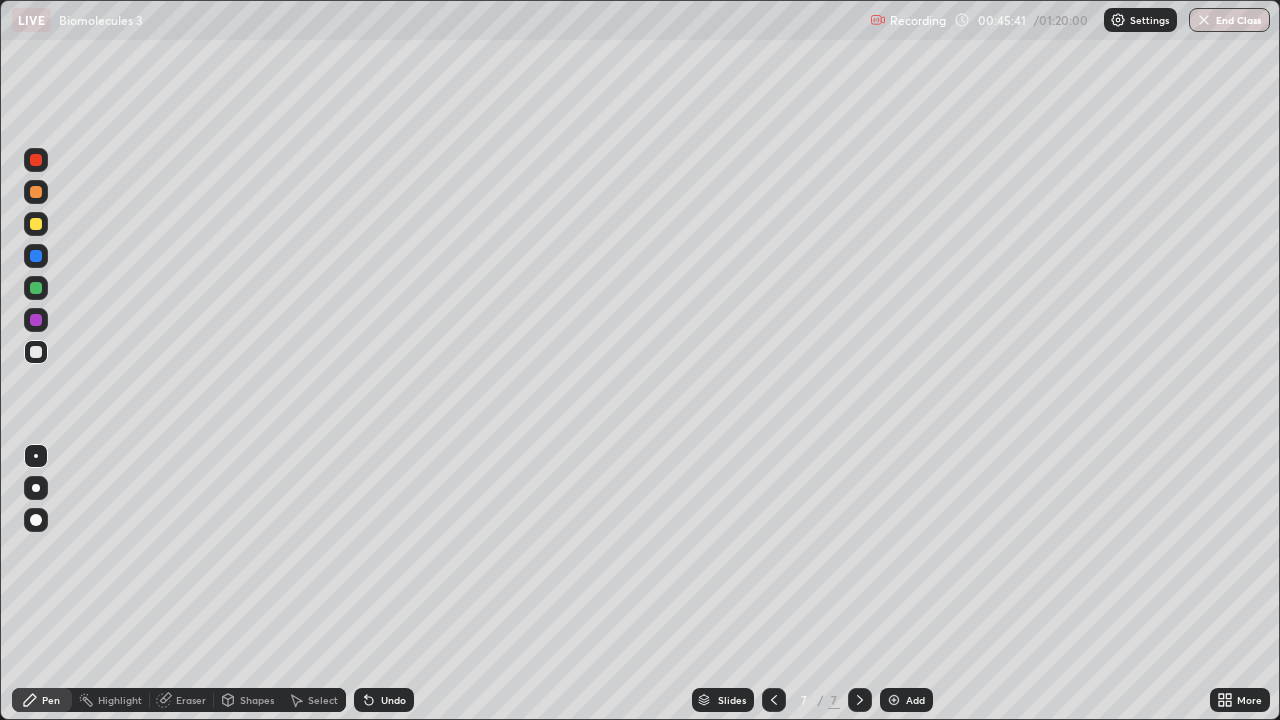 click on "Undo" at bounding box center [393, 700] 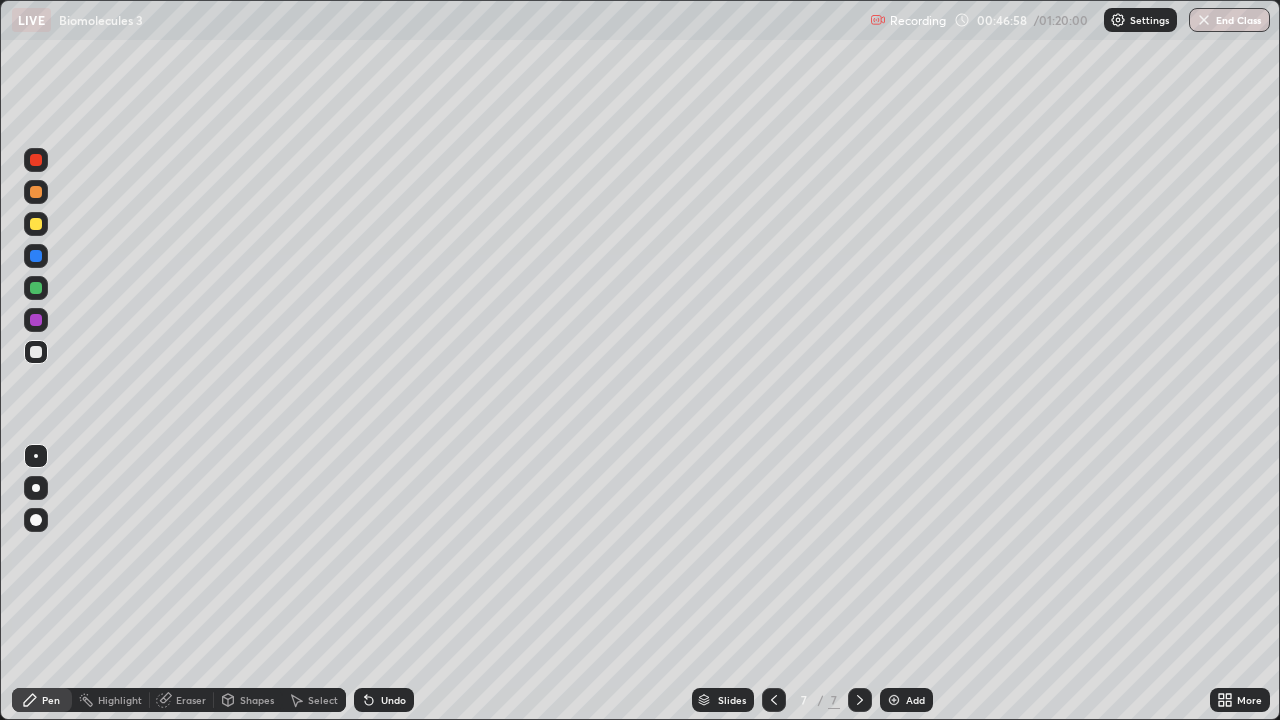 click on "Add" at bounding box center (906, 700) 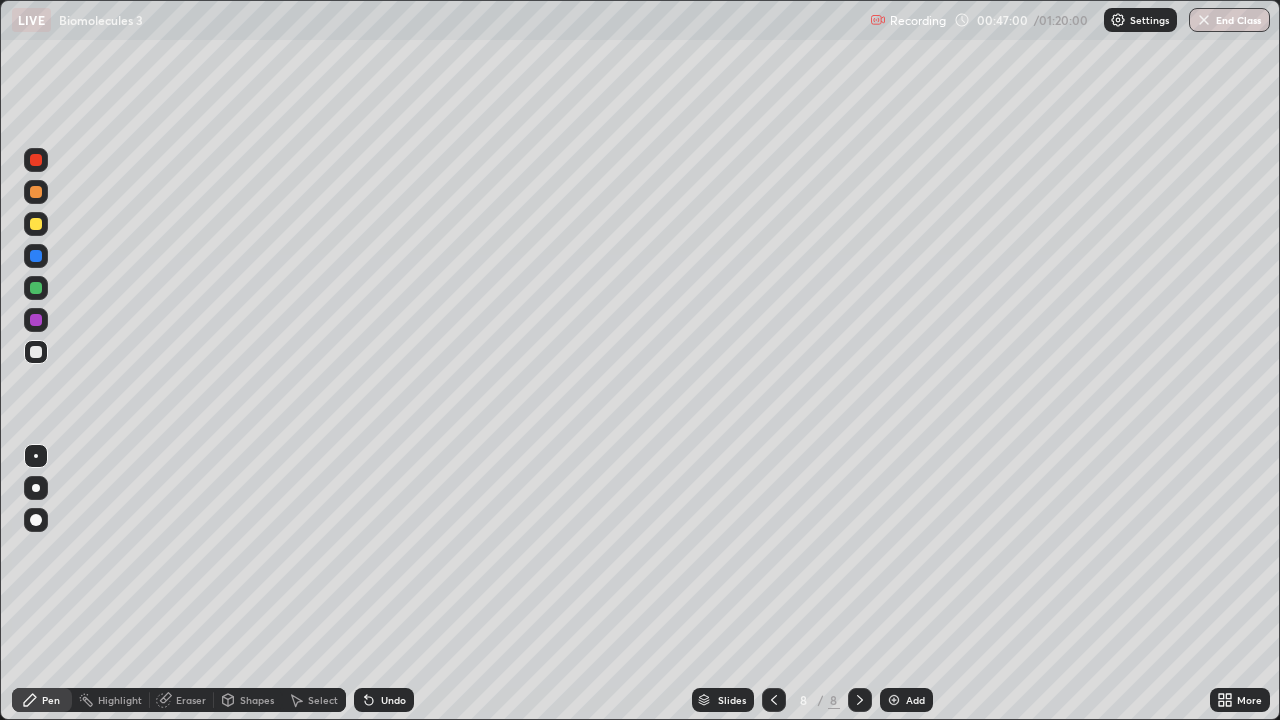 click at bounding box center (36, 224) 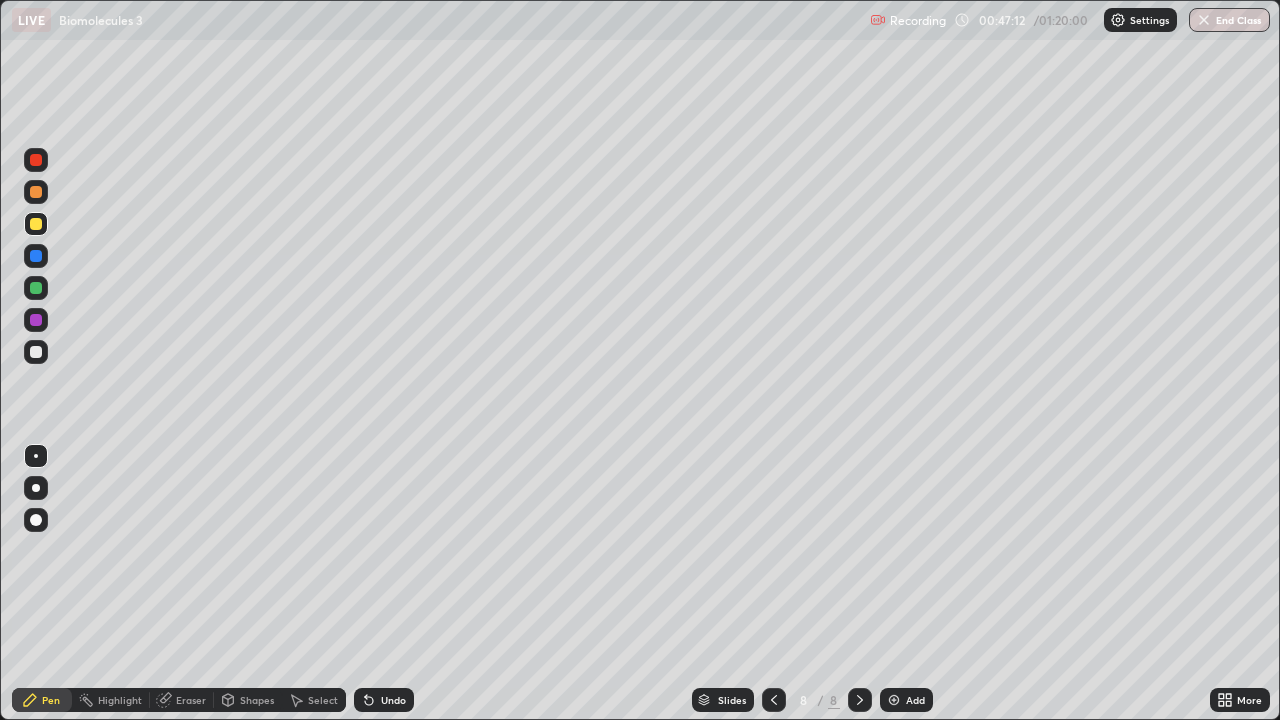 click at bounding box center [36, 256] 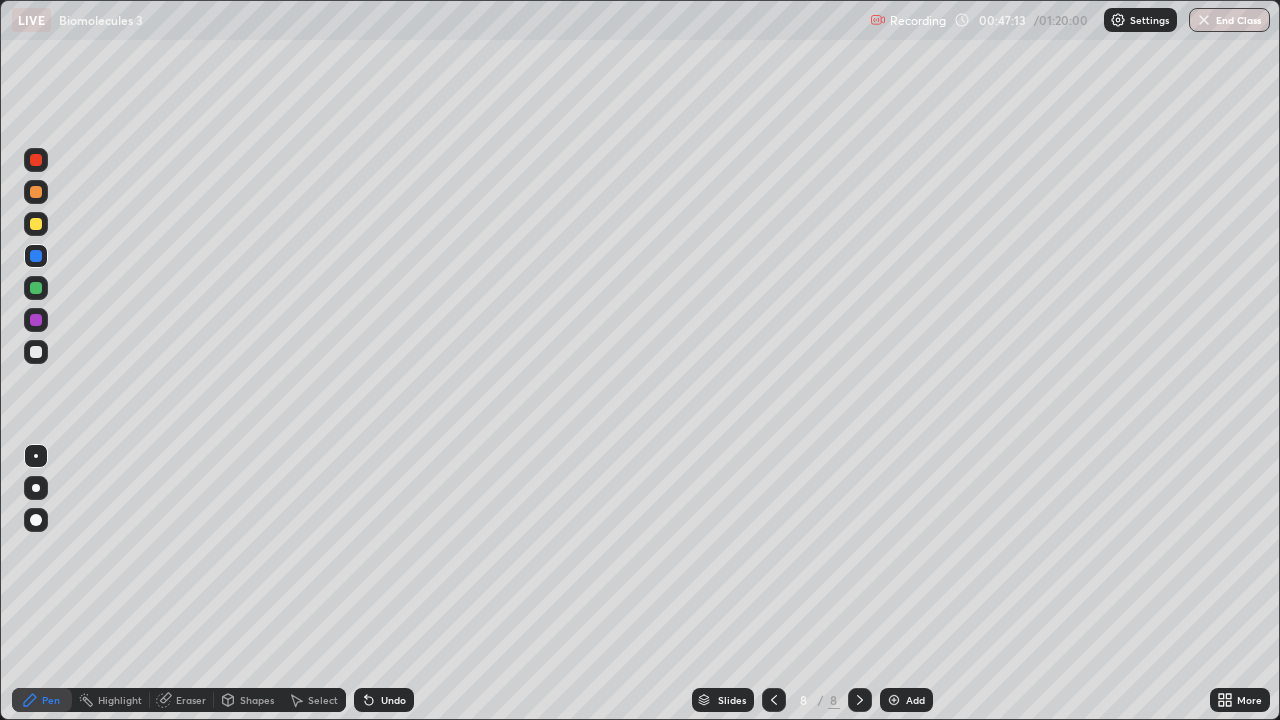 click at bounding box center (36, 488) 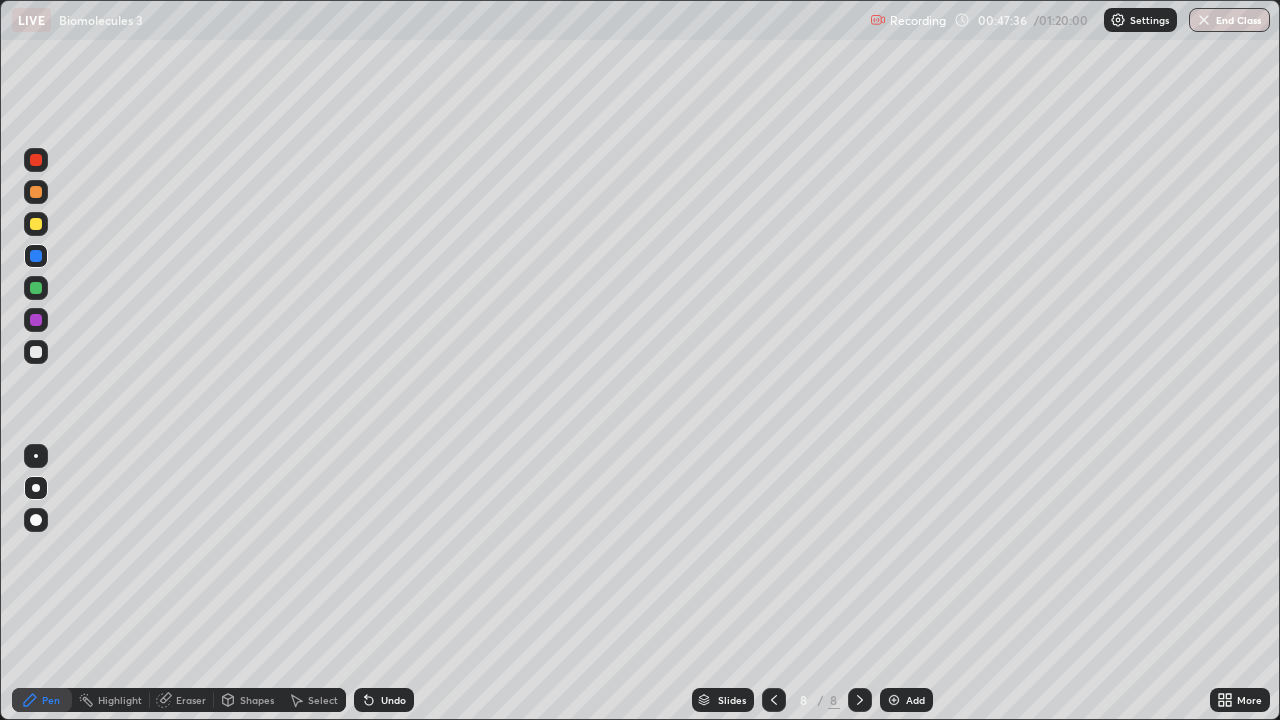 click on "Undo" at bounding box center (393, 700) 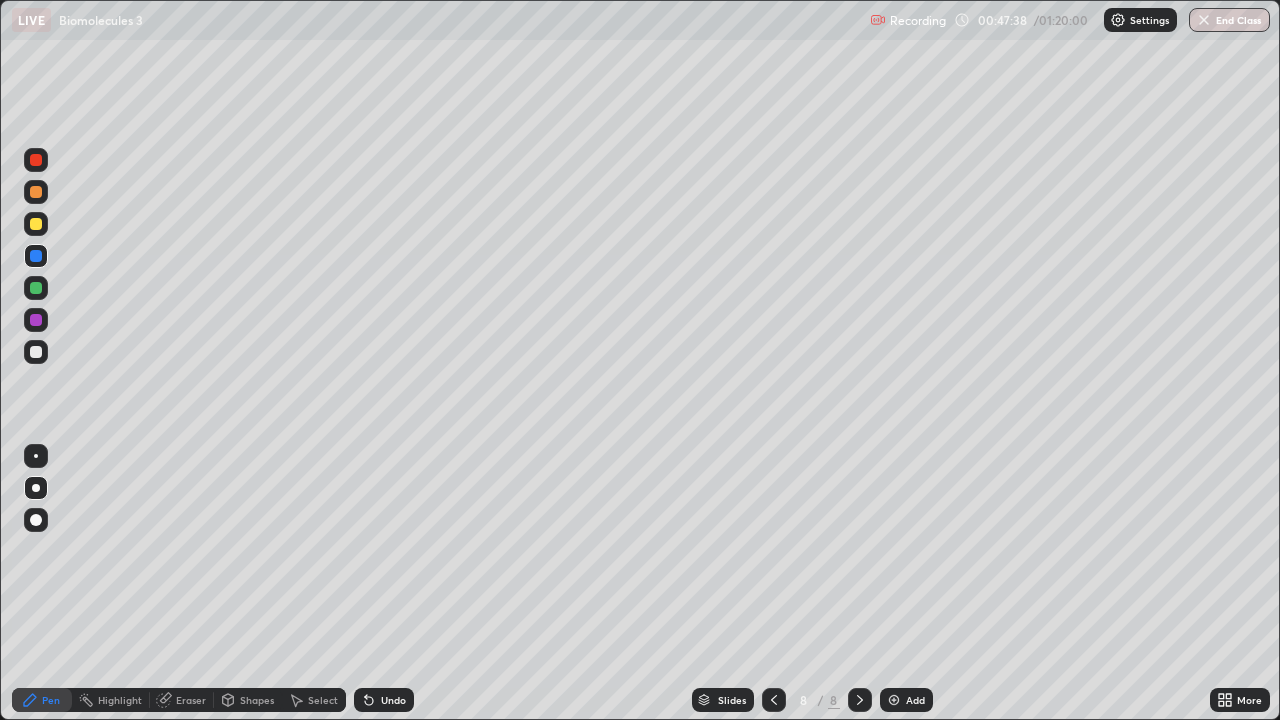 click at bounding box center [36, 456] 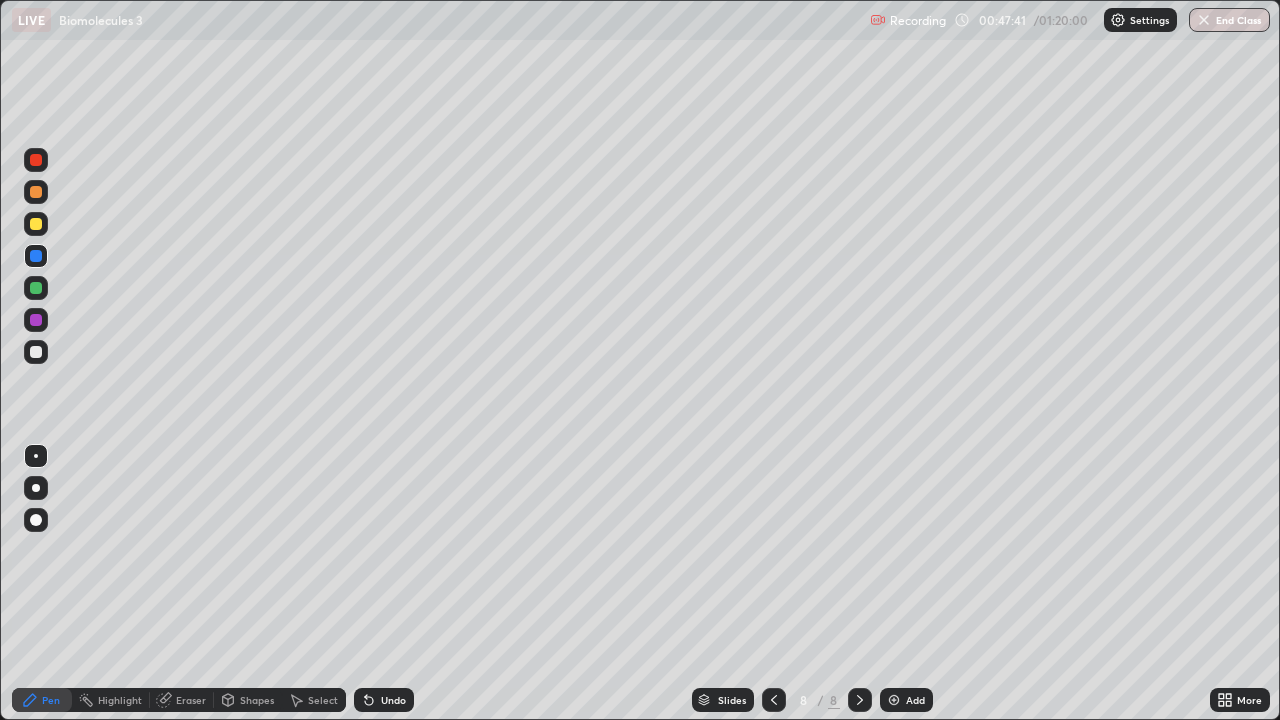 click on "Undo" at bounding box center (393, 700) 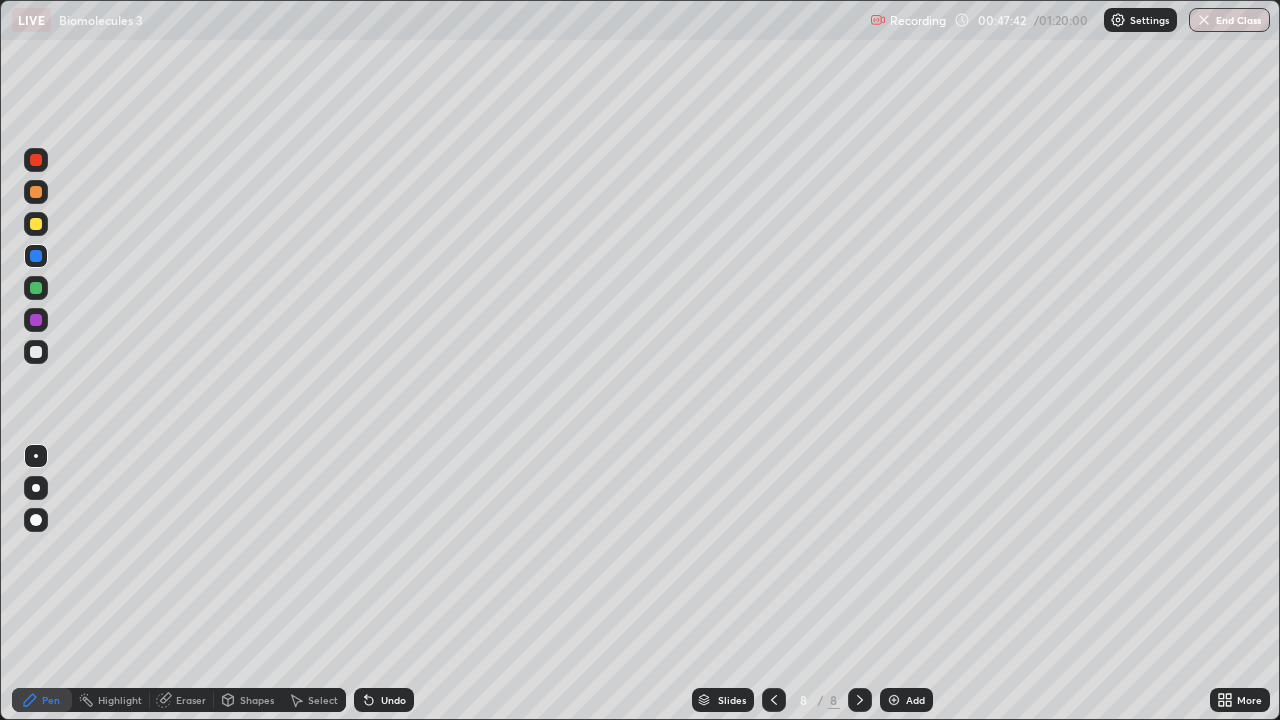 click at bounding box center [36, 288] 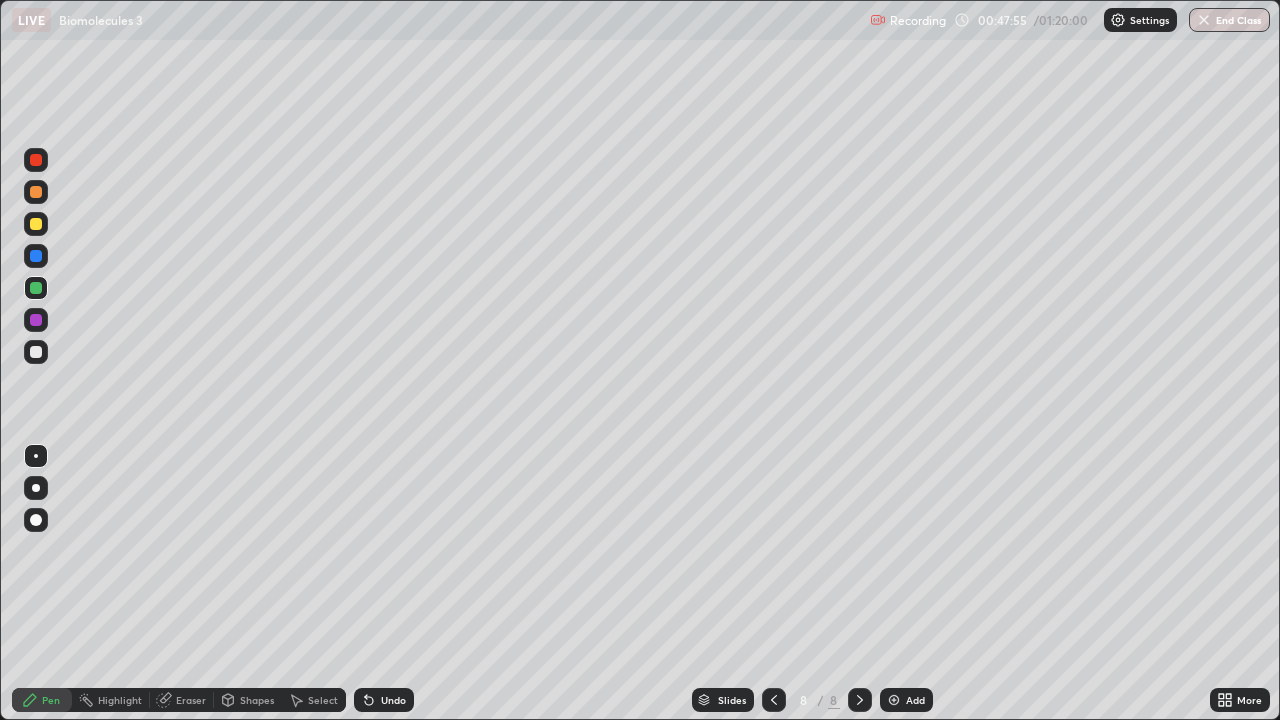 click at bounding box center (36, 352) 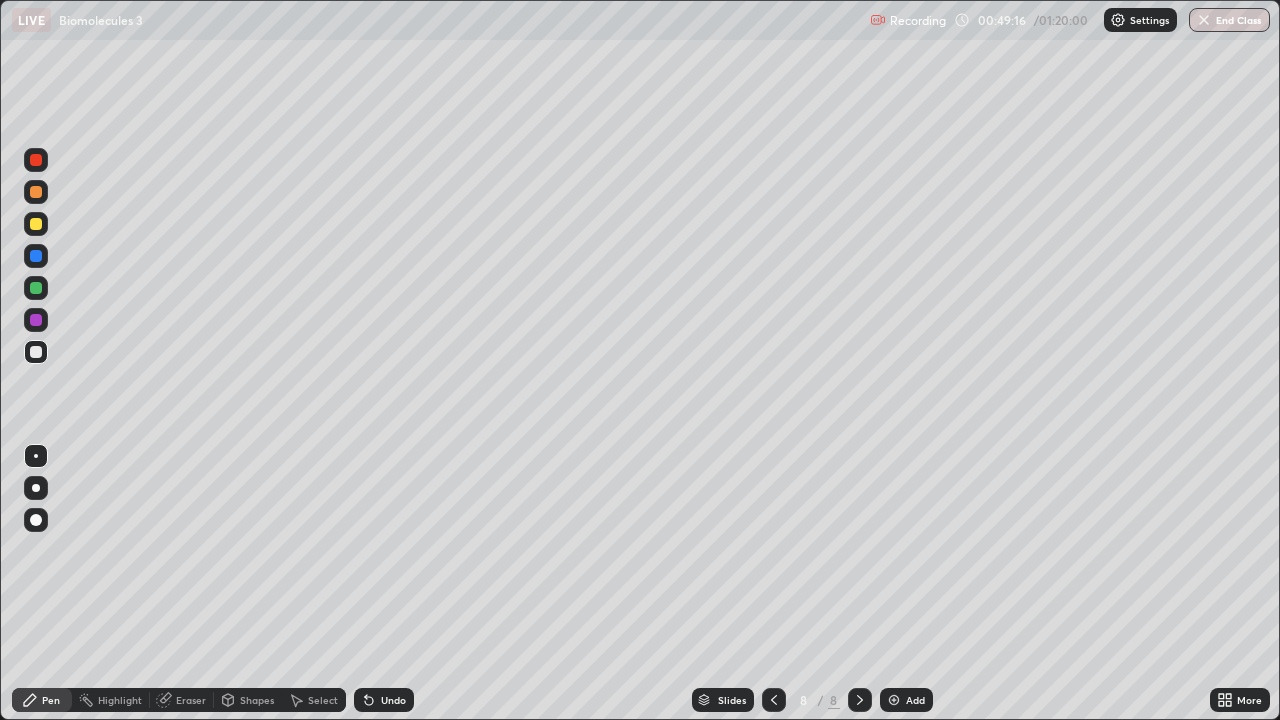click on "Undo" at bounding box center (384, 700) 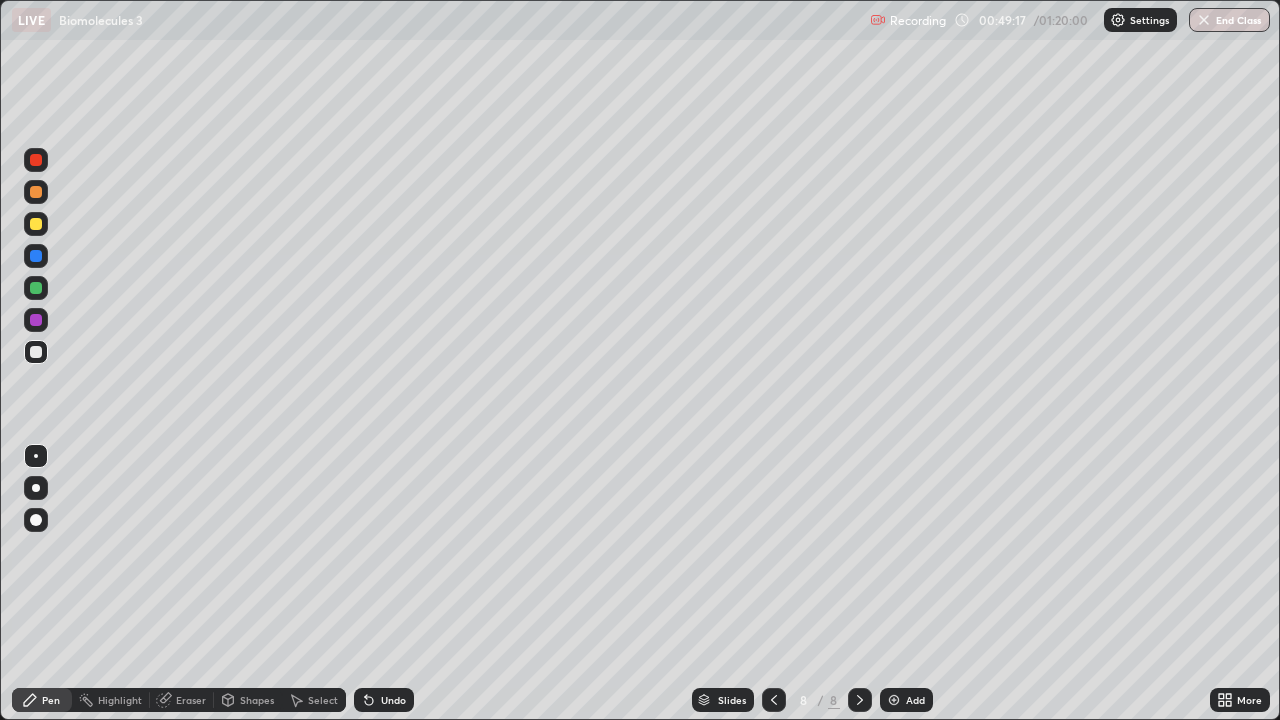 click on "Undo" at bounding box center [384, 700] 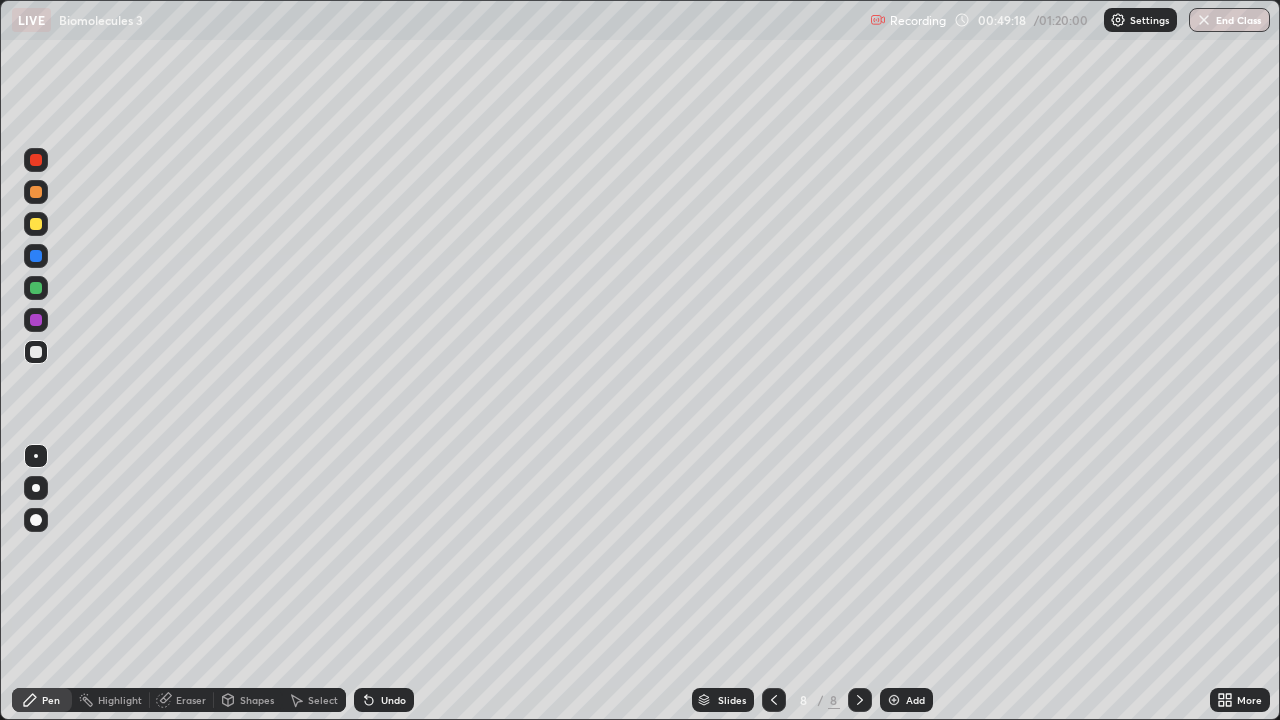 click on "Undo" at bounding box center [393, 700] 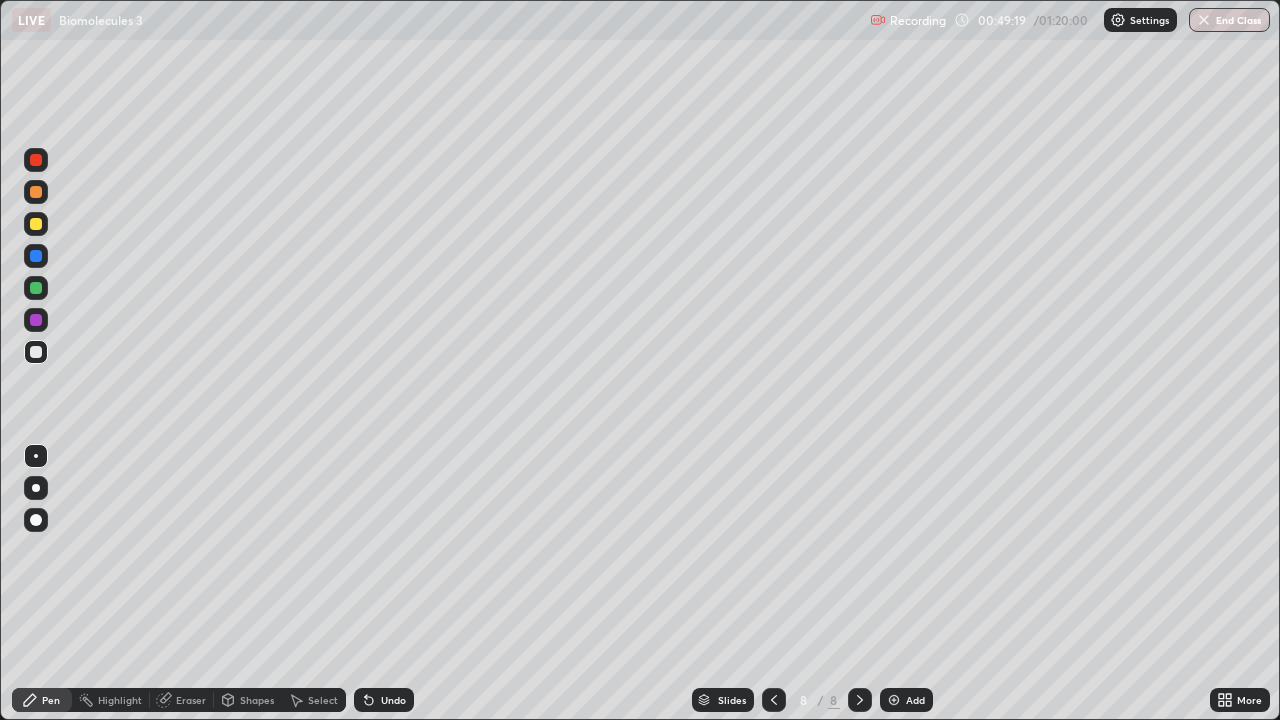 click on "Undo" at bounding box center (393, 700) 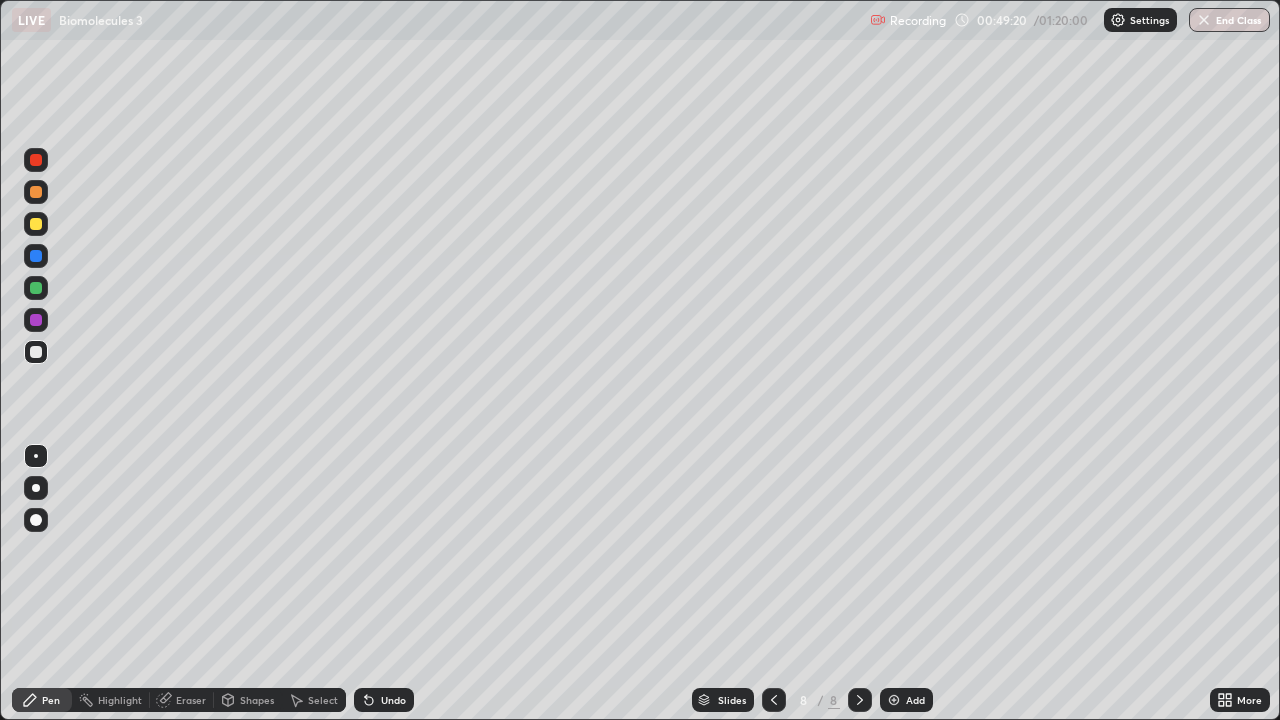 click on "Undo" at bounding box center [393, 700] 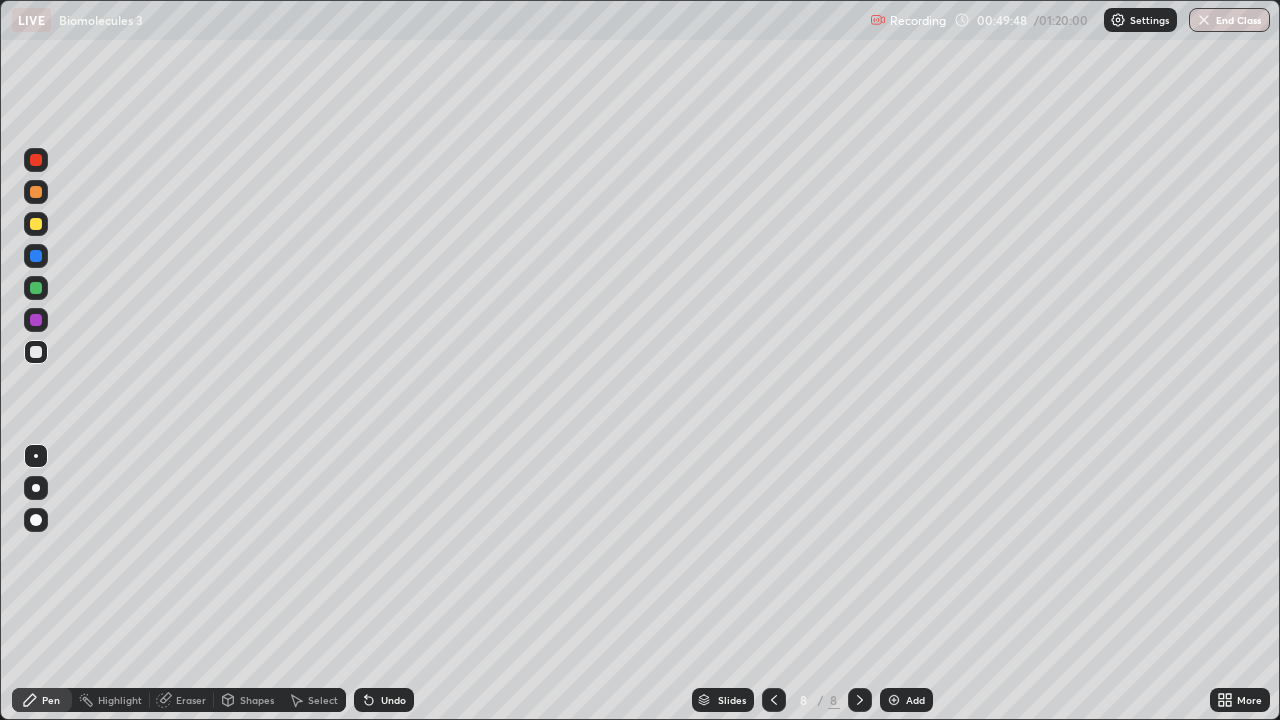 click at bounding box center [36, 224] 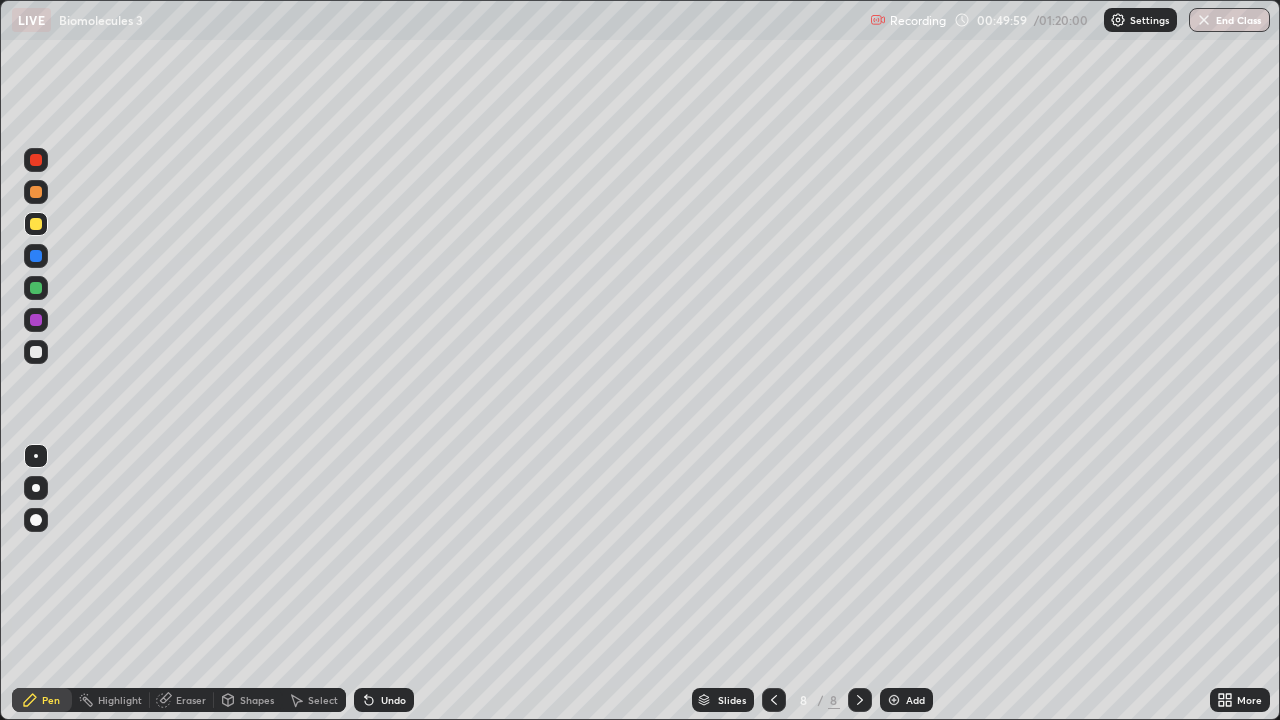 click on "Undo" at bounding box center (380, 700) 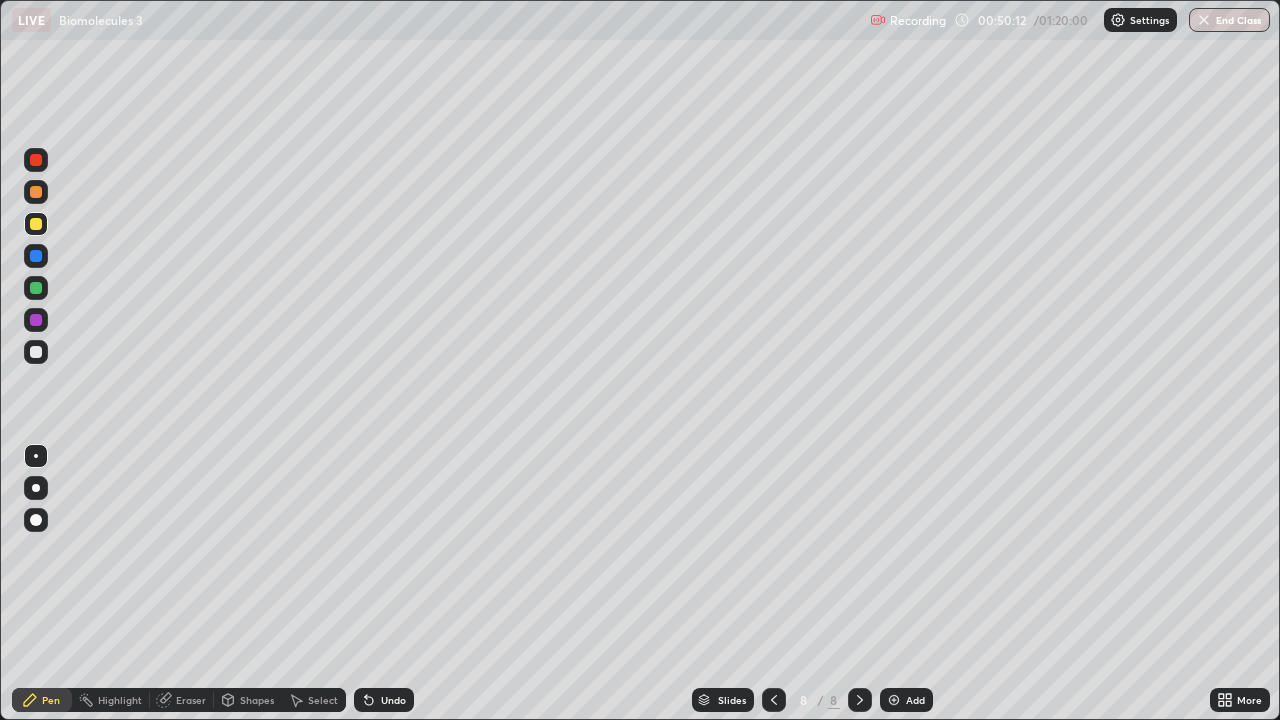 click on "Undo" at bounding box center [384, 700] 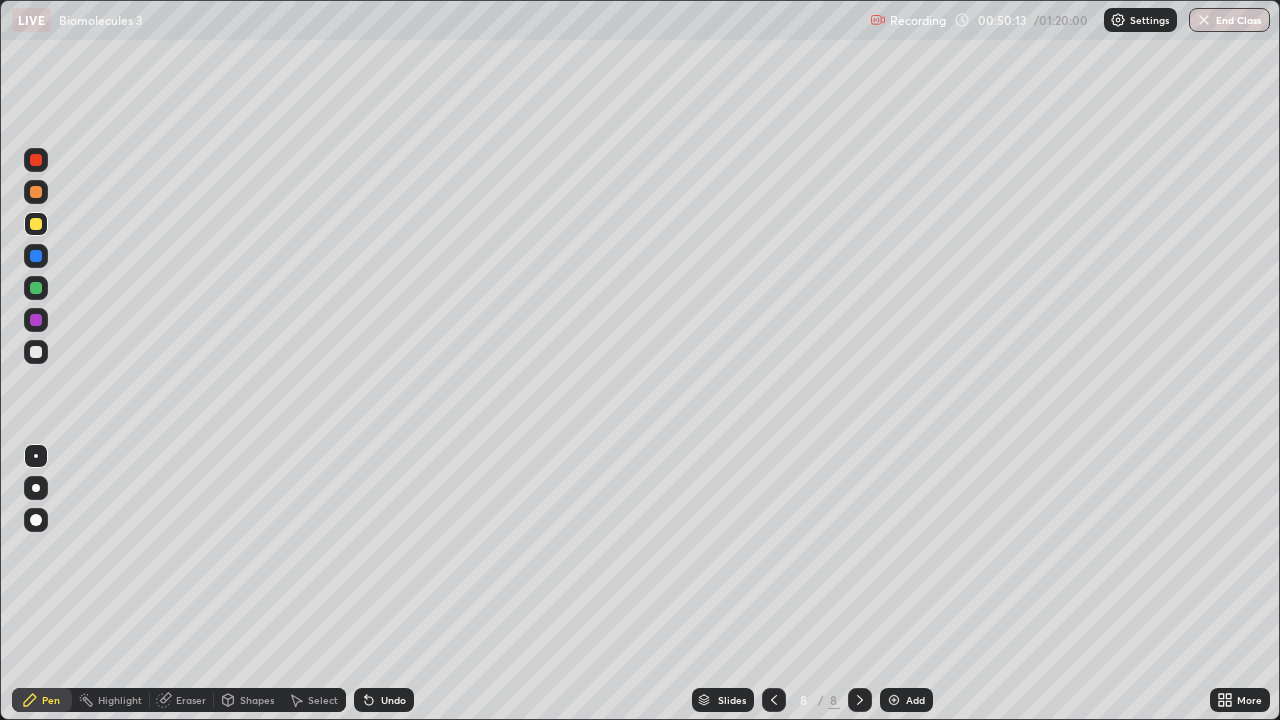 click on "Undo" at bounding box center (384, 700) 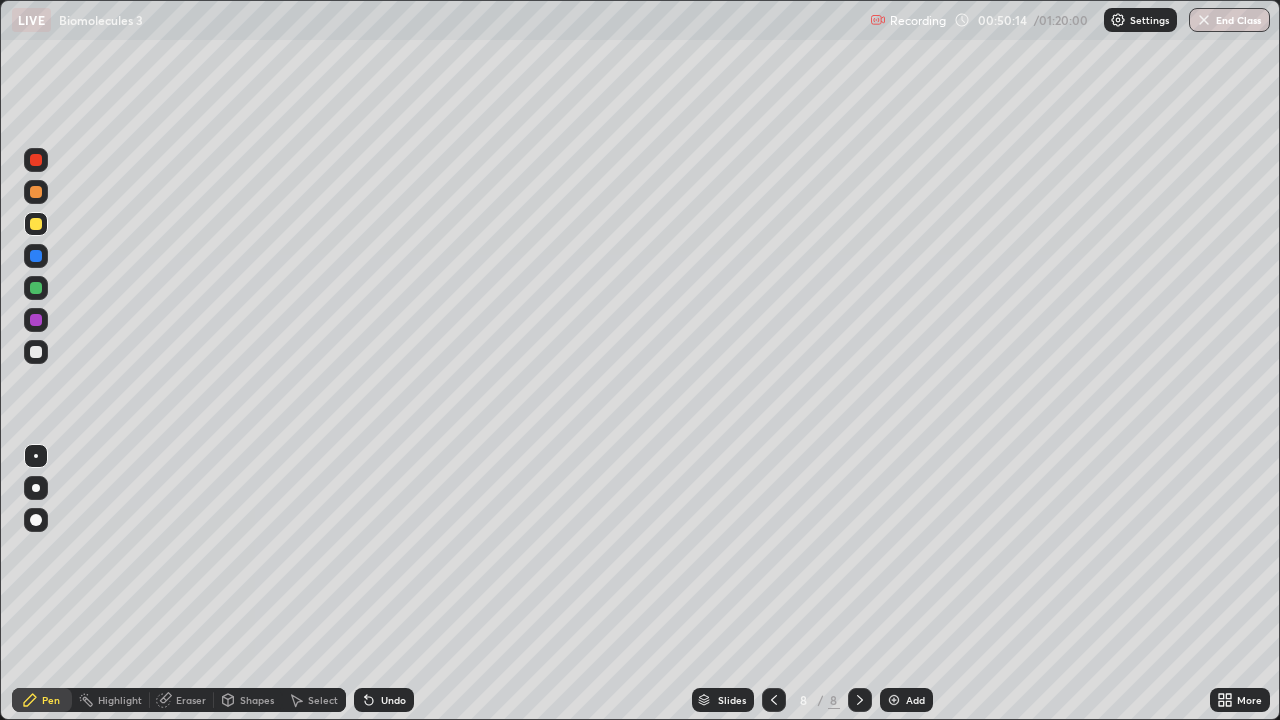 click on "Undo" at bounding box center (384, 700) 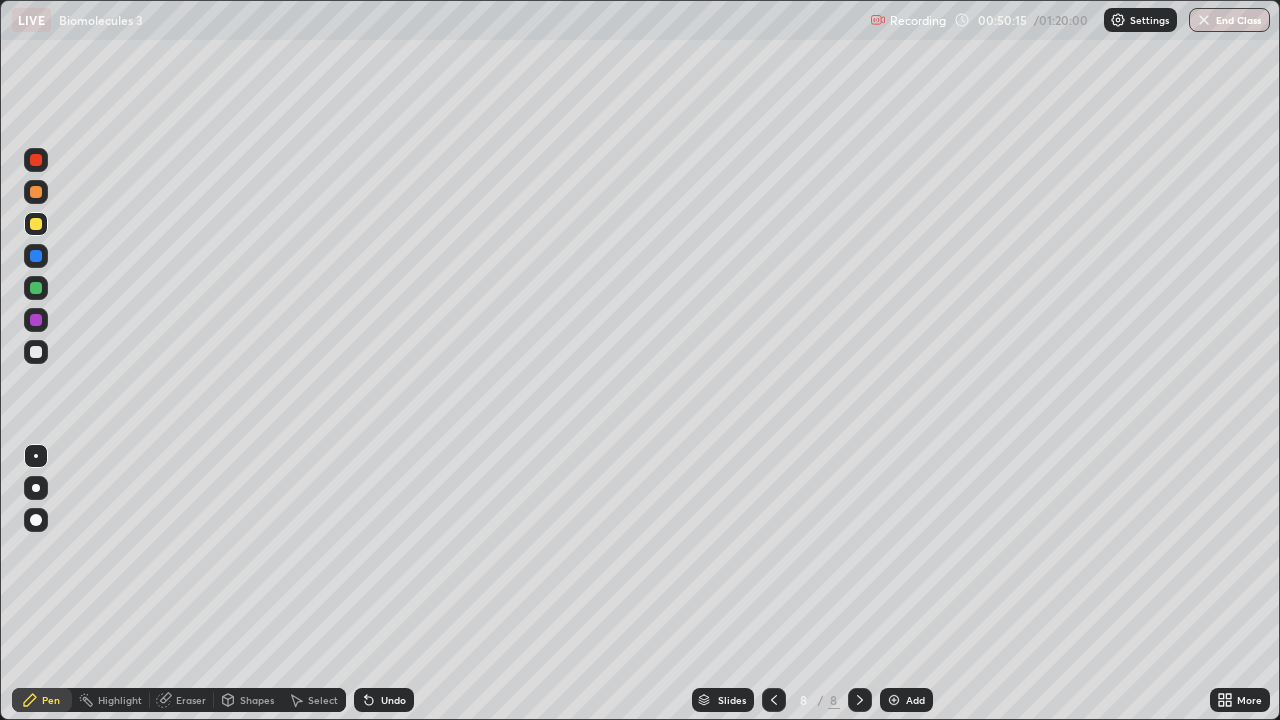 click on "Undo" at bounding box center (393, 700) 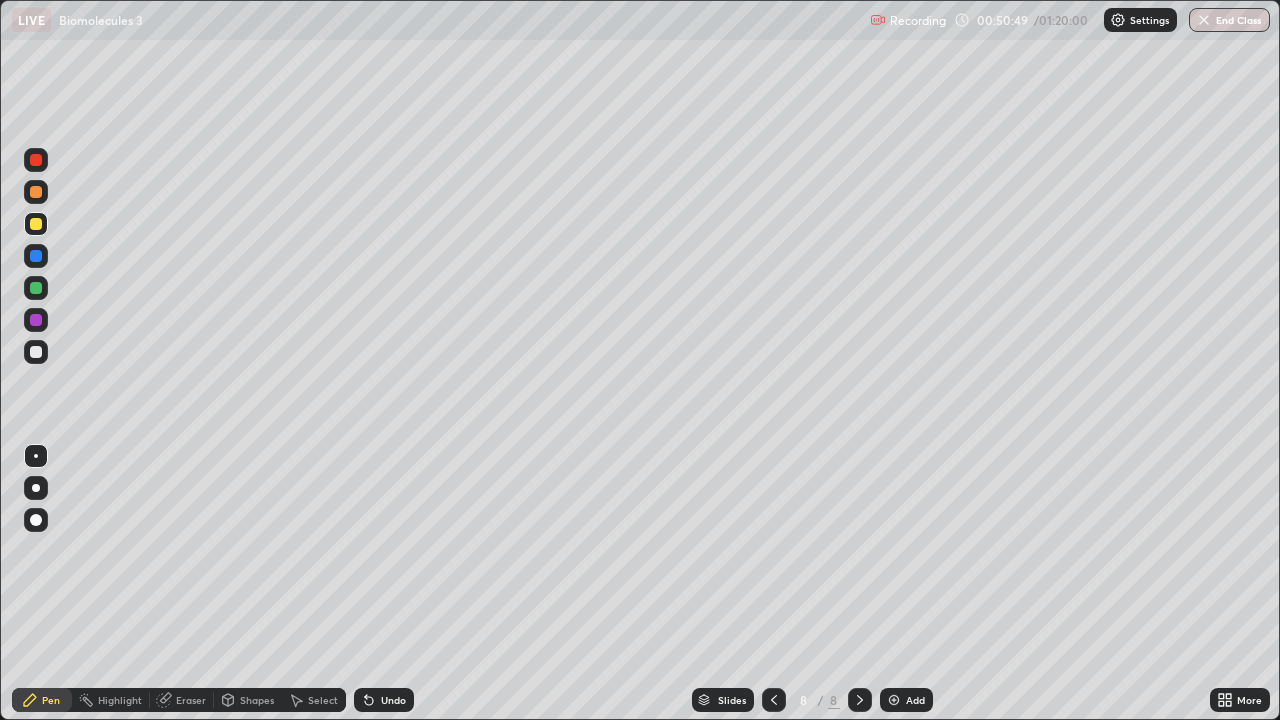 click at bounding box center (36, 288) 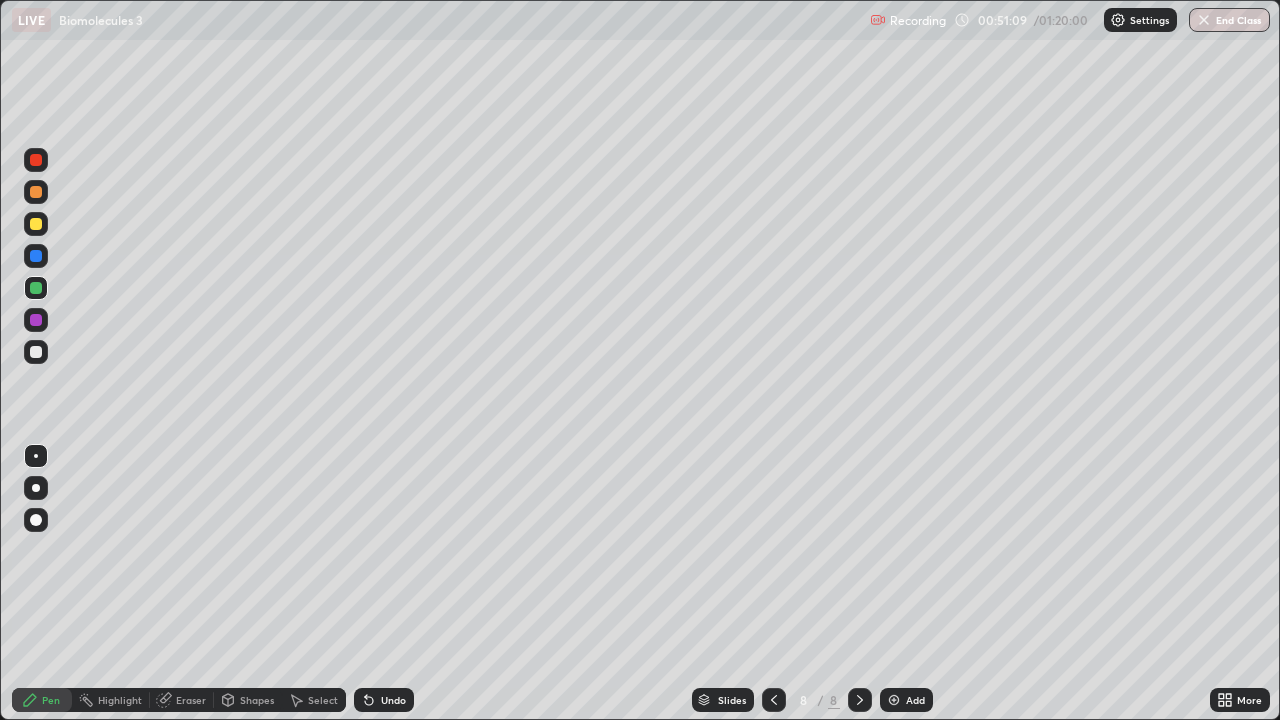click at bounding box center (36, 224) 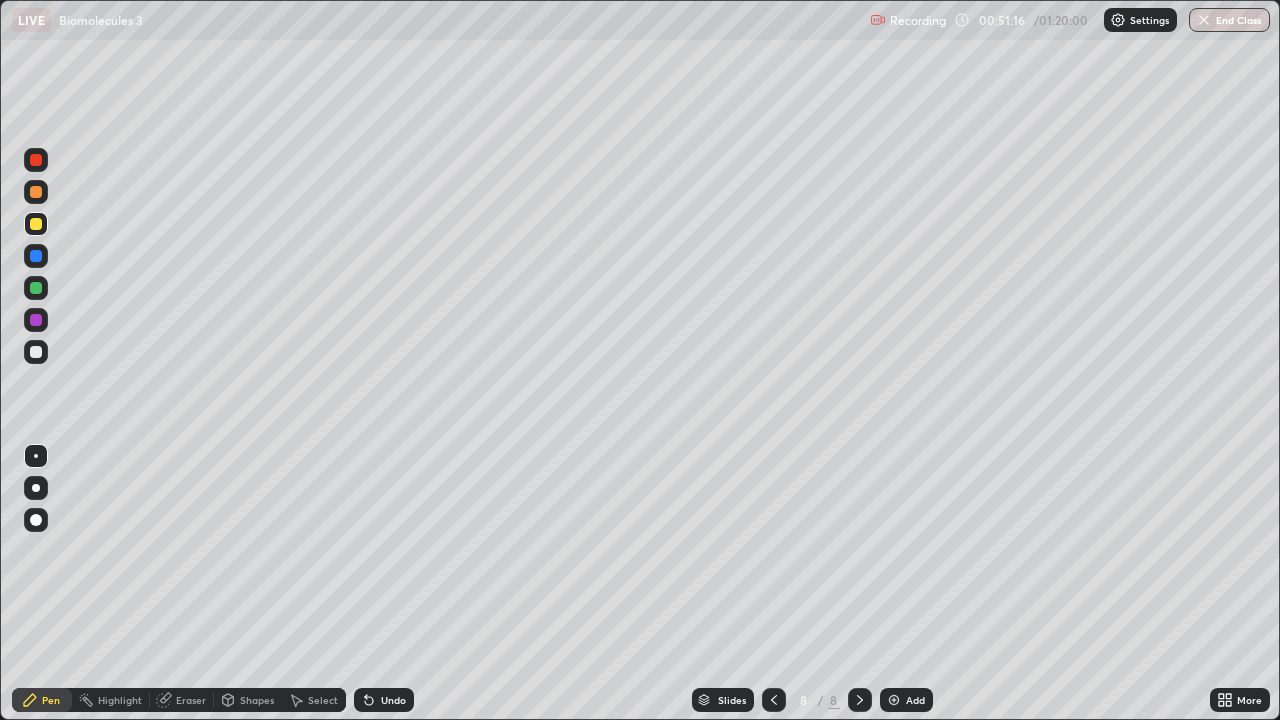 click on "Undo" at bounding box center [393, 700] 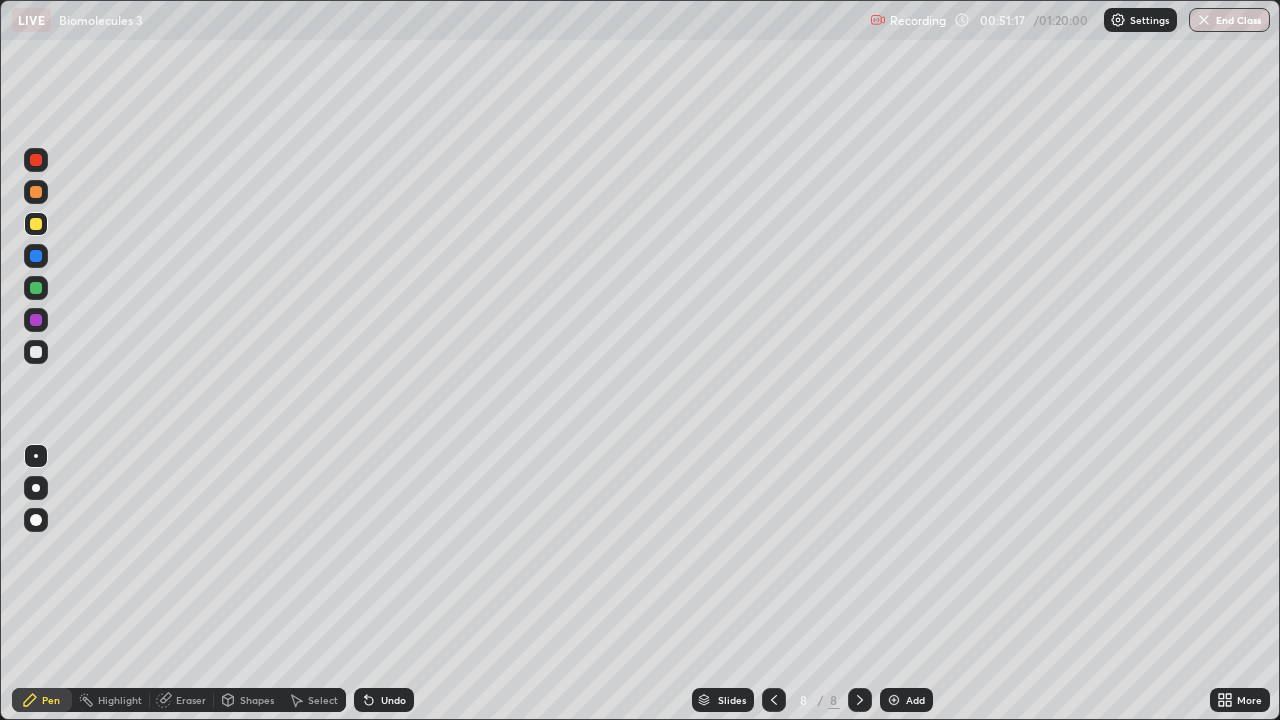 click on "Undo" at bounding box center (393, 700) 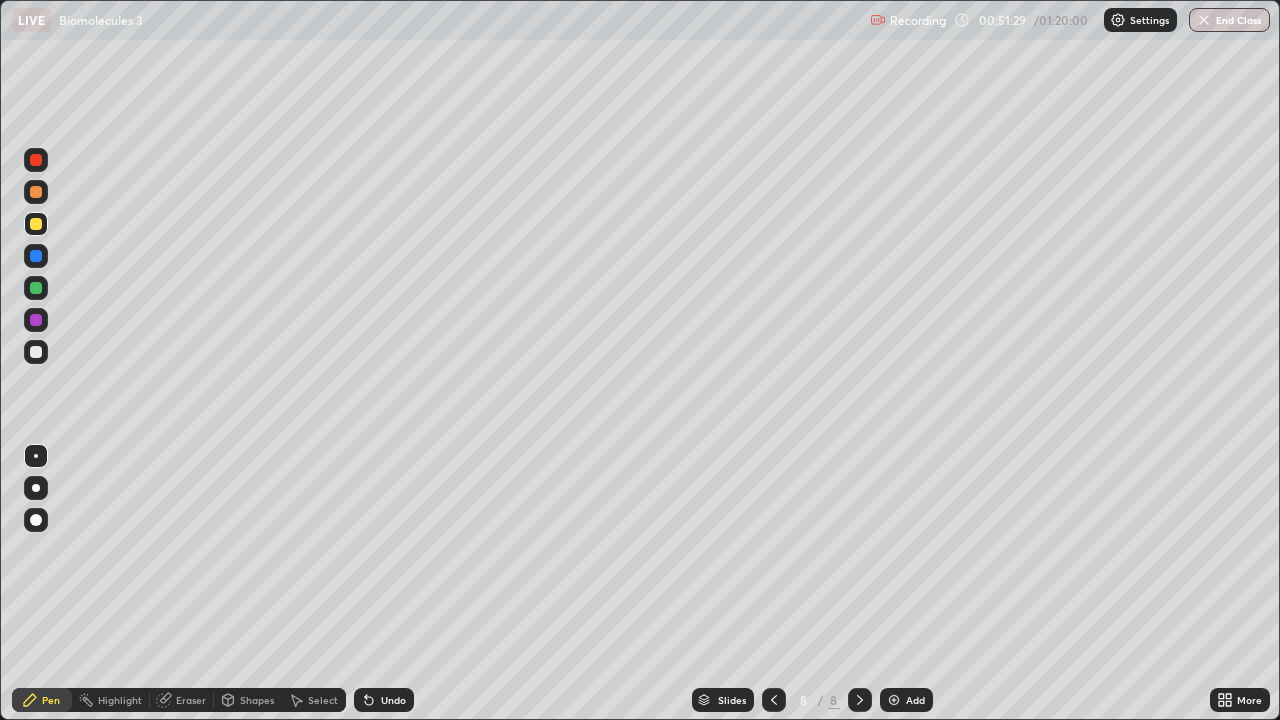 click on "Select" at bounding box center (323, 700) 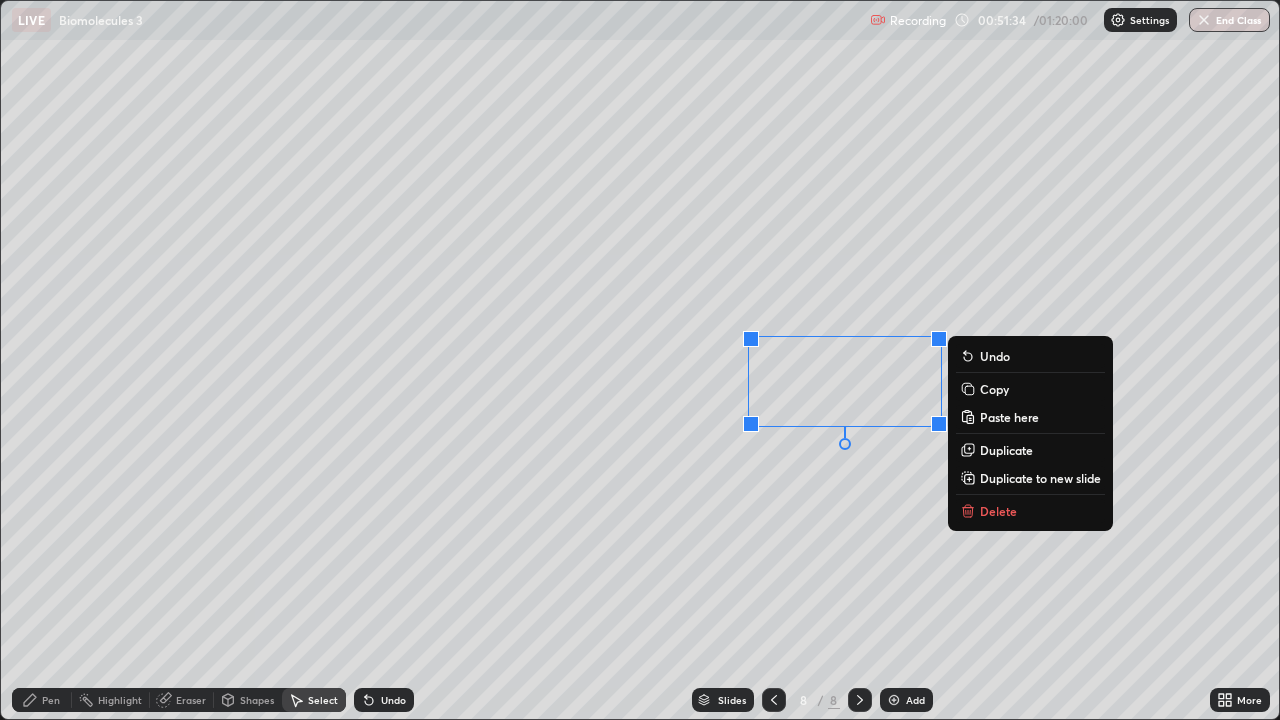 click on "0 ° Undo Copy Paste here Duplicate Duplicate to new slide Delete" at bounding box center [640, 360] 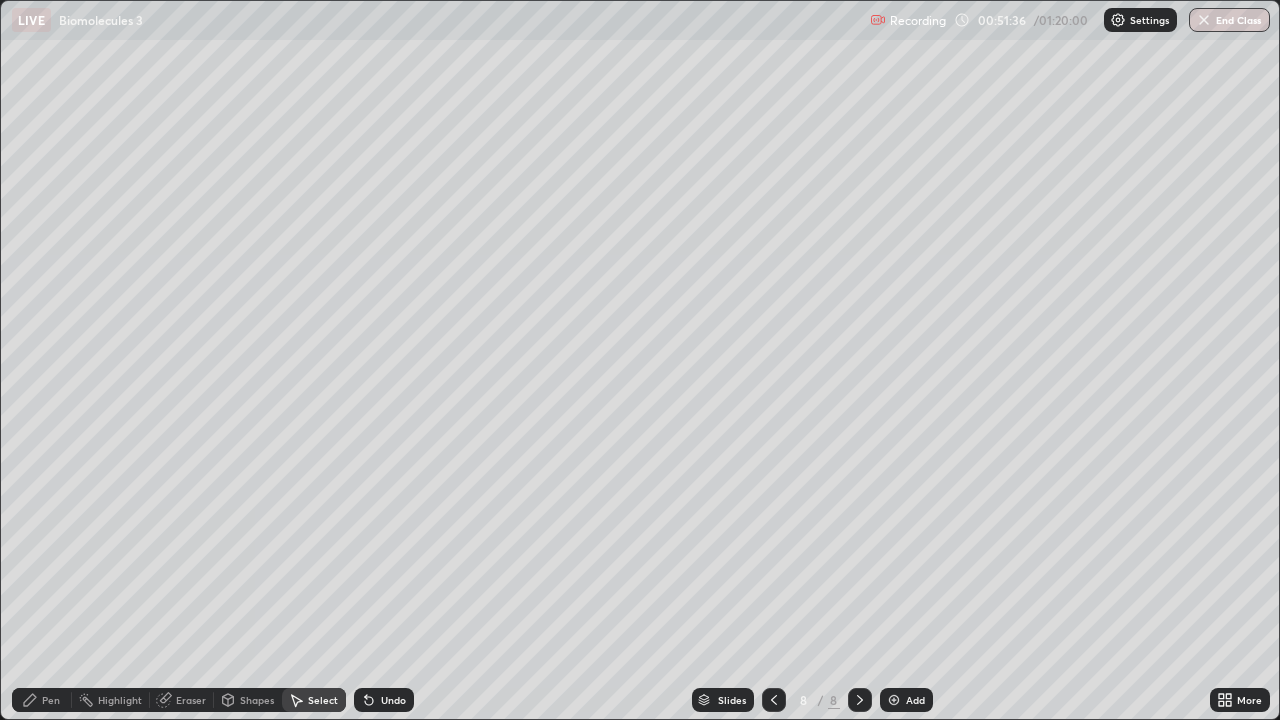 click on "Pen" at bounding box center (51, 700) 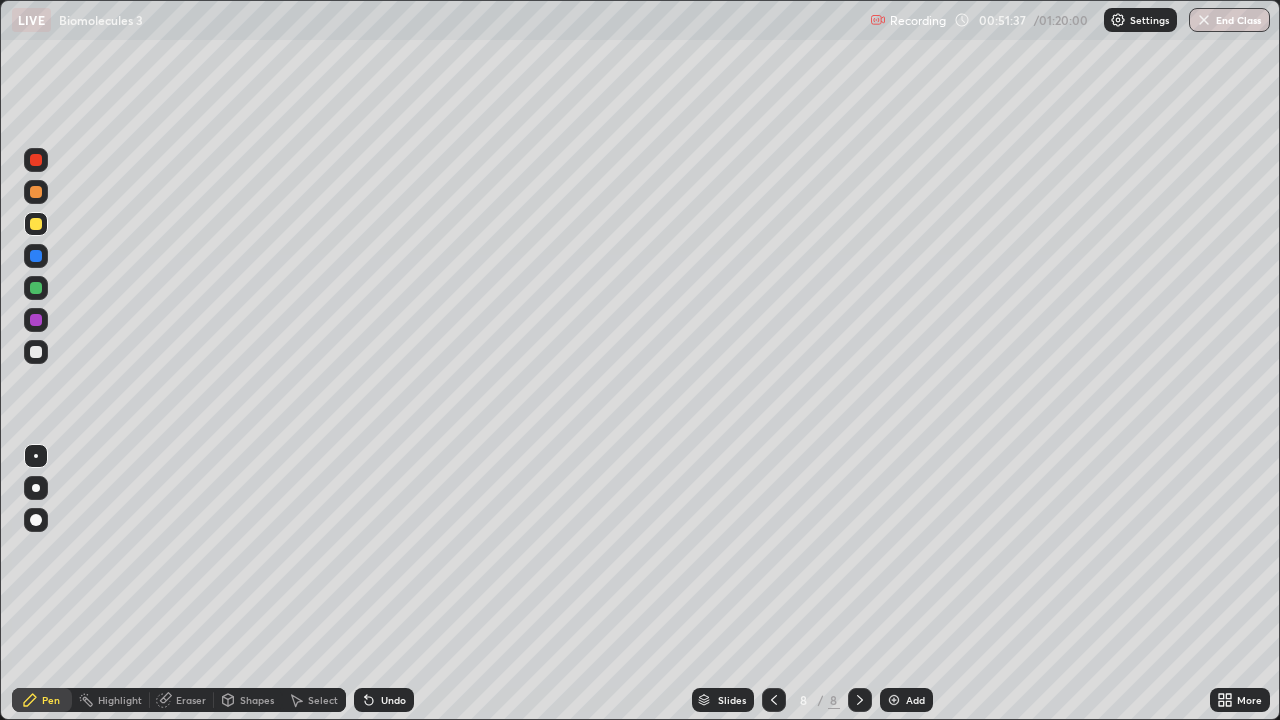 click at bounding box center (36, 352) 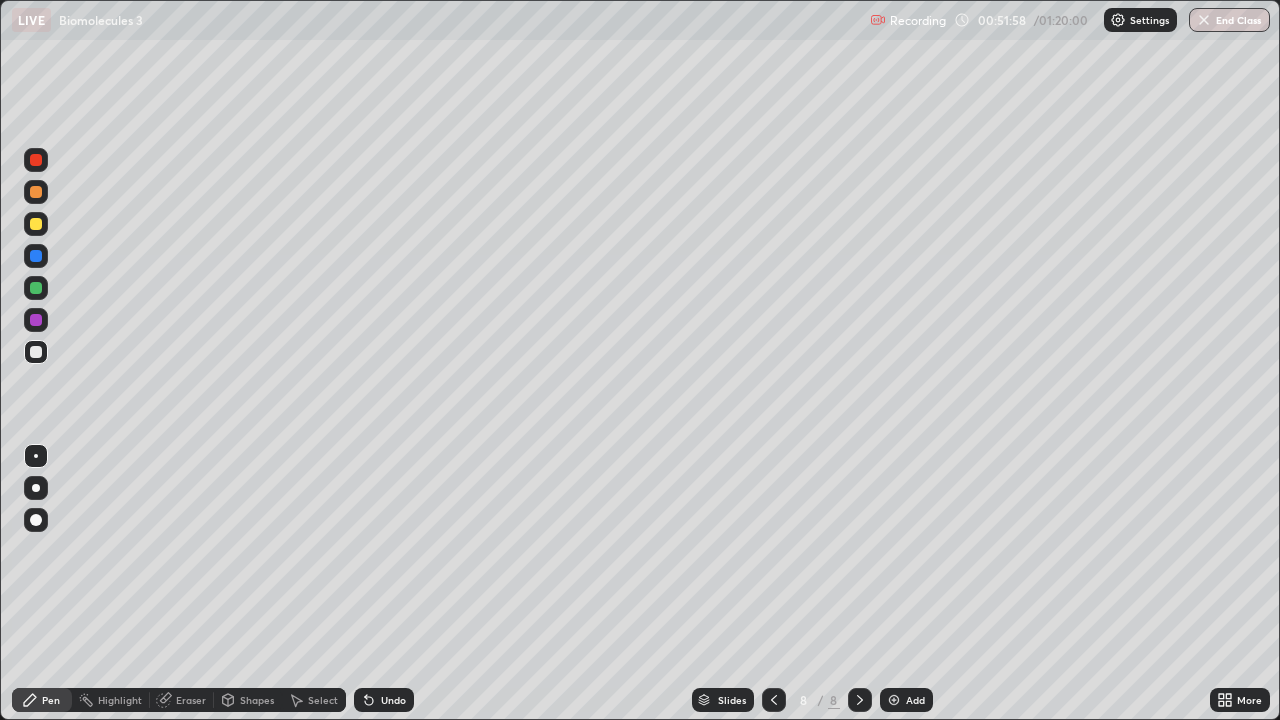 click on "Add" at bounding box center [906, 700] 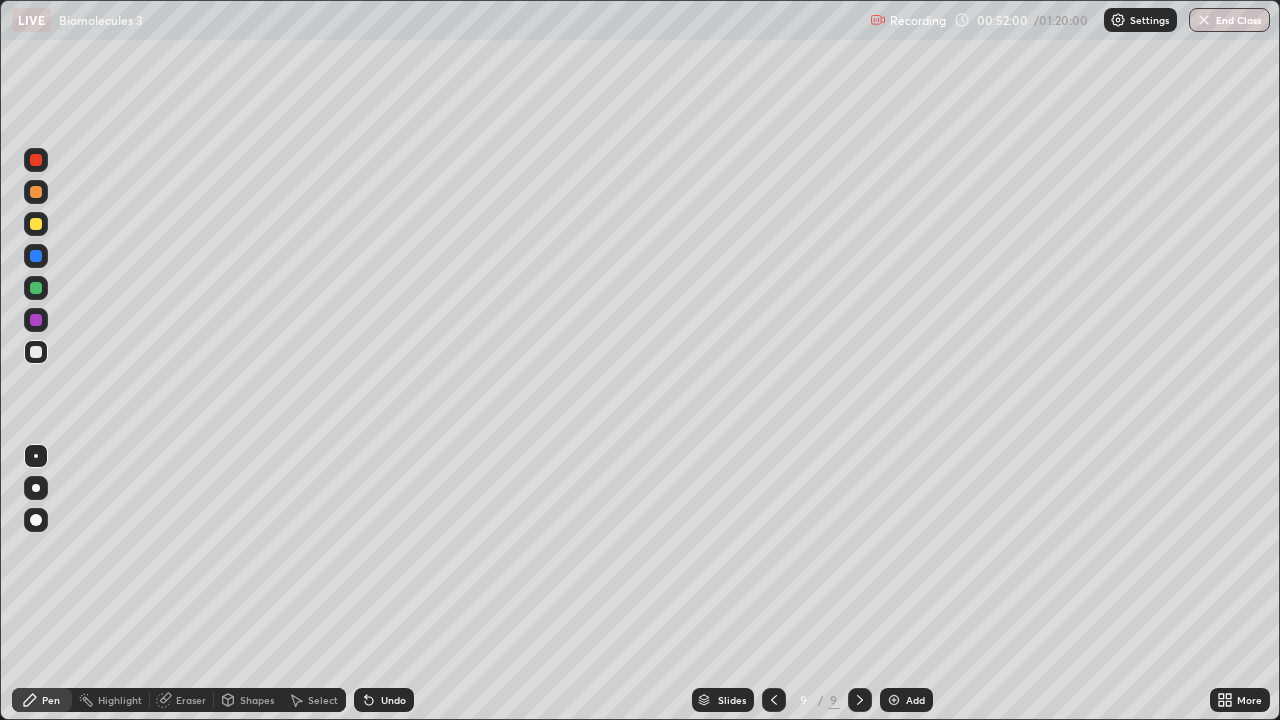 click at bounding box center [36, 320] 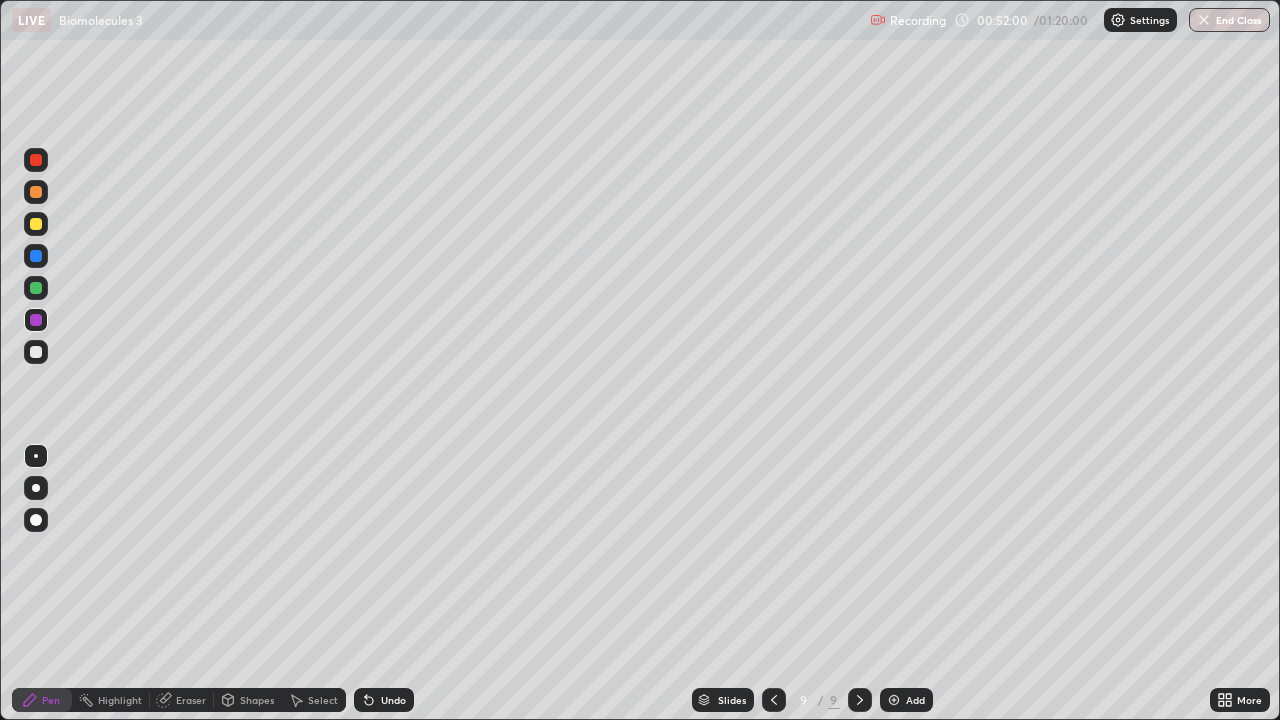 click at bounding box center [36, 520] 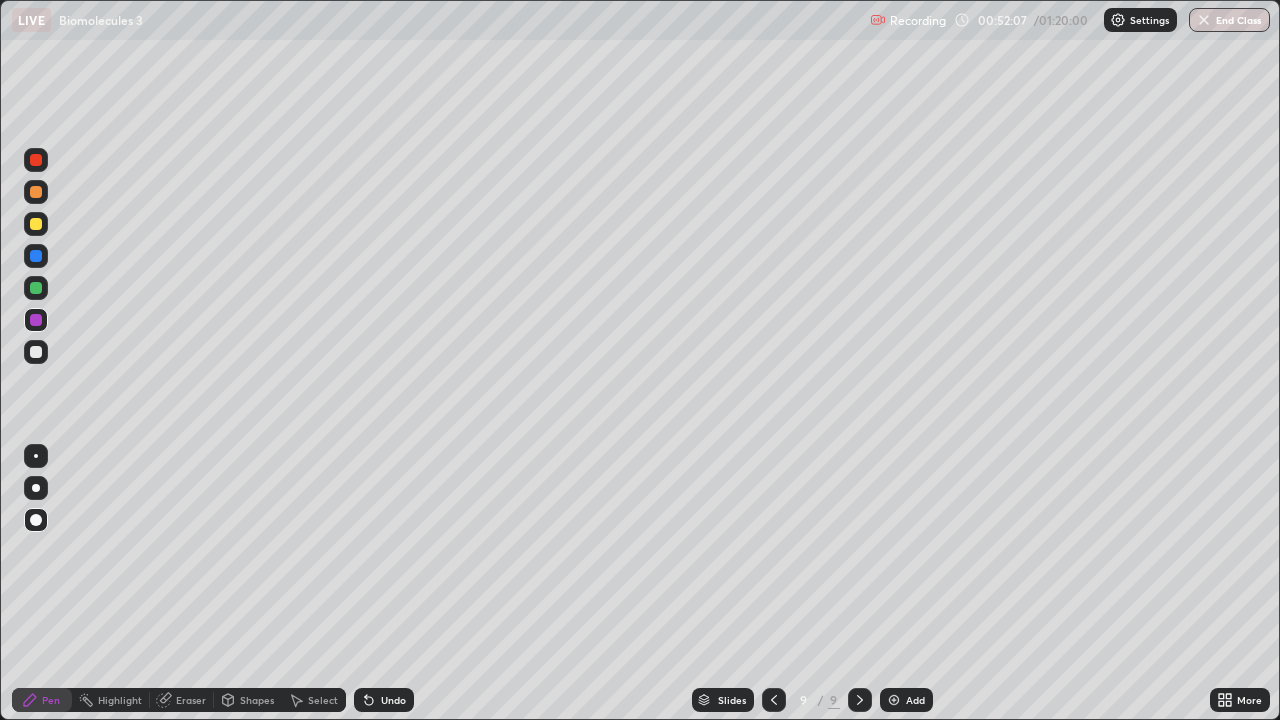 click at bounding box center (36, 288) 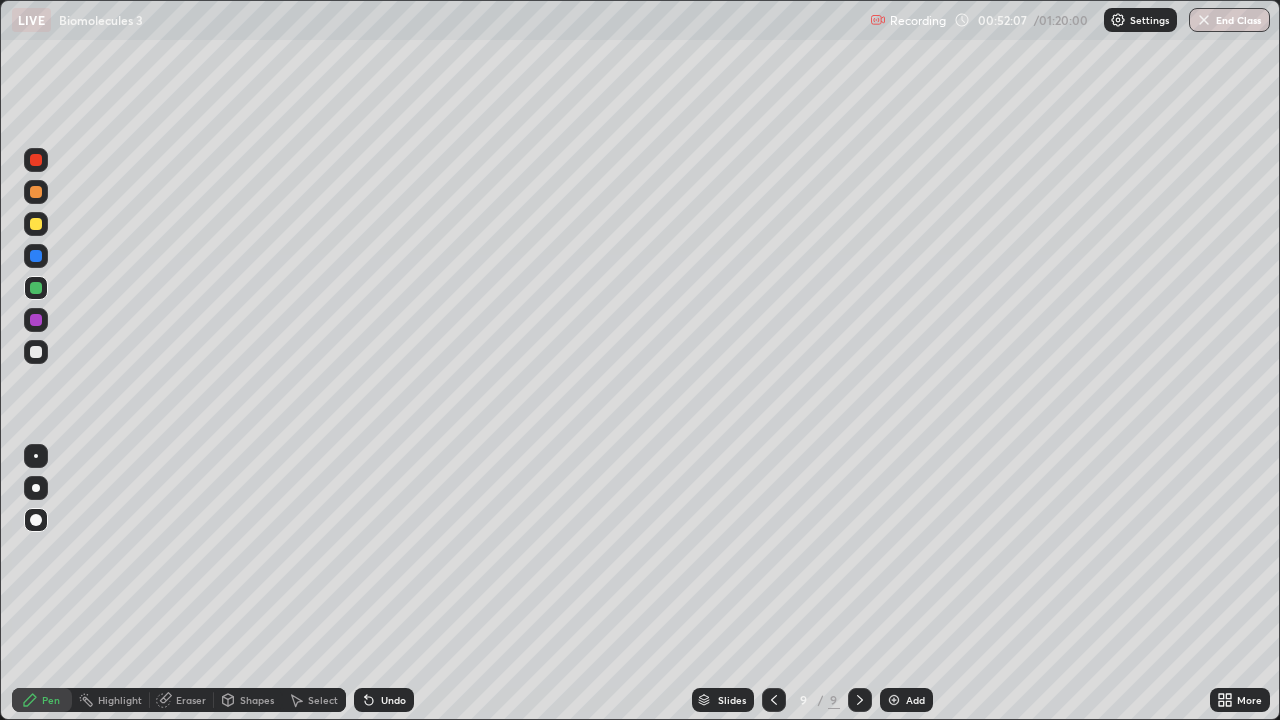 click at bounding box center (36, 520) 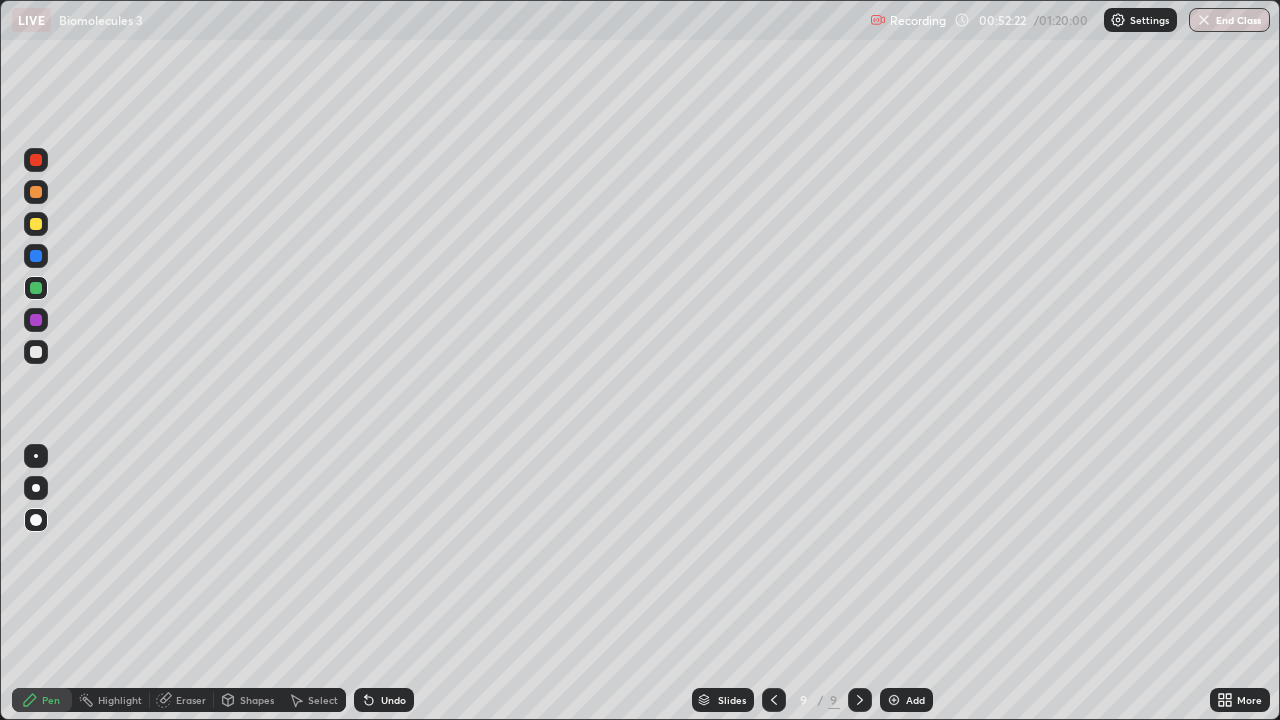 click on "Eraser" at bounding box center [191, 700] 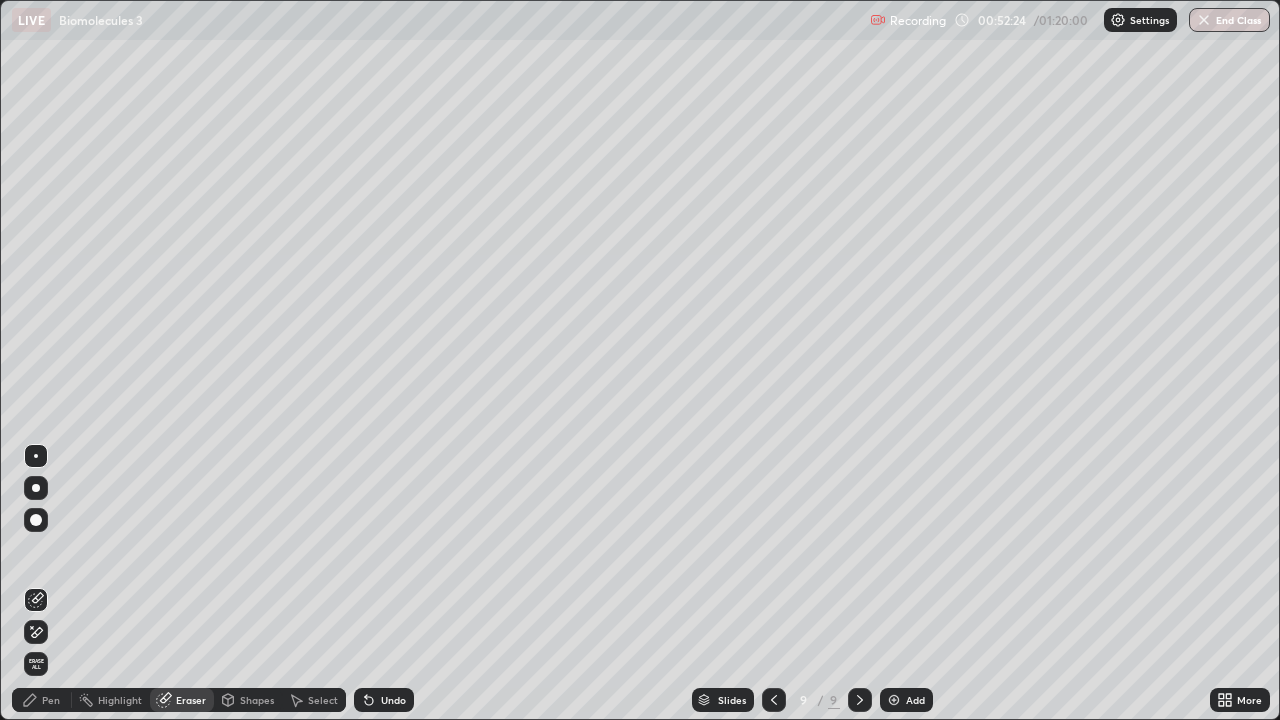 click on "Pen" at bounding box center [51, 700] 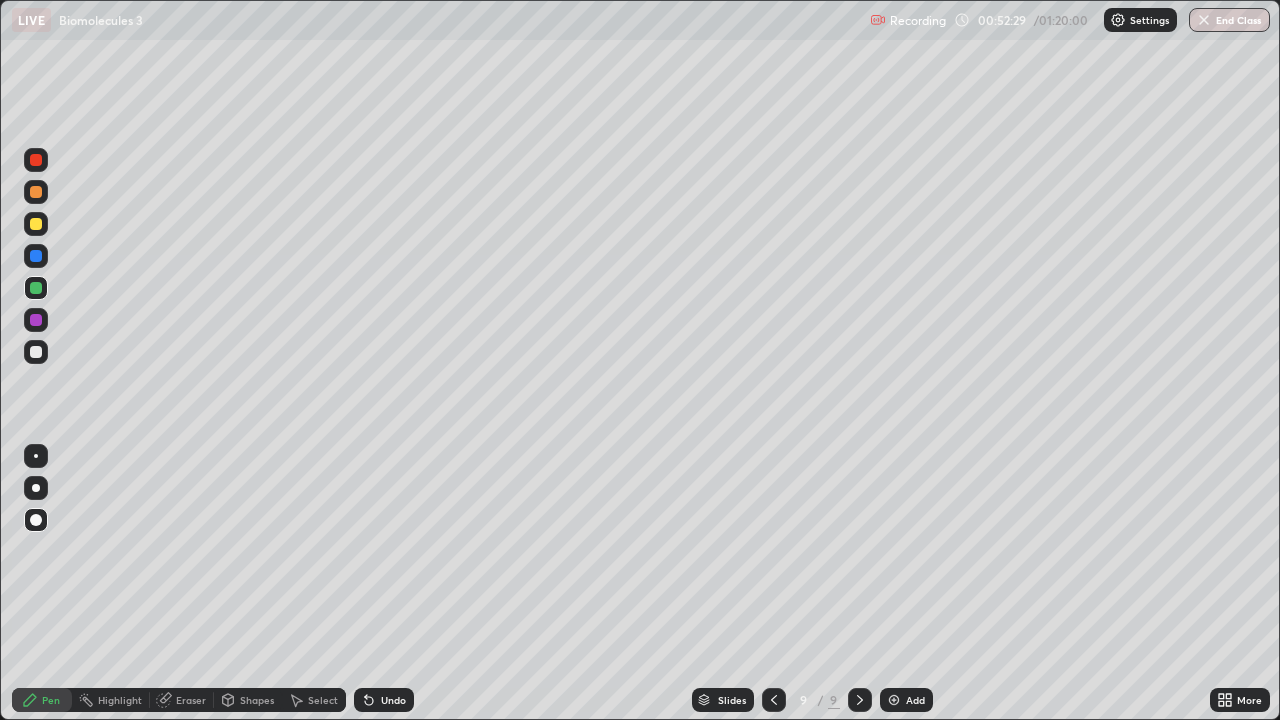 click at bounding box center [36, 352] 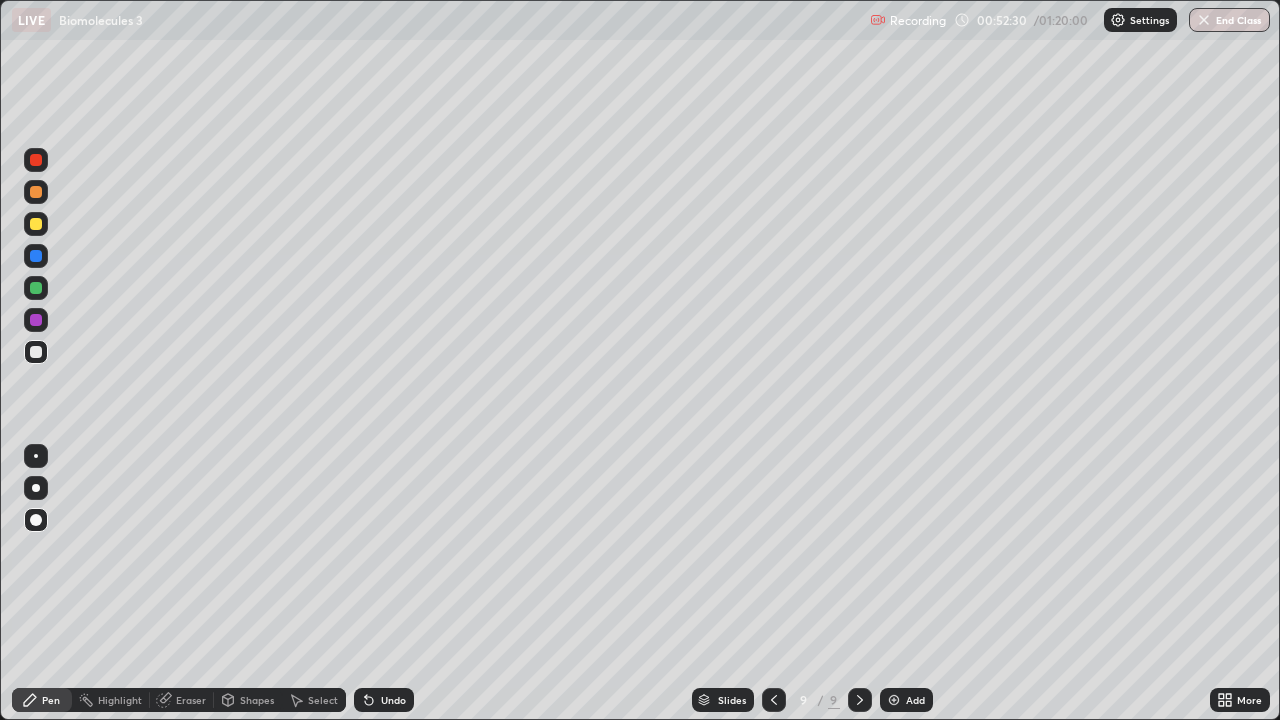 click at bounding box center [36, 456] 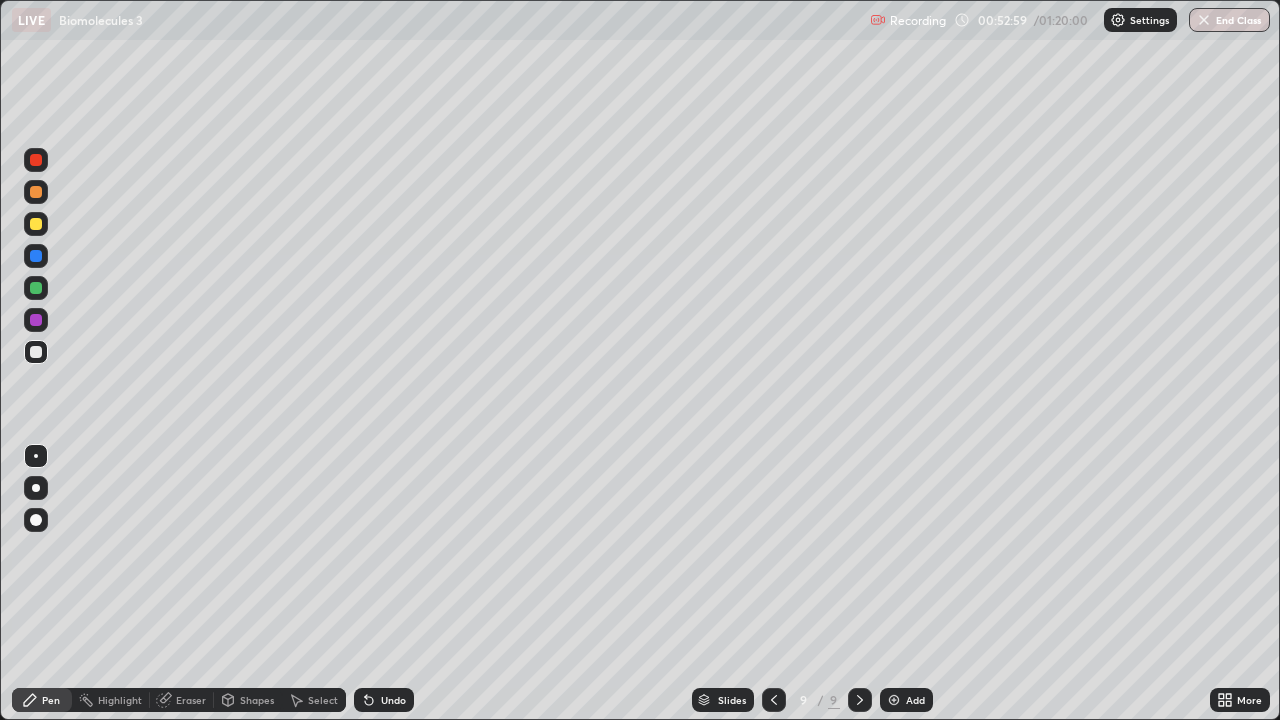 click on "Select" at bounding box center [323, 700] 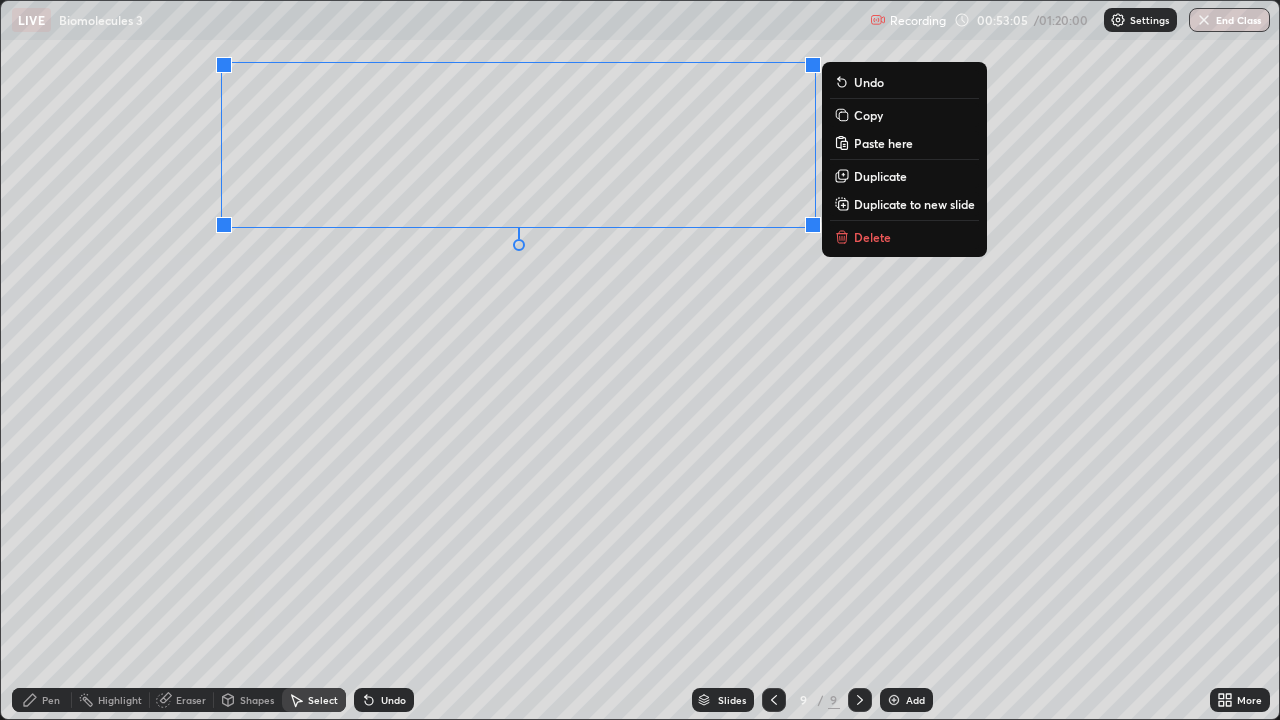 click on "0 ° Undo Copy Paste here Duplicate Duplicate to new slide Delete" at bounding box center [640, 360] 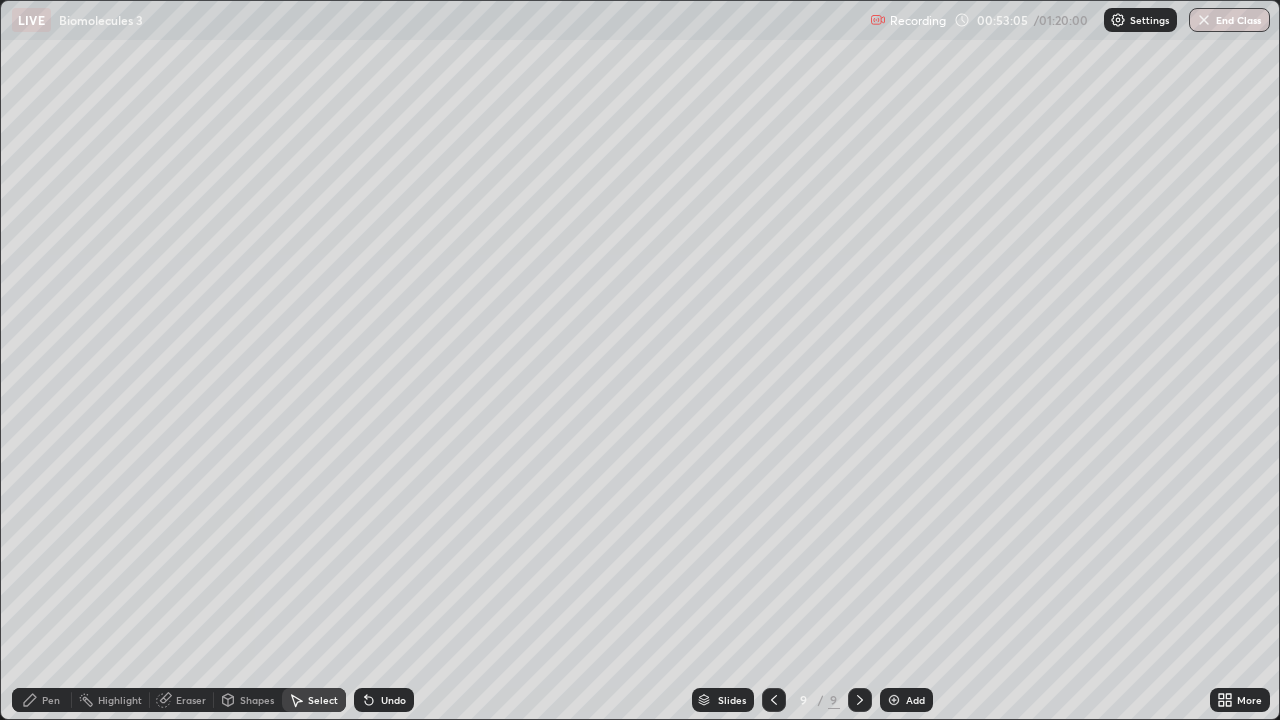 click on "Pen" at bounding box center [51, 700] 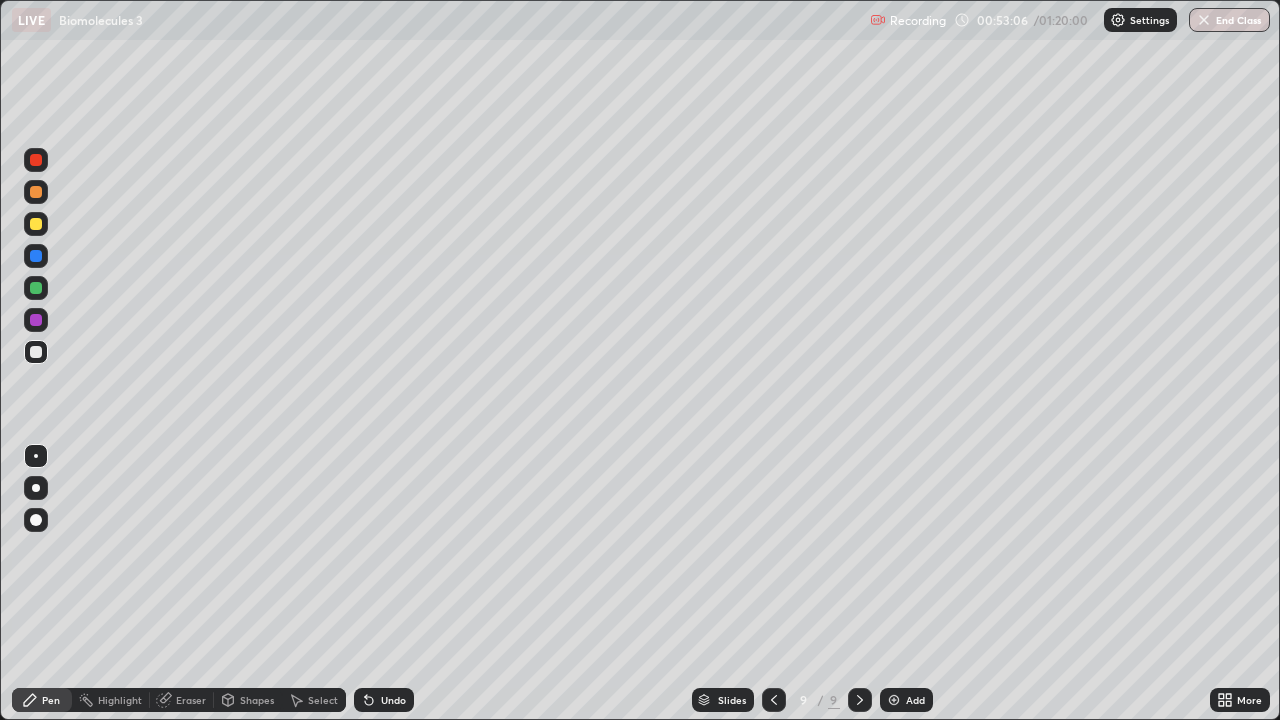 click at bounding box center [36, 320] 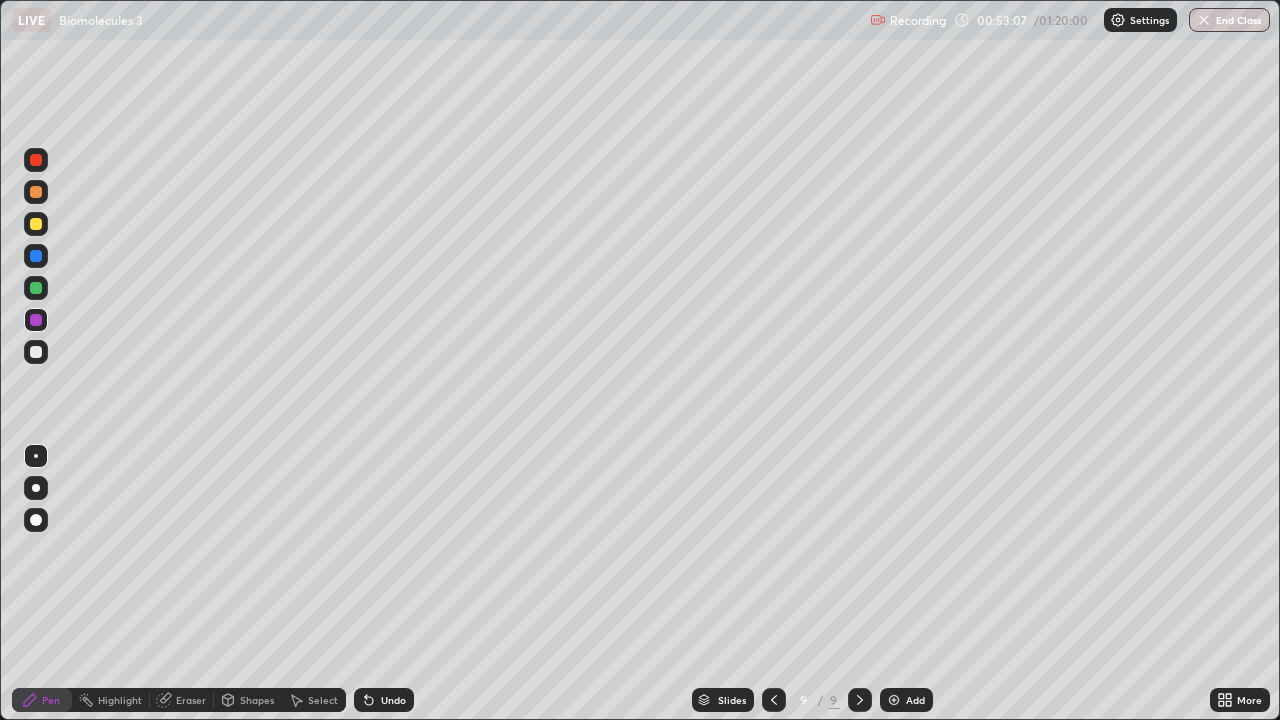 click at bounding box center [36, 520] 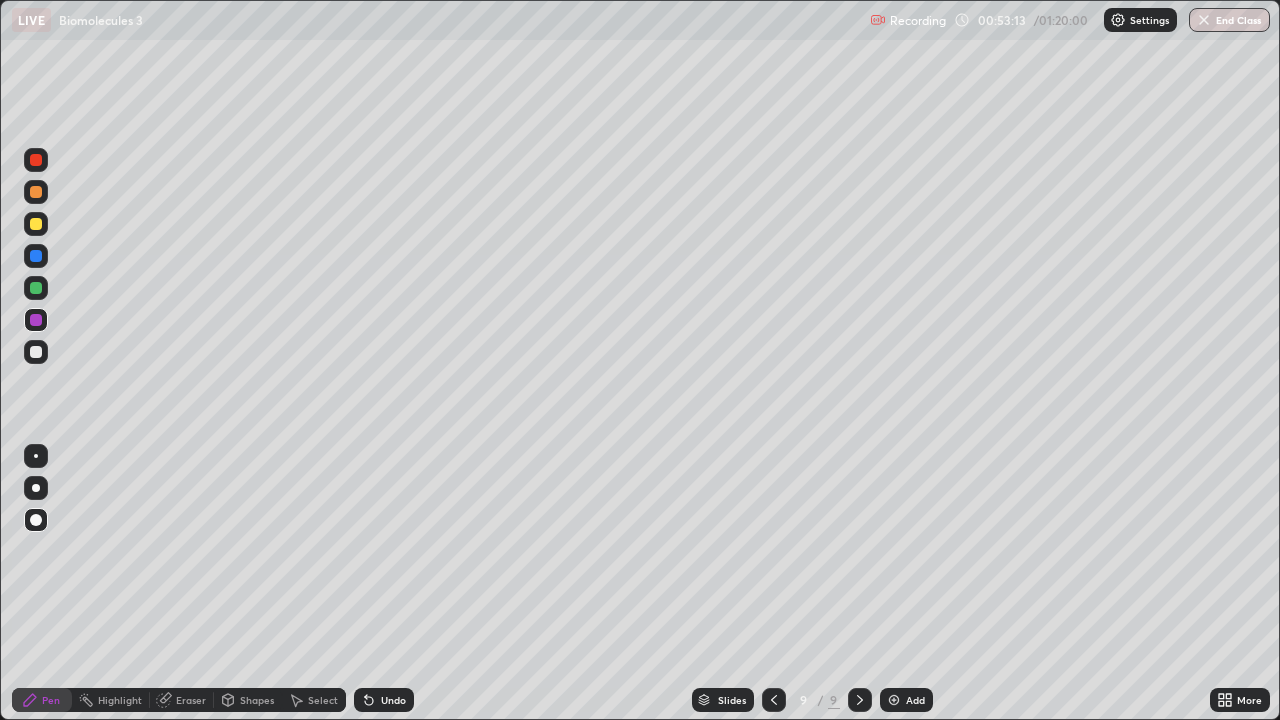 click at bounding box center [36, 288] 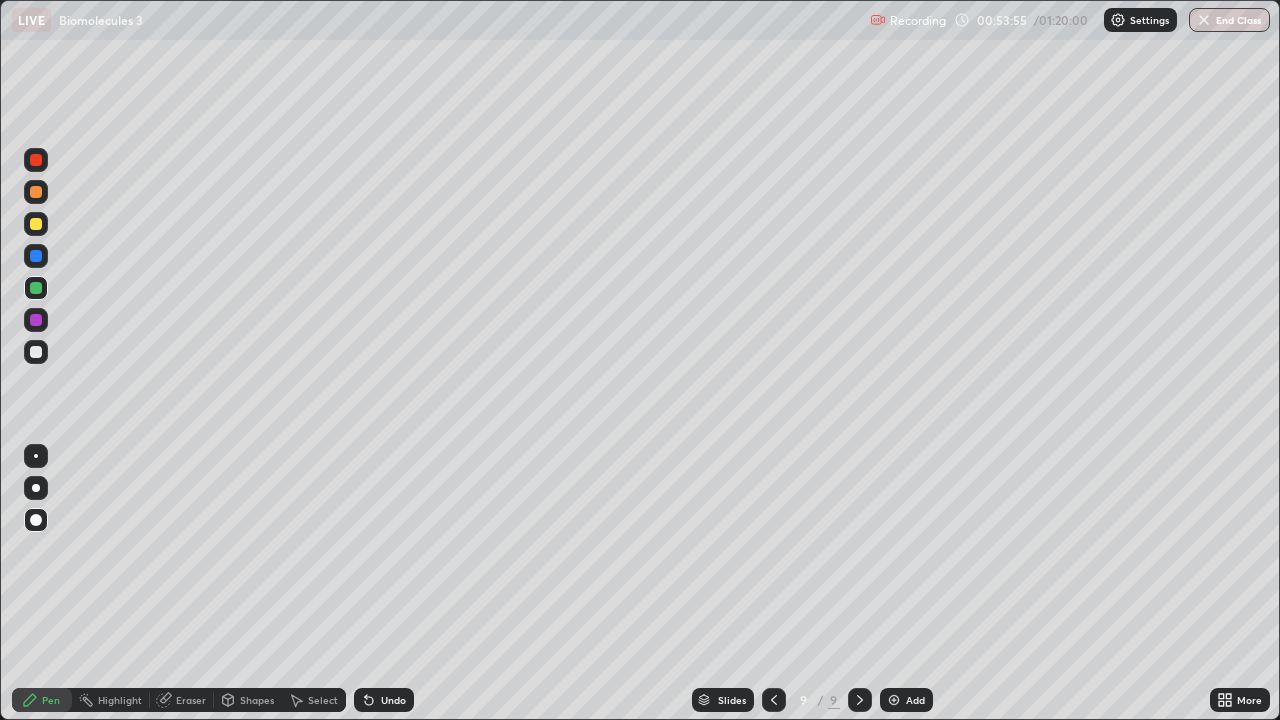 click at bounding box center [36, 352] 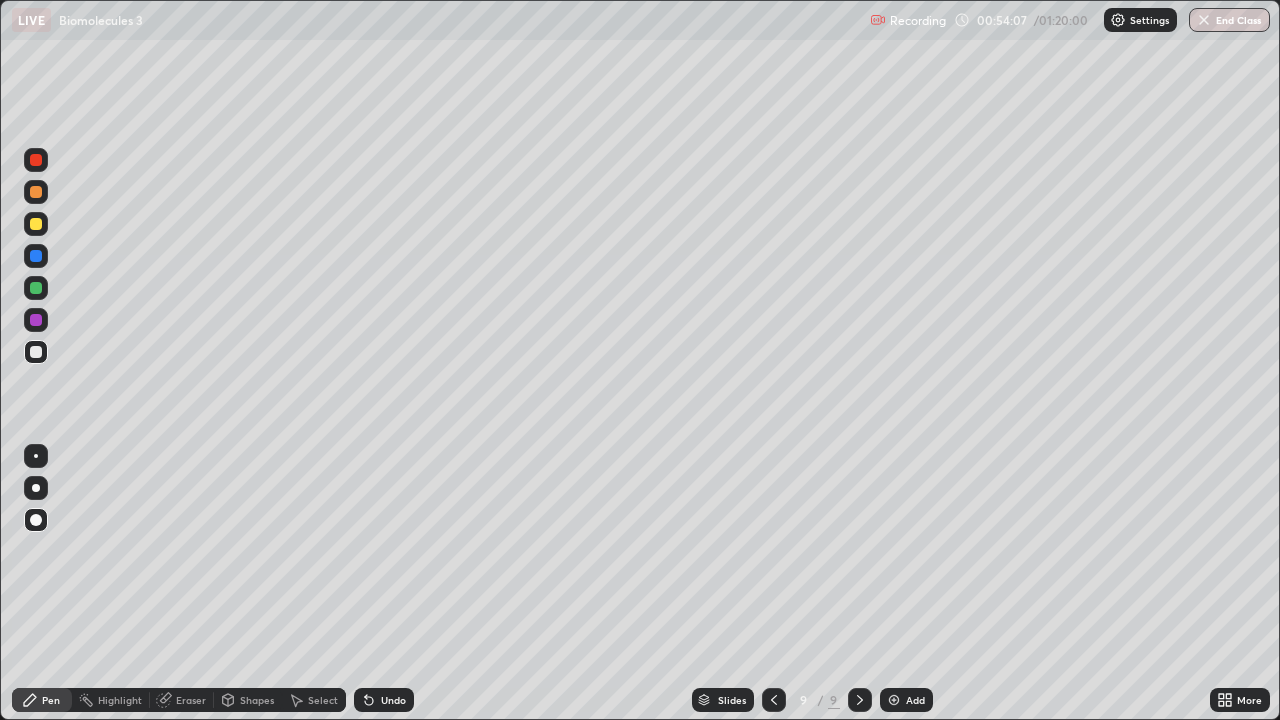 click at bounding box center (36, 456) 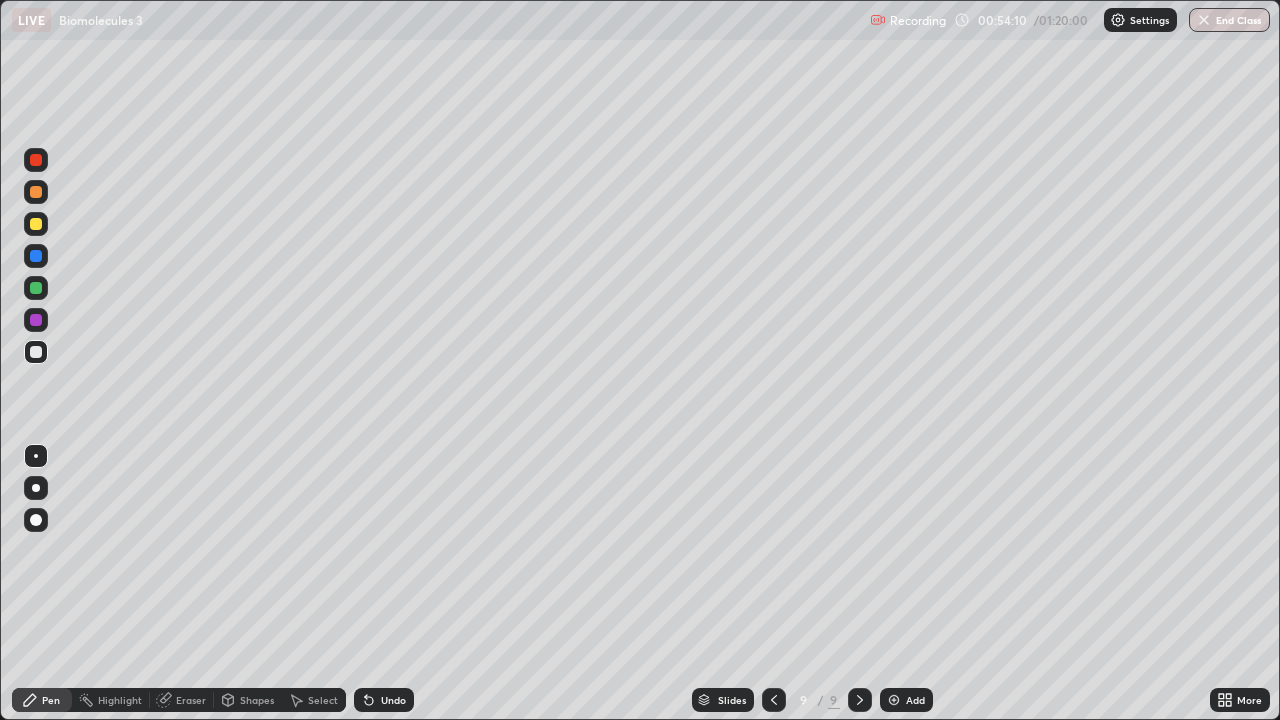 click at bounding box center [36, 352] 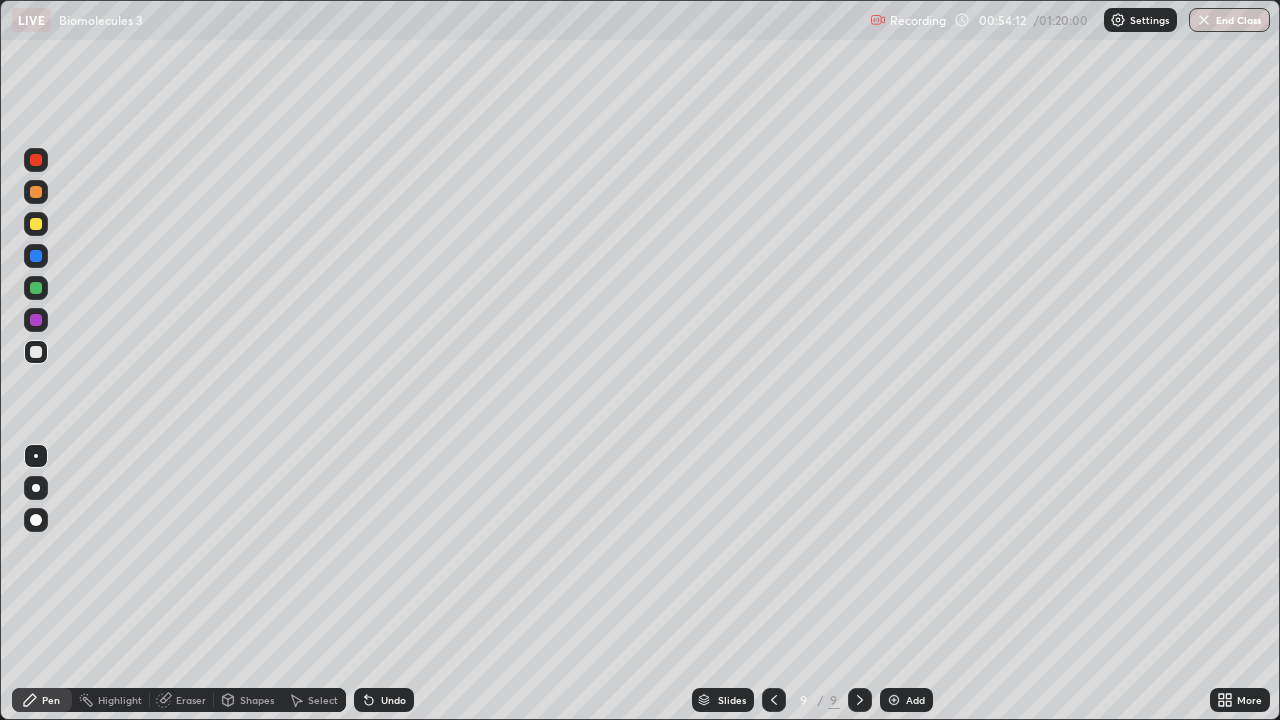 click at bounding box center [36, 520] 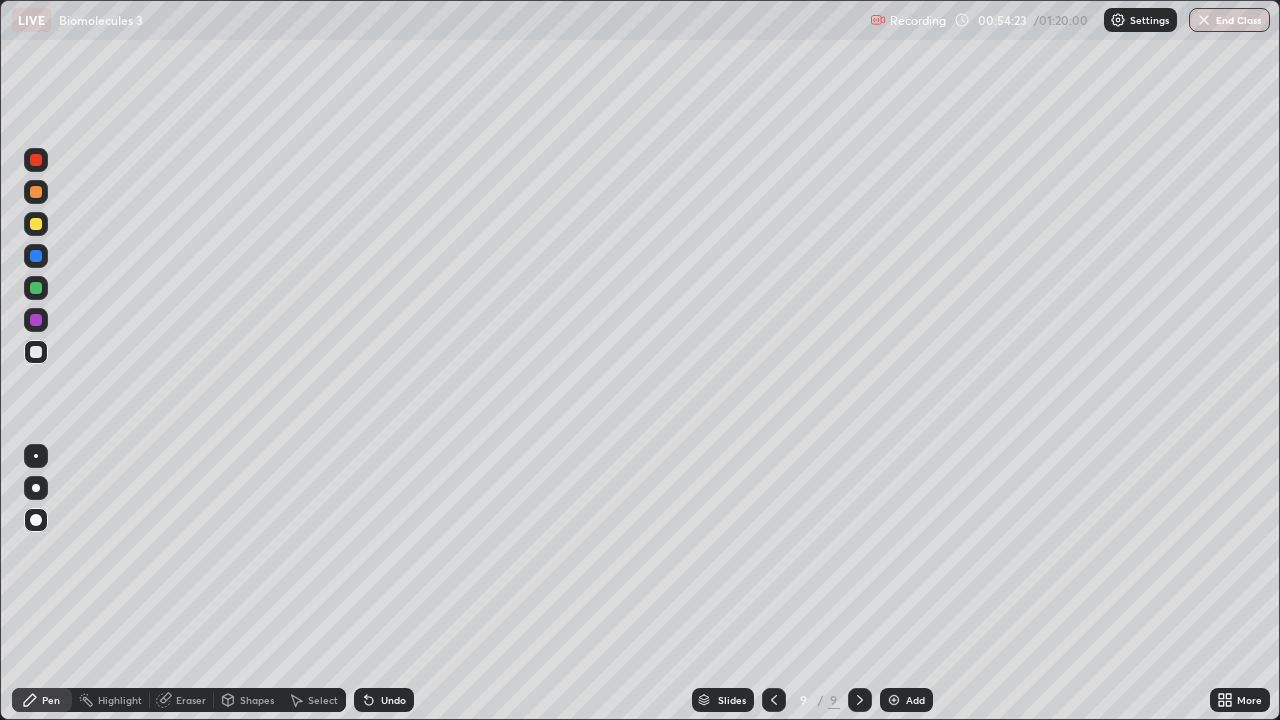 click on "Select" at bounding box center [323, 700] 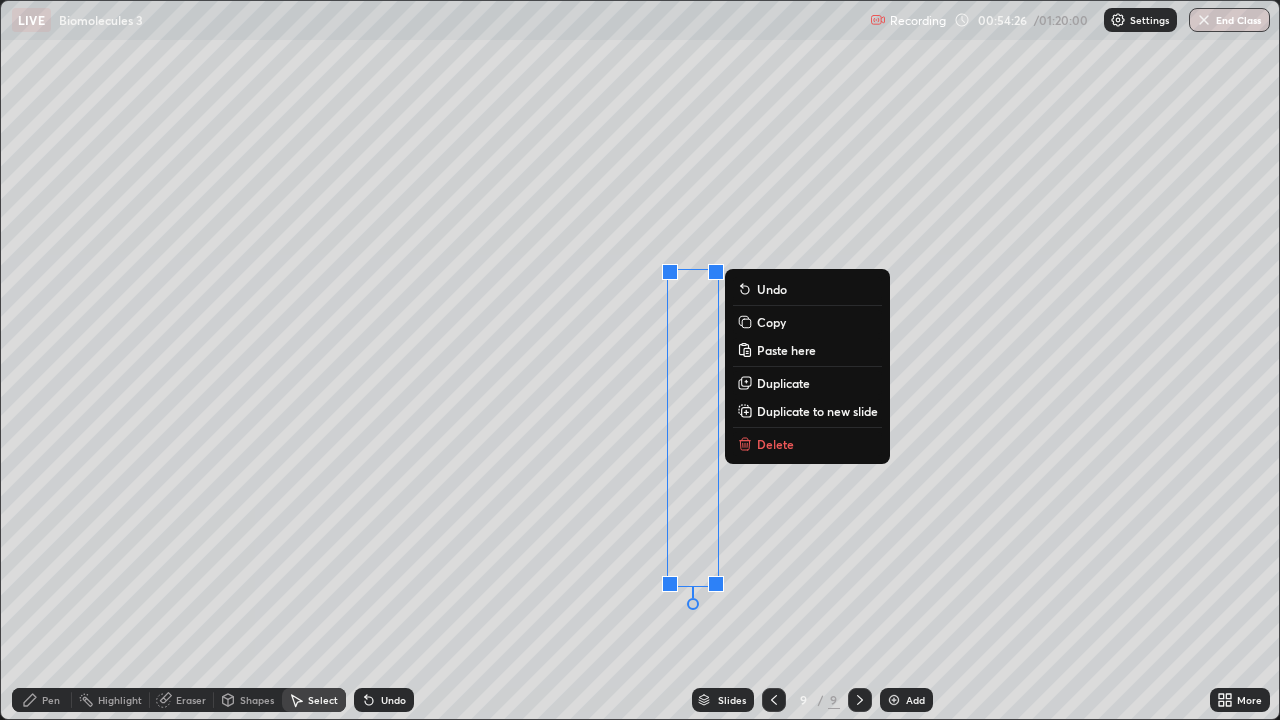 click on "Copy" at bounding box center (771, 322) 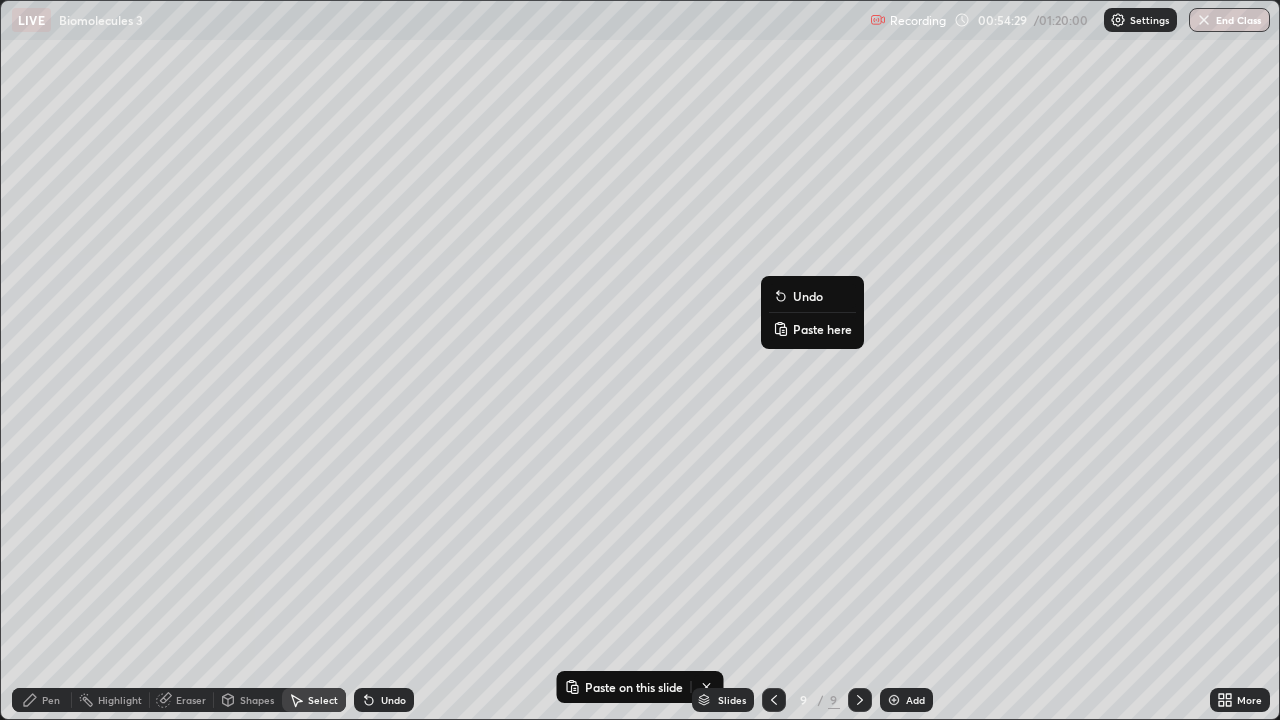 click on "Paste here" at bounding box center (822, 329) 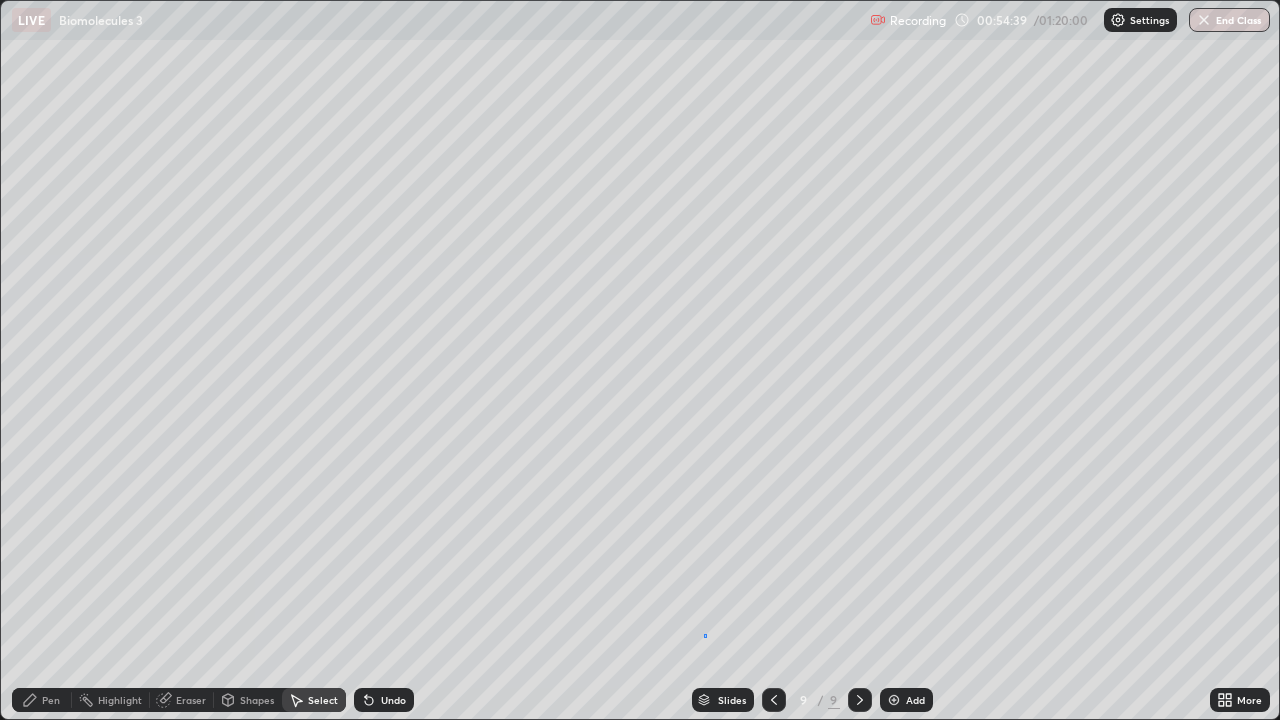 click on "0 ° Undo Copy Paste here Duplicate Duplicate to new slide Delete" at bounding box center [640, 360] 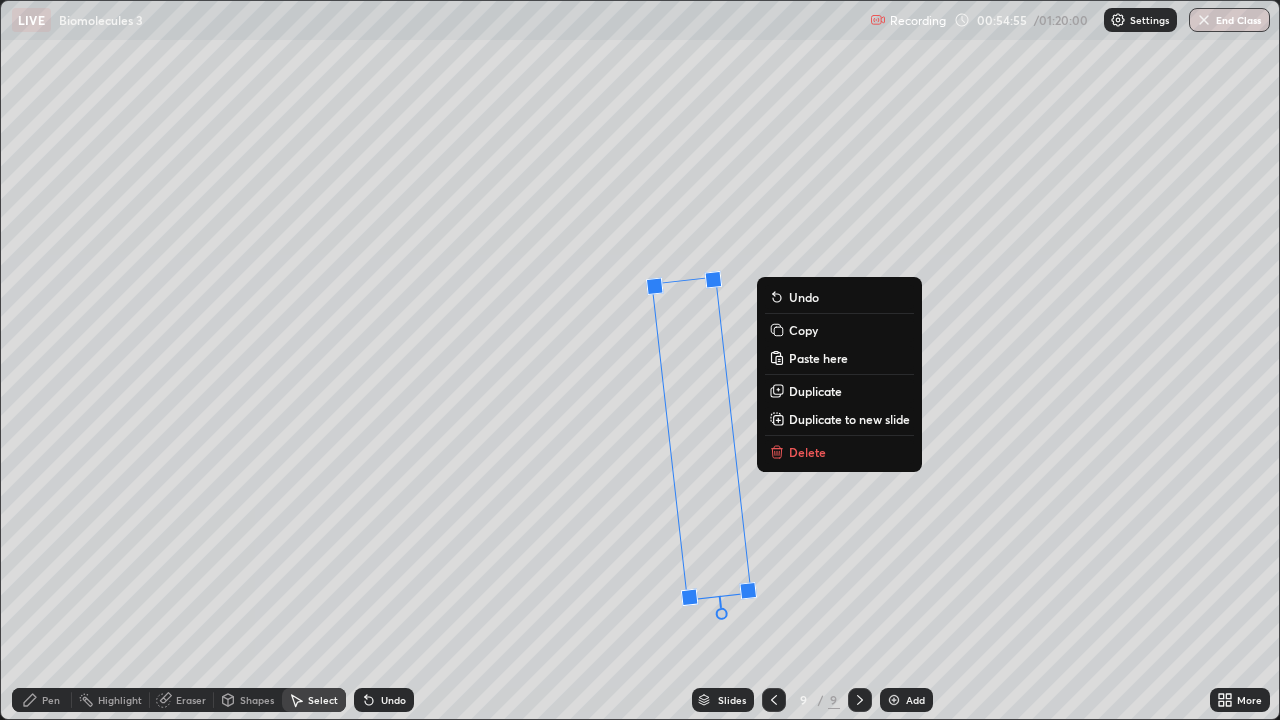 click on "6 ° Undo Copy Paste here Duplicate Duplicate to new slide Delete" at bounding box center [640, 360] 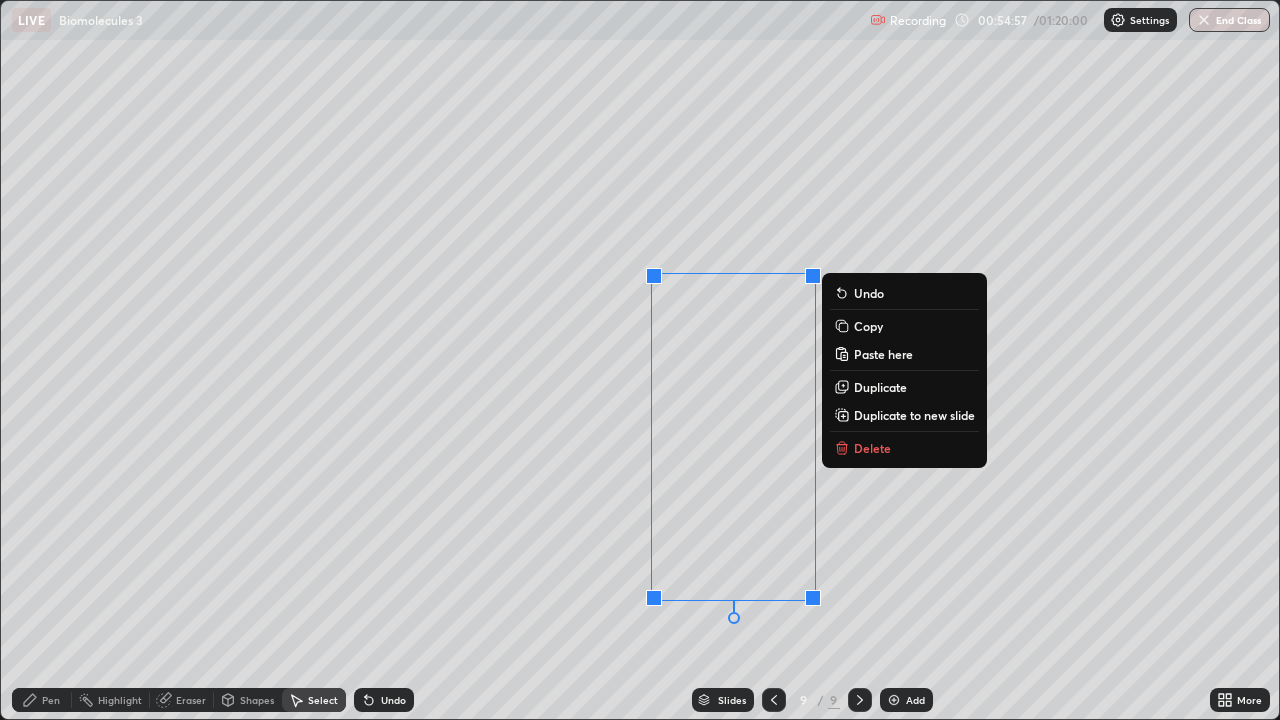 click on "0 ° Undo Copy Paste here Duplicate Duplicate to new slide Delete" at bounding box center [640, 360] 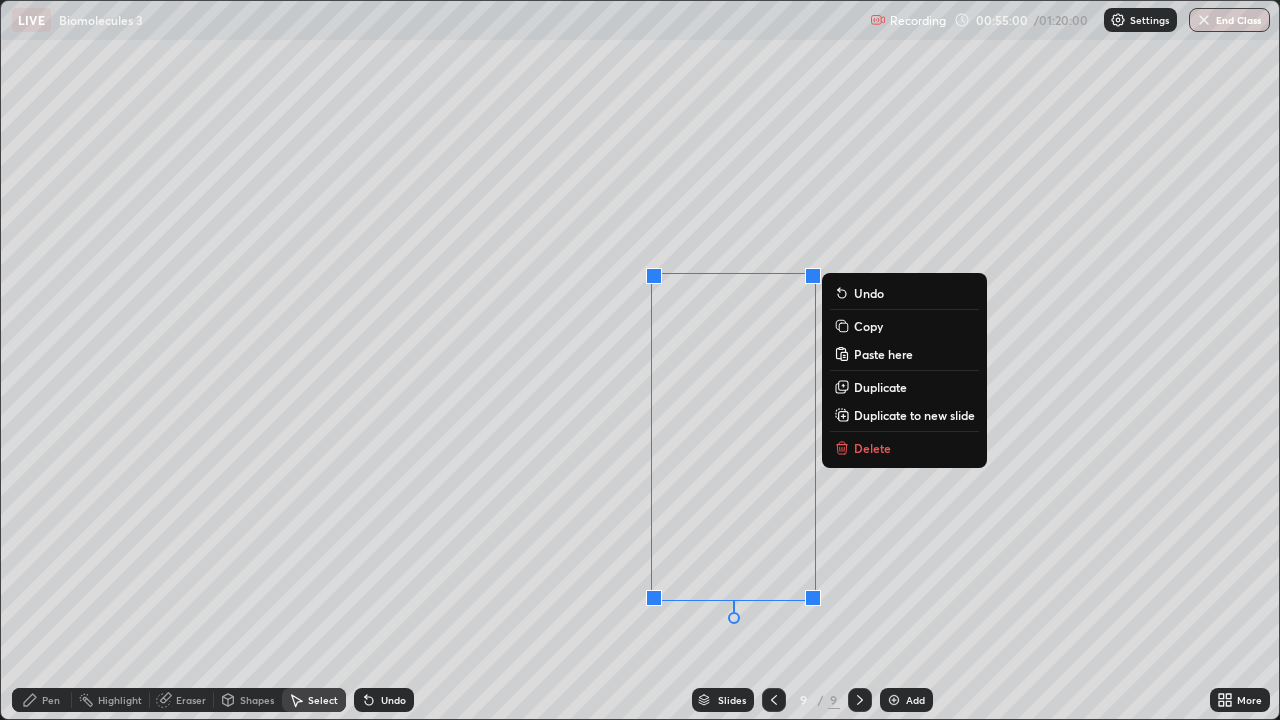 click on "0 ° Undo Copy Paste here Duplicate Duplicate to new slide Delete" at bounding box center (640, 360) 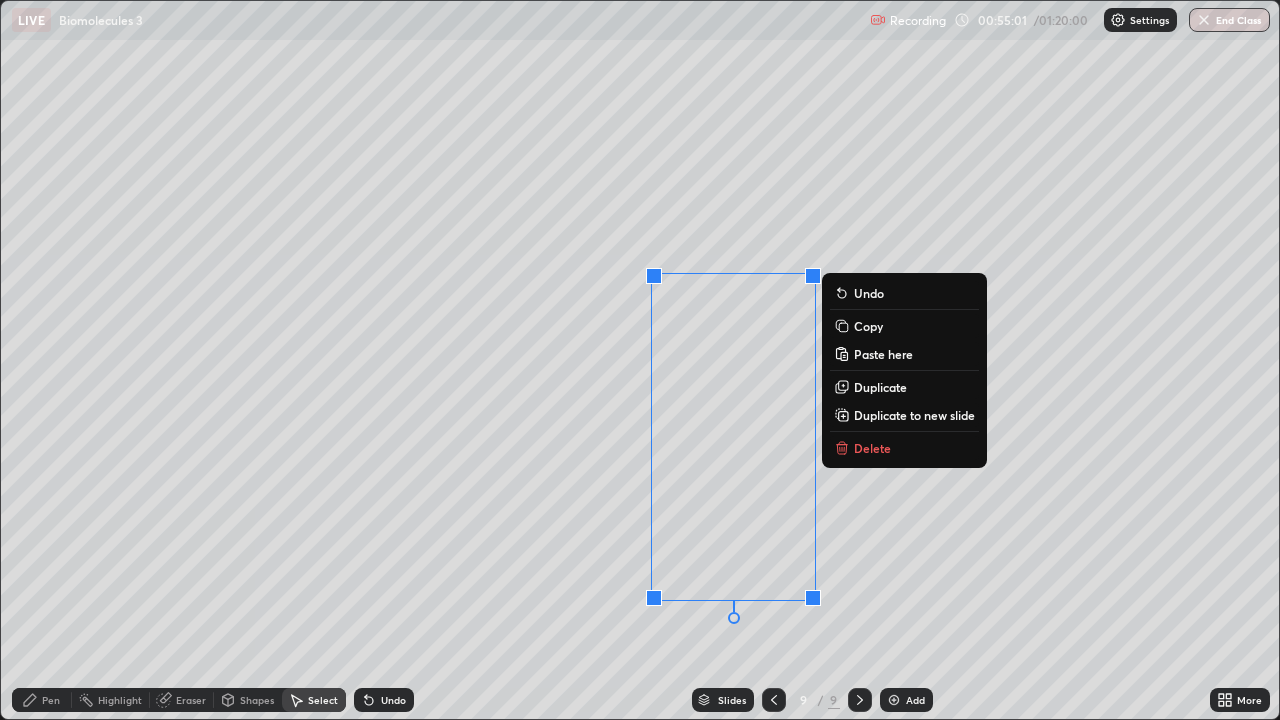 click on "0 ° Undo Copy Paste here Duplicate Duplicate to new slide Delete" at bounding box center (640, 360) 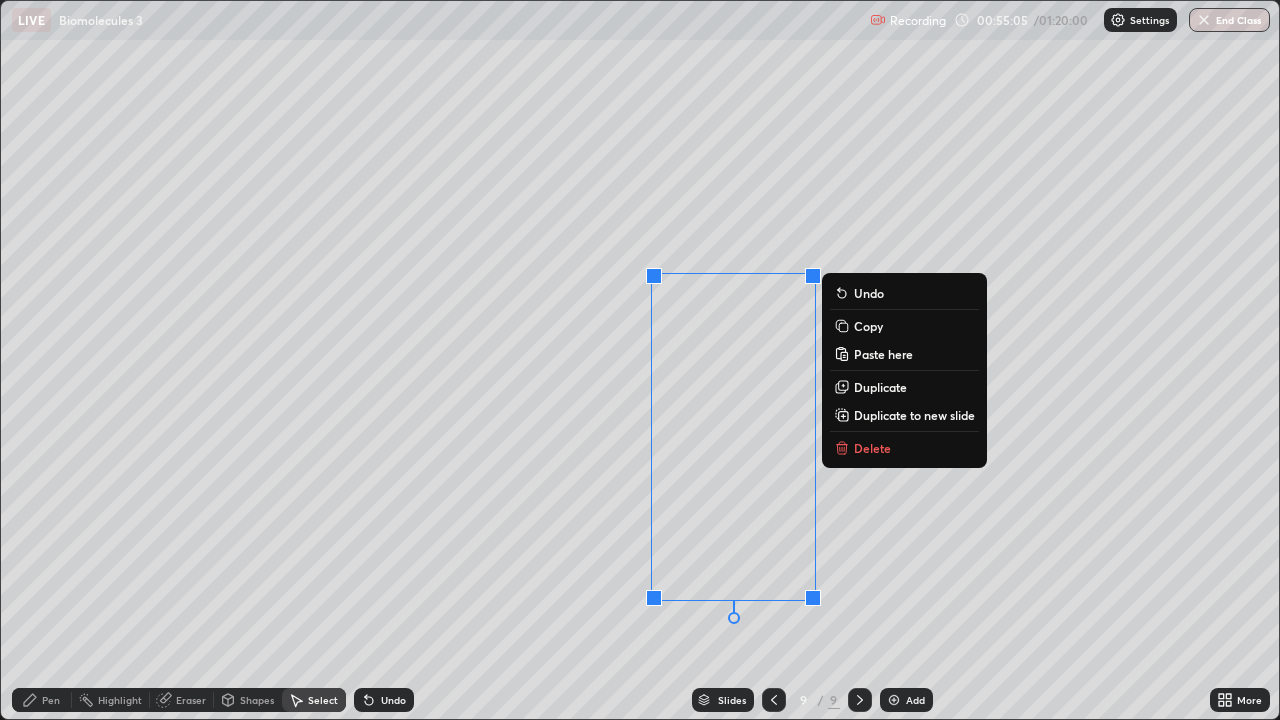 click on "Eraser" at bounding box center (191, 700) 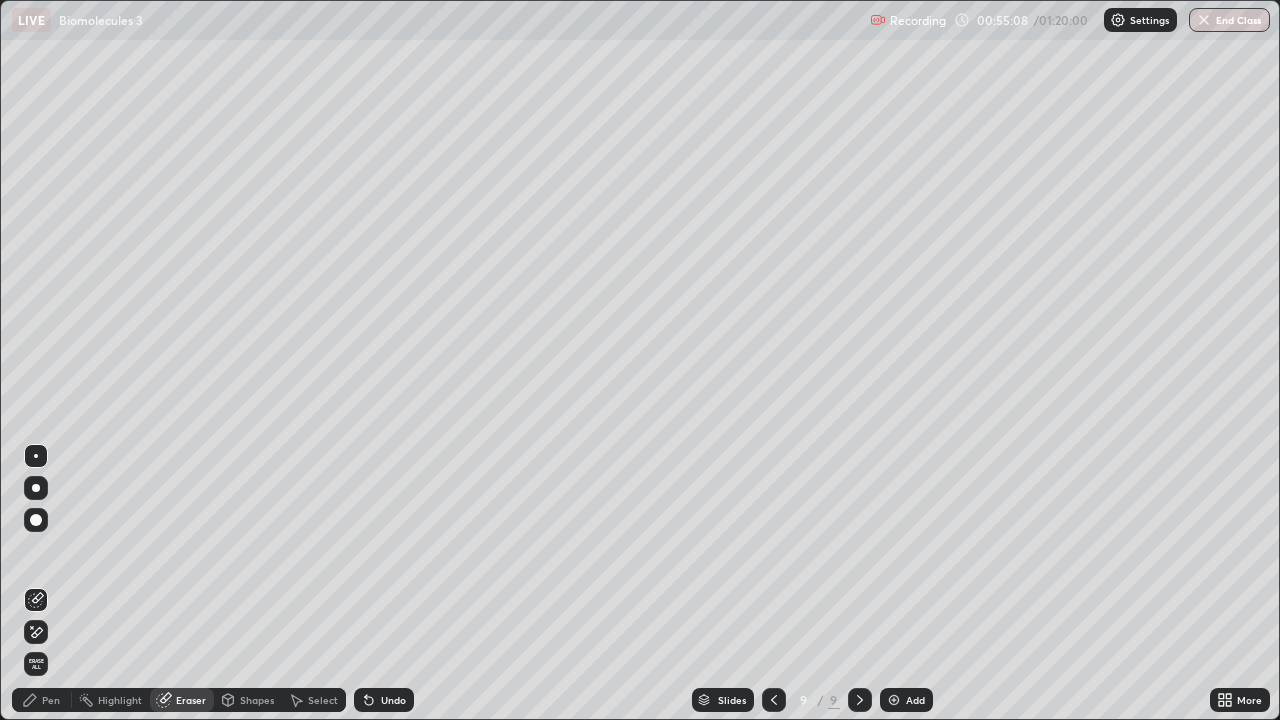 click on "Pen" at bounding box center (51, 700) 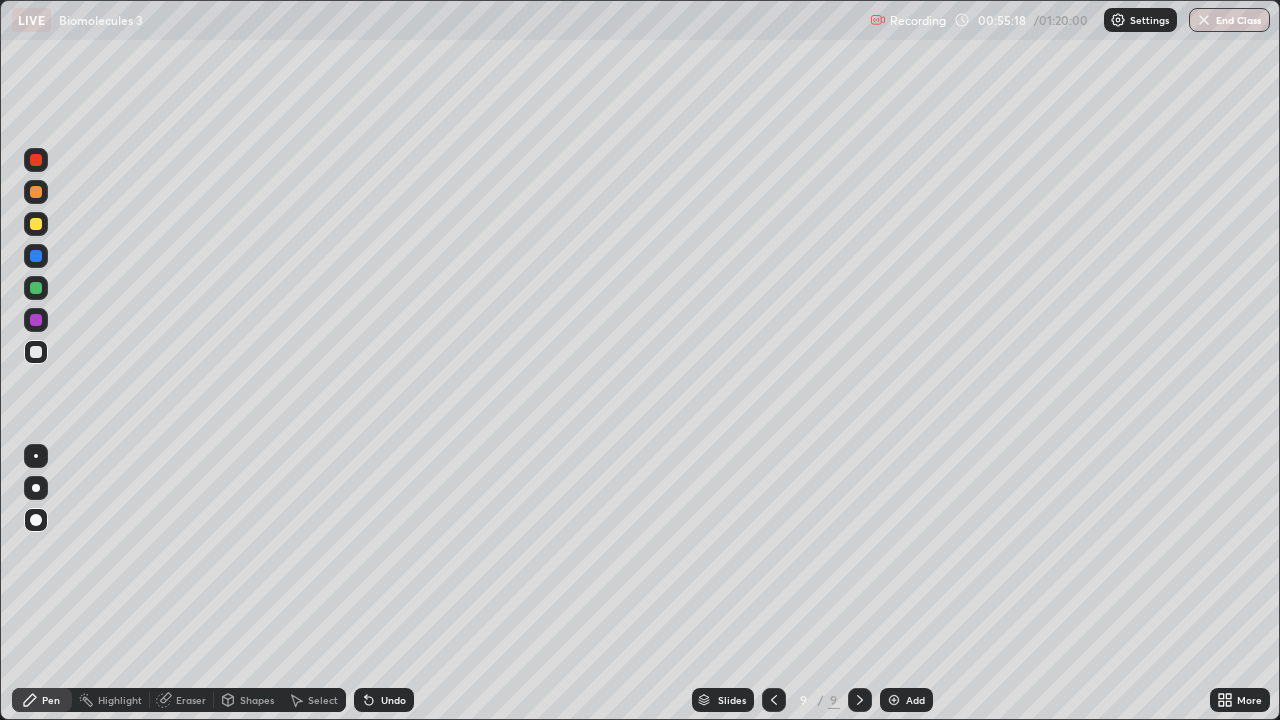 click at bounding box center [36, 456] 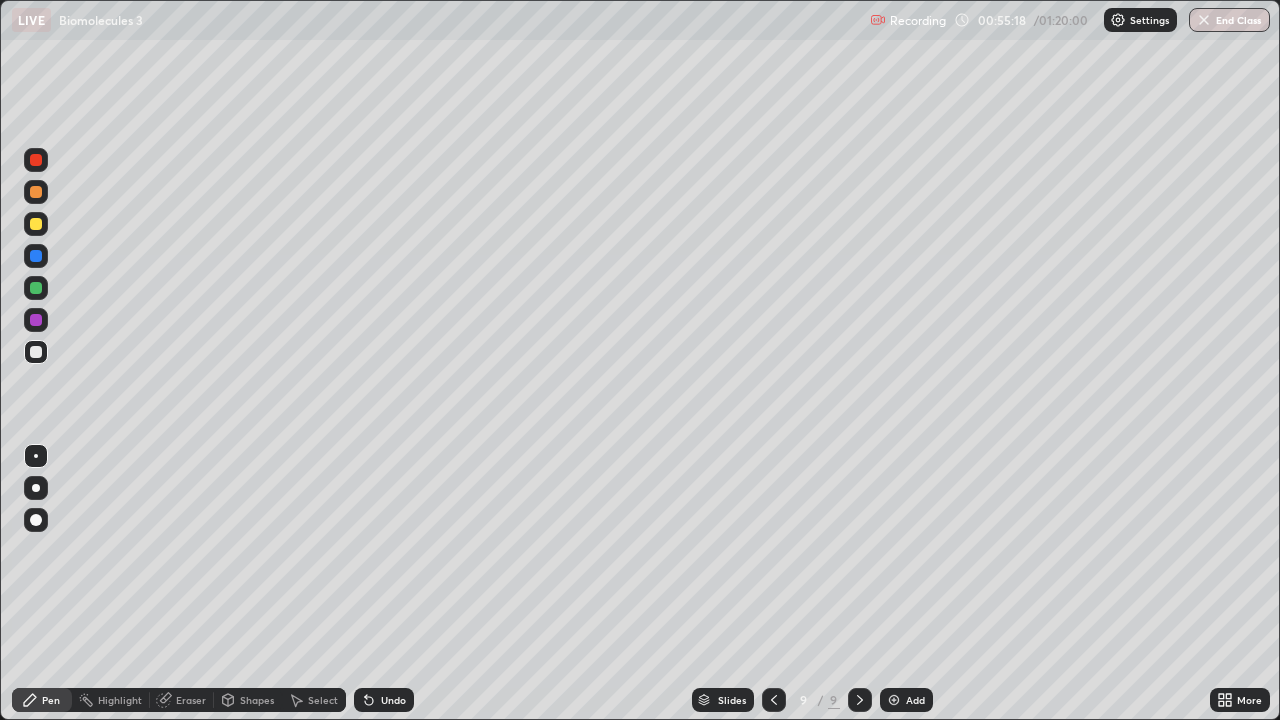 click at bounding box center [36, 288] 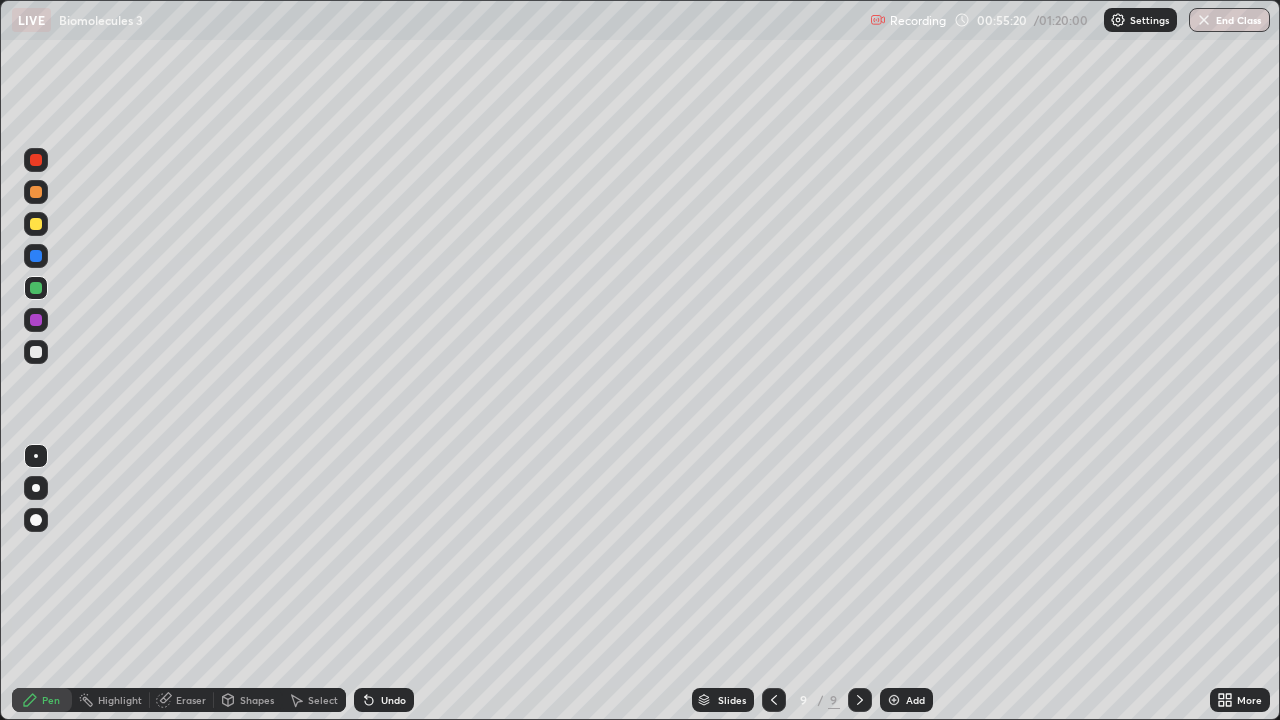 click at bounding box center [36, 192] 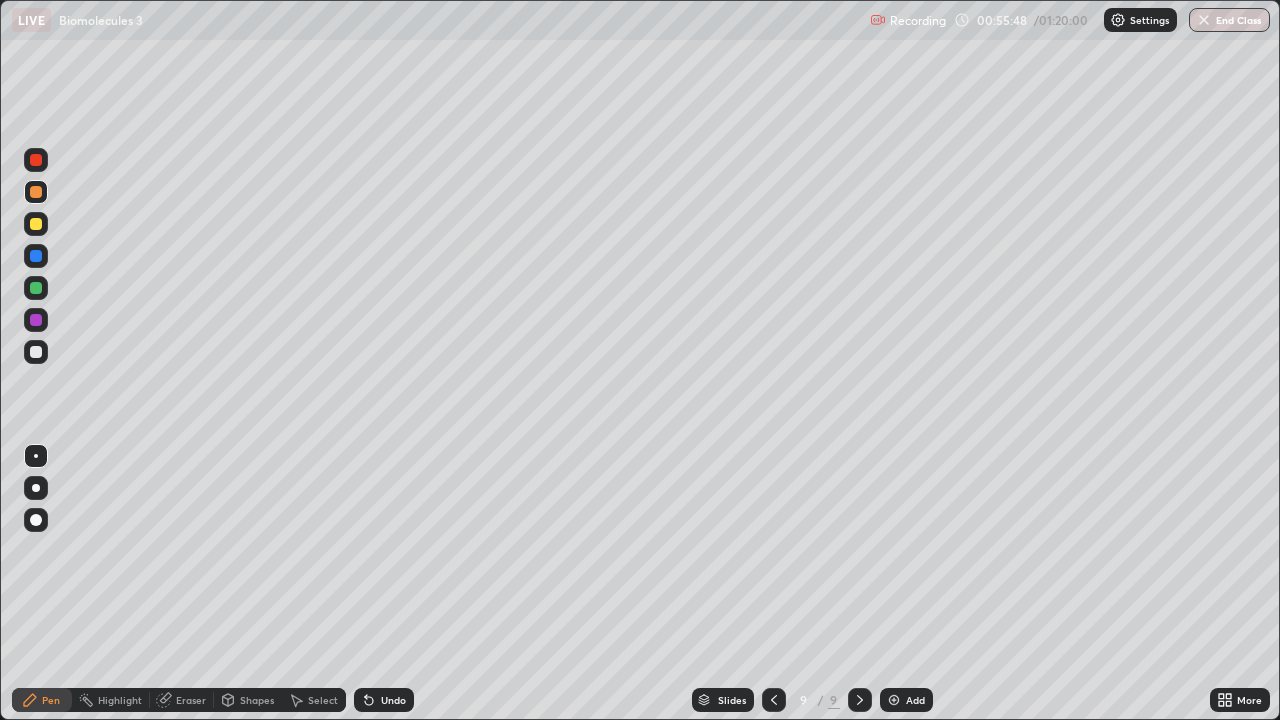 click at bounding box center (774, 700) 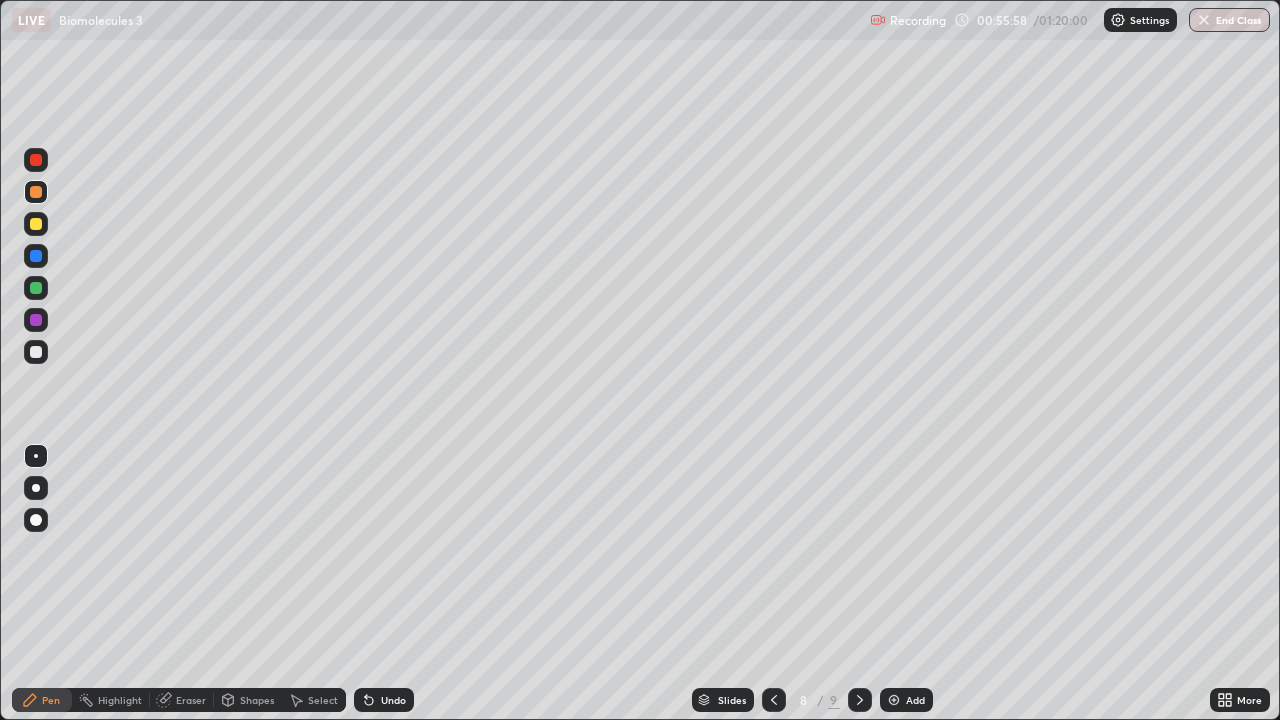 click 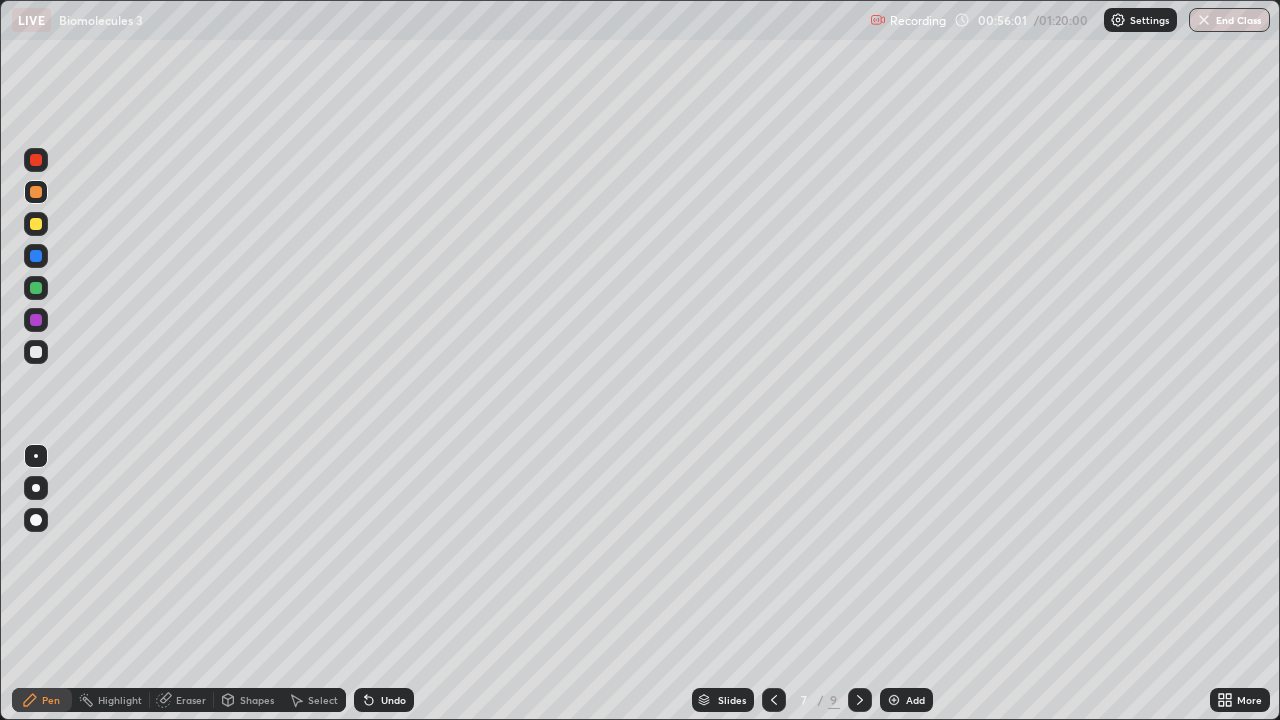 click 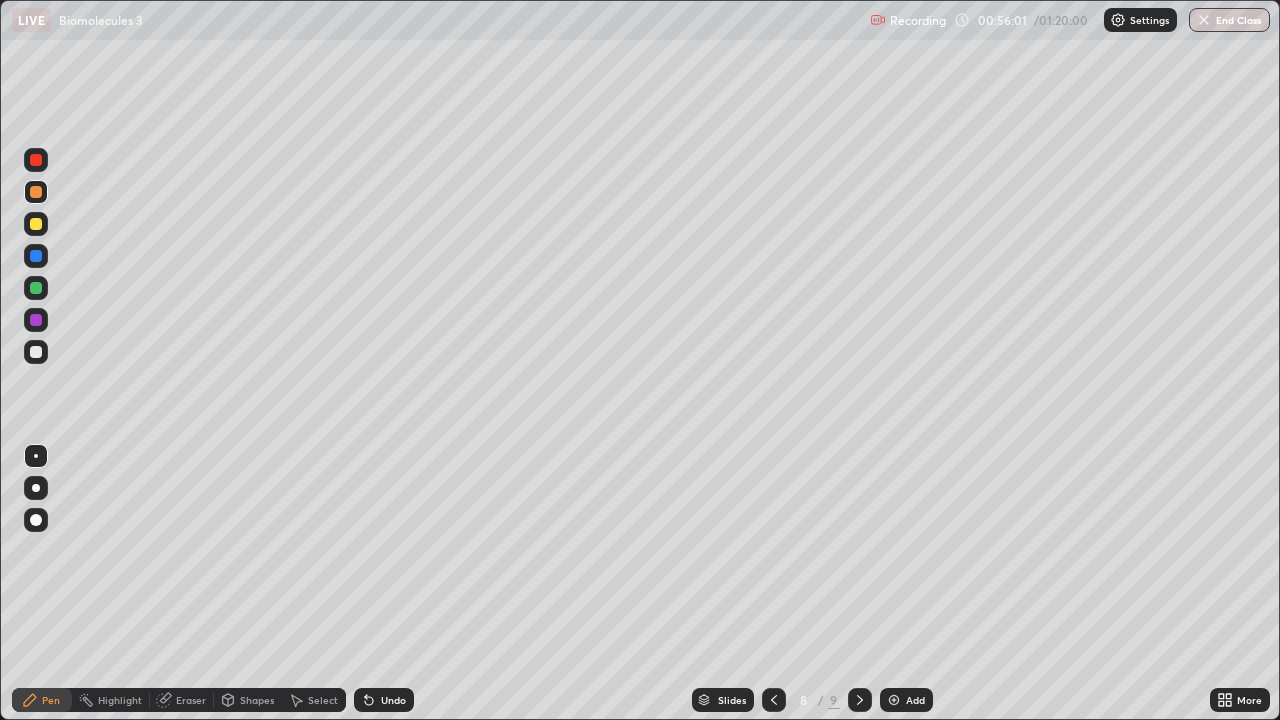 click 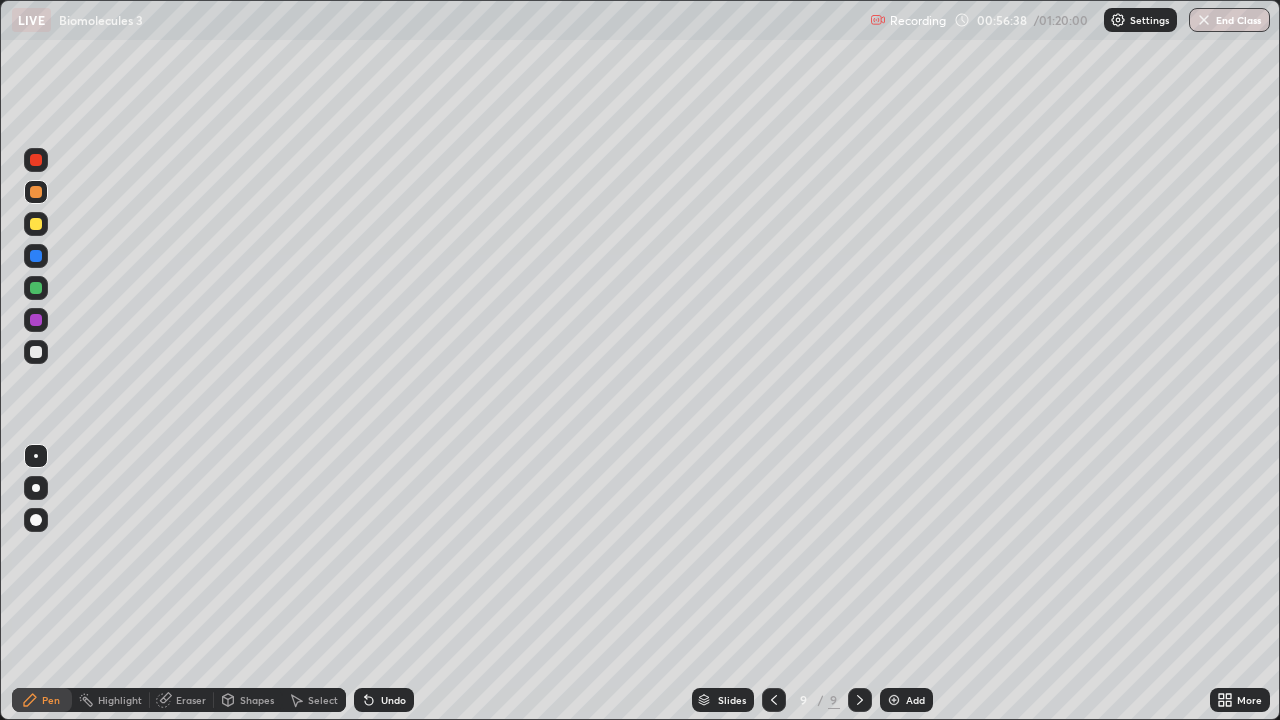 click 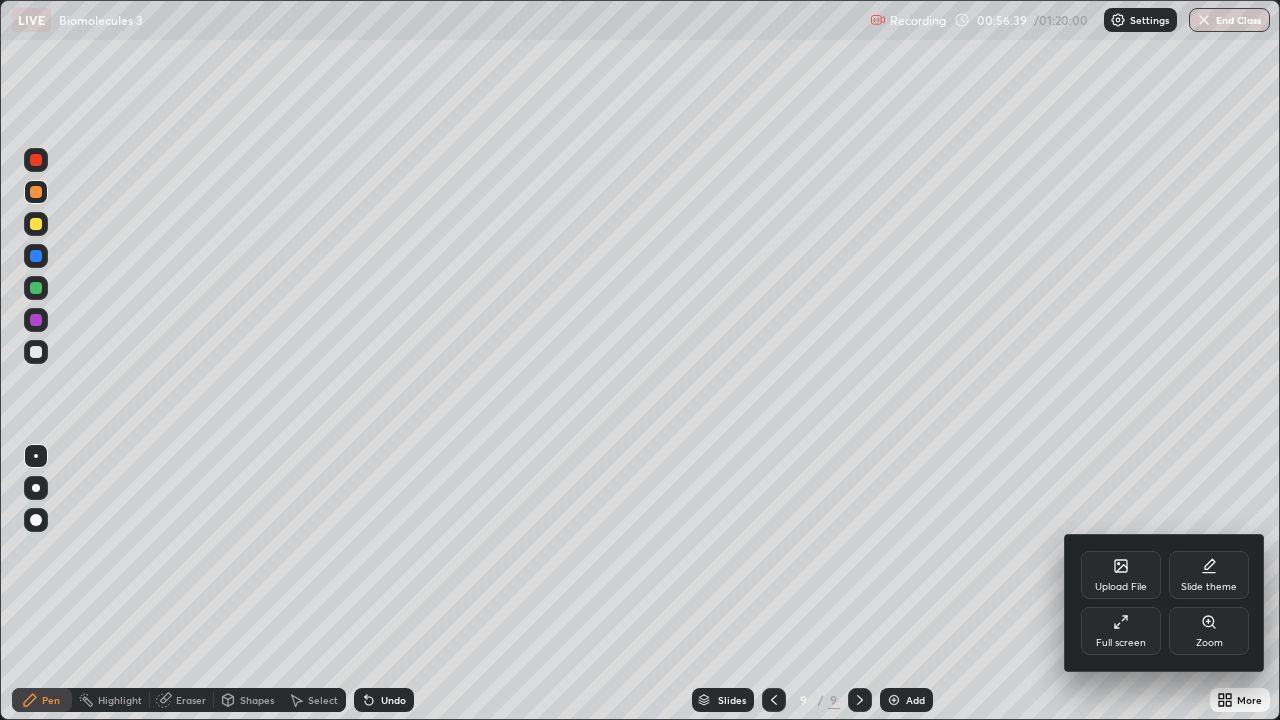 click on "Full screen" at bounding box center [1121, 643] 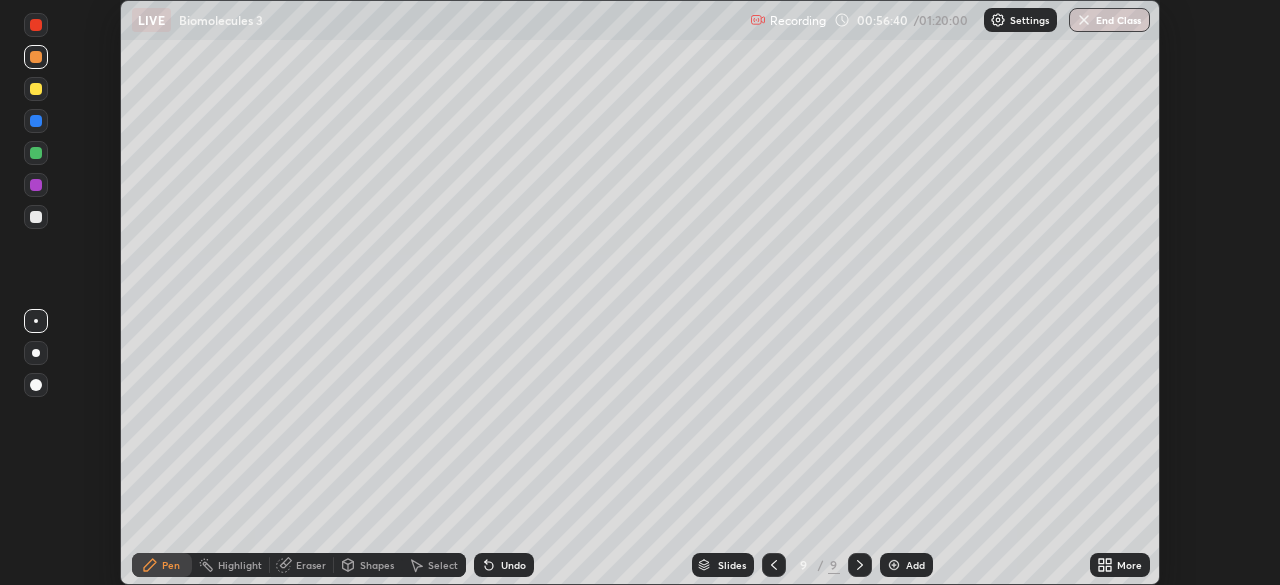 scroll, scrollTop: 585, scrollLeft: 1280, axis: both 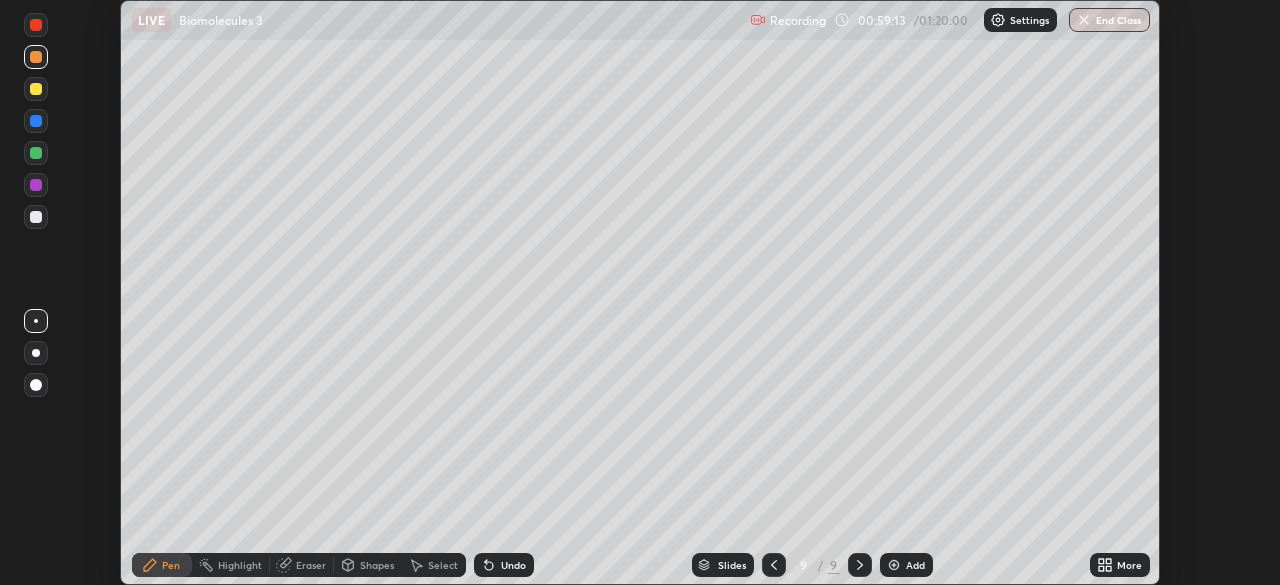 click 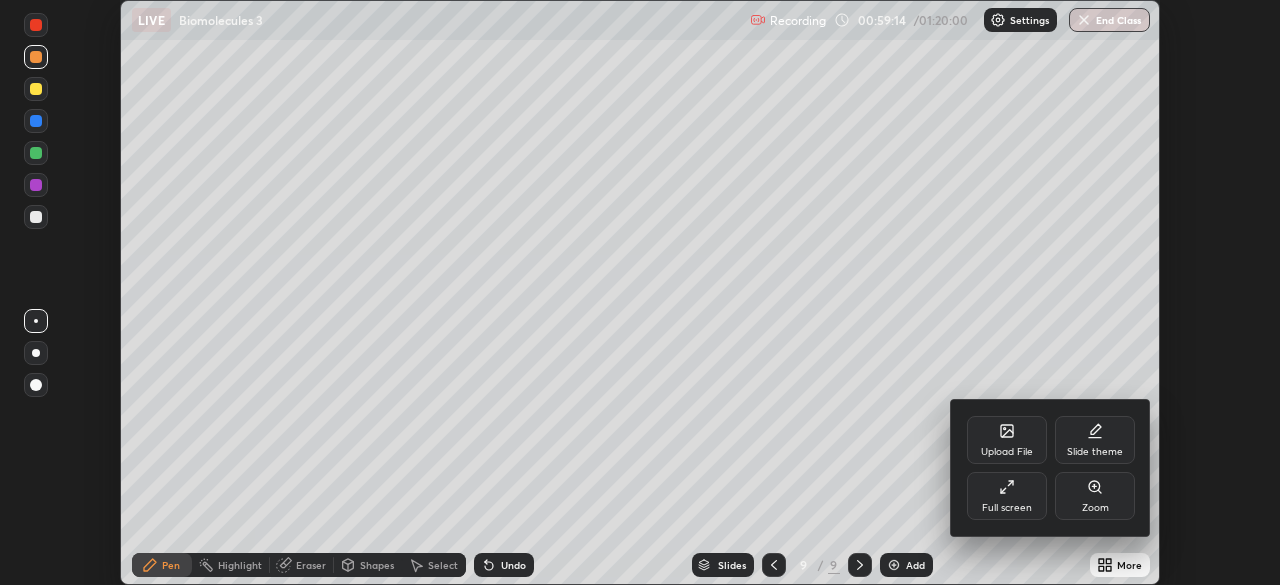 click 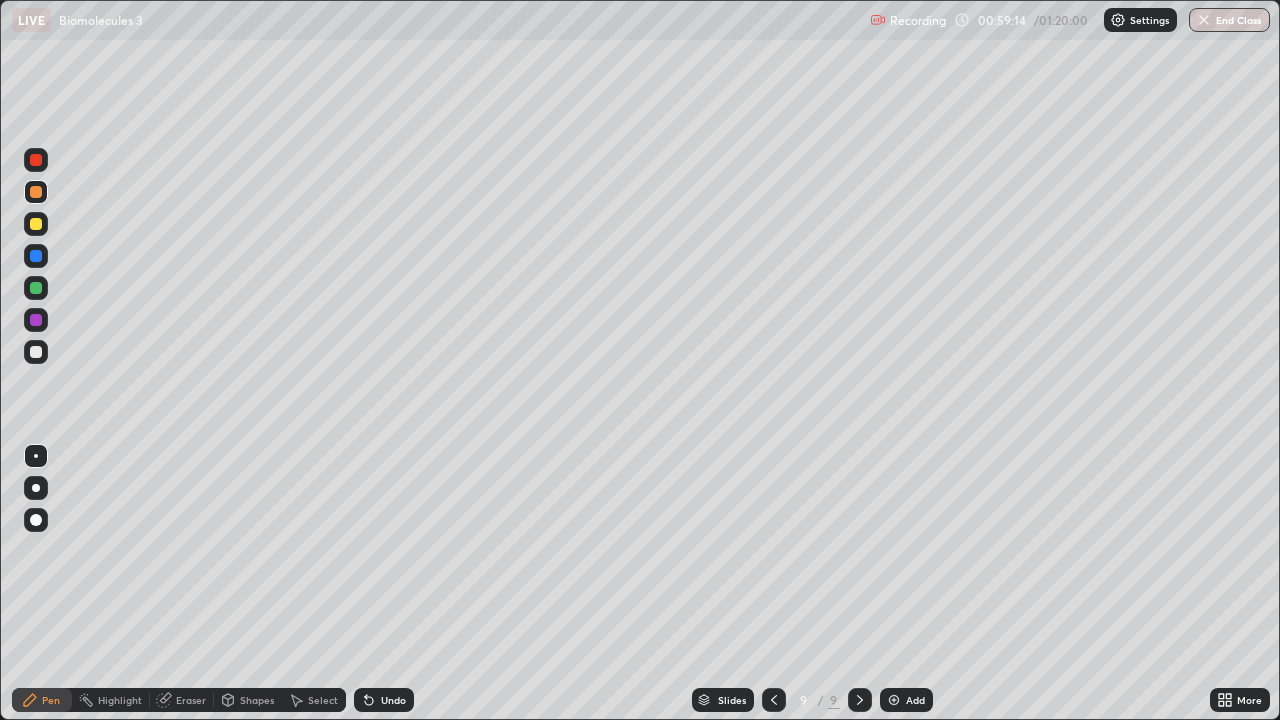 scroll, scrollTop: 99280, scrollLeft: 98720, axis: both 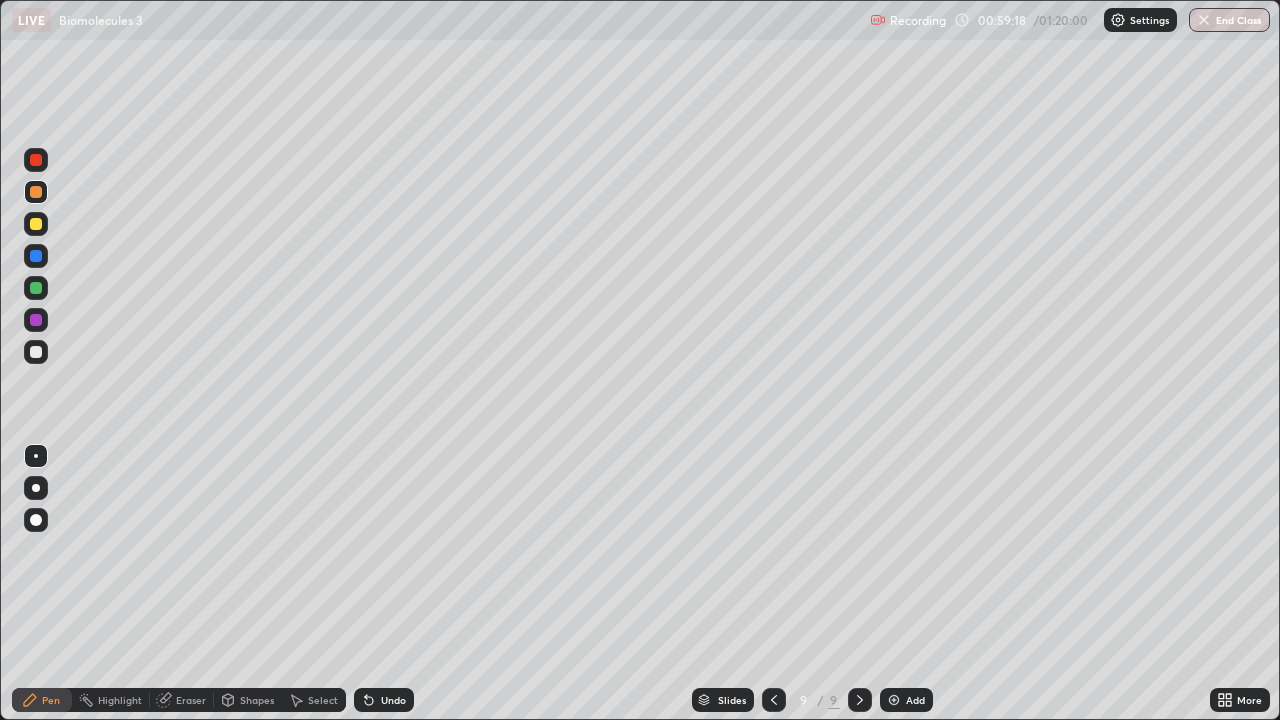 click 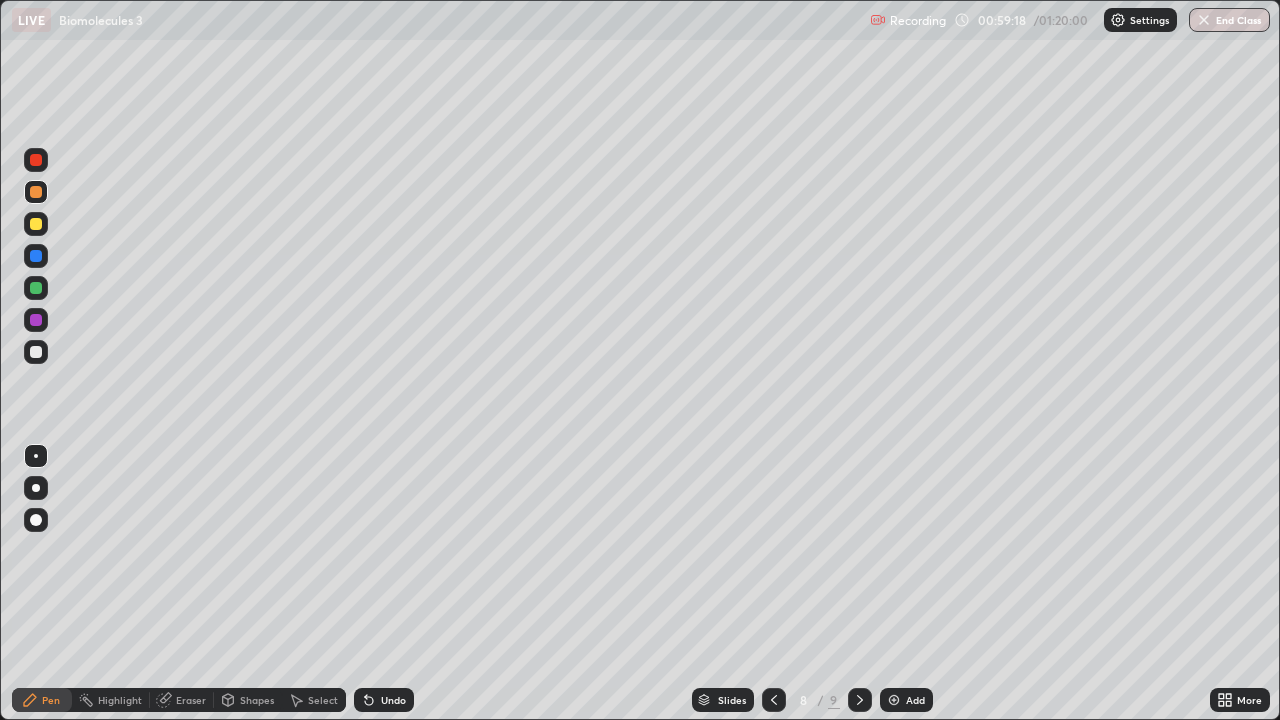 click 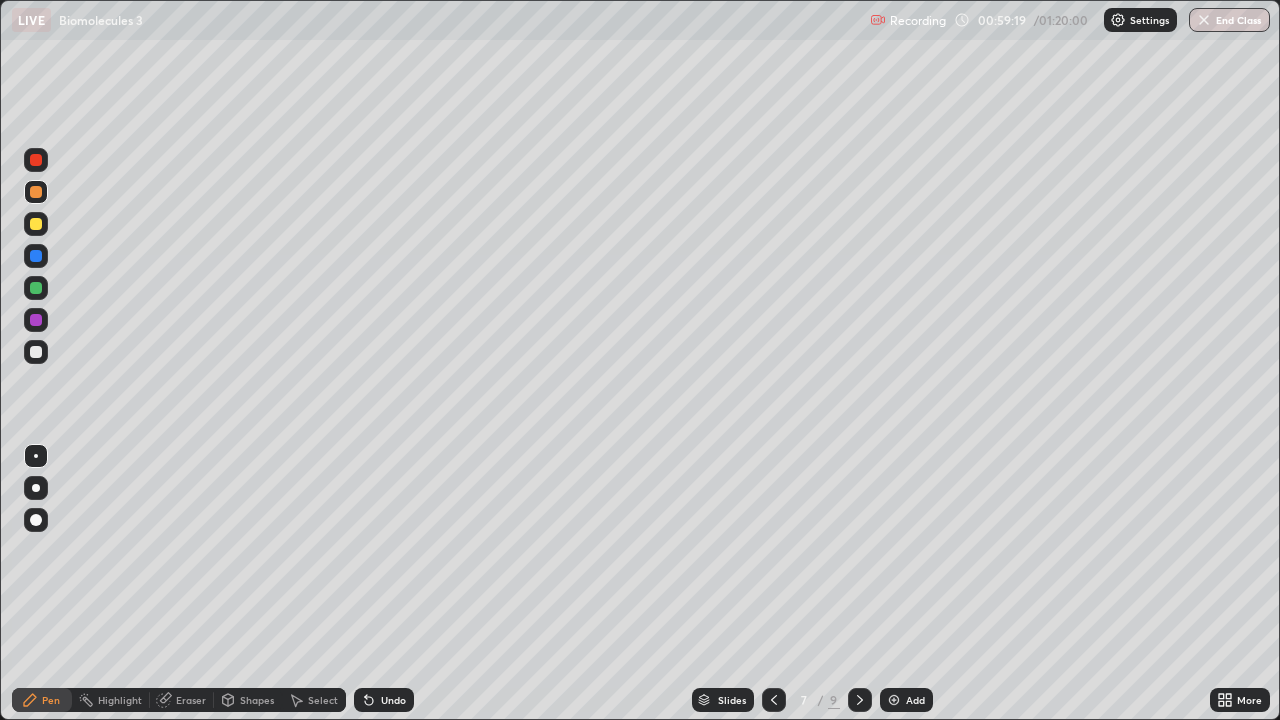 click 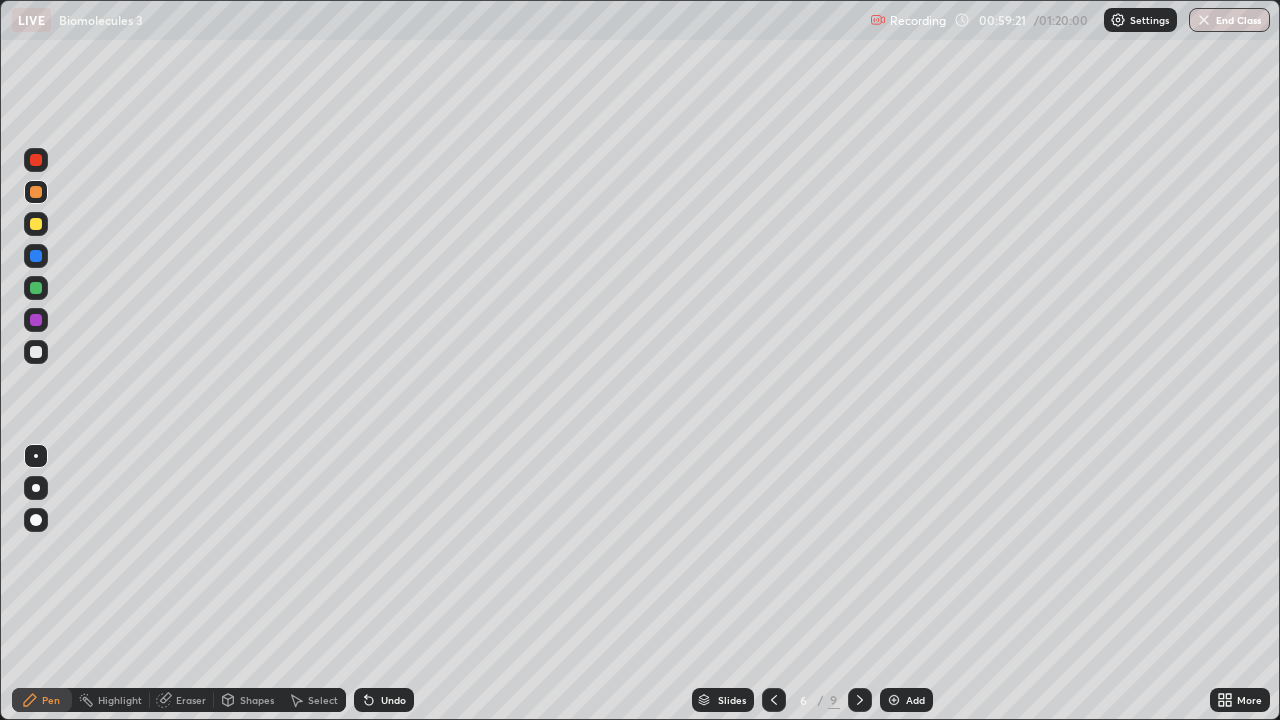 click 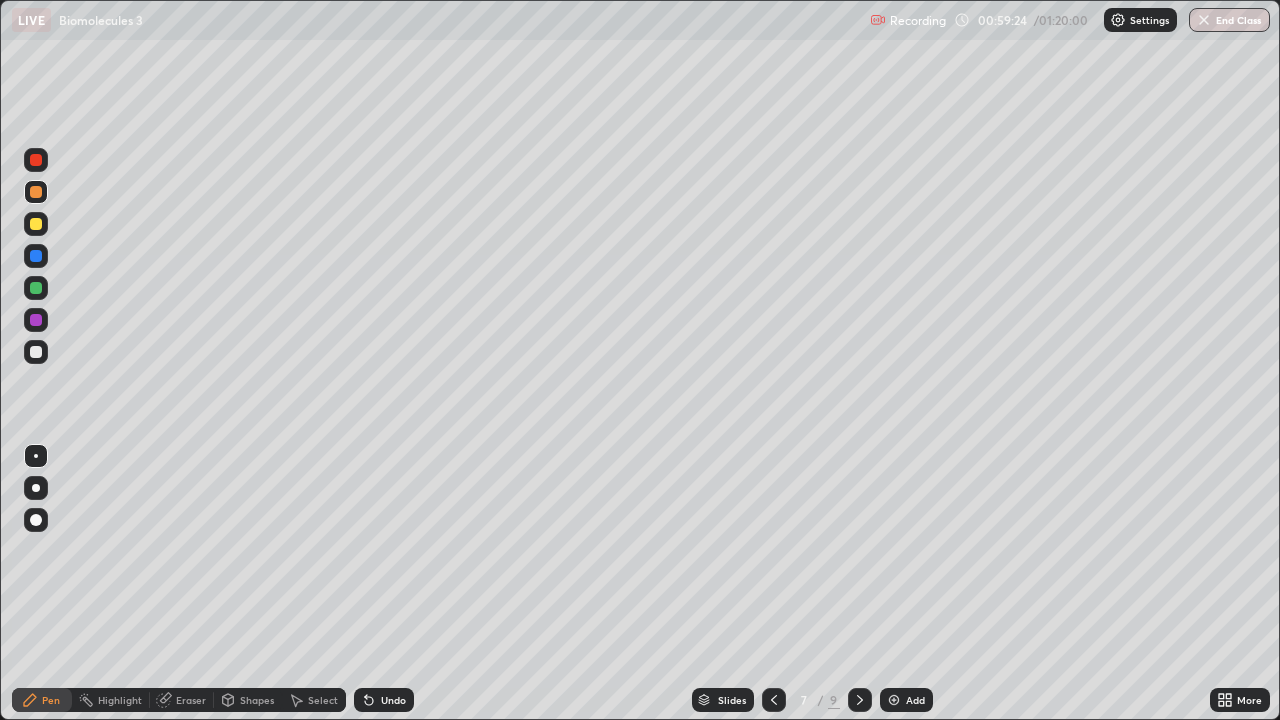 click 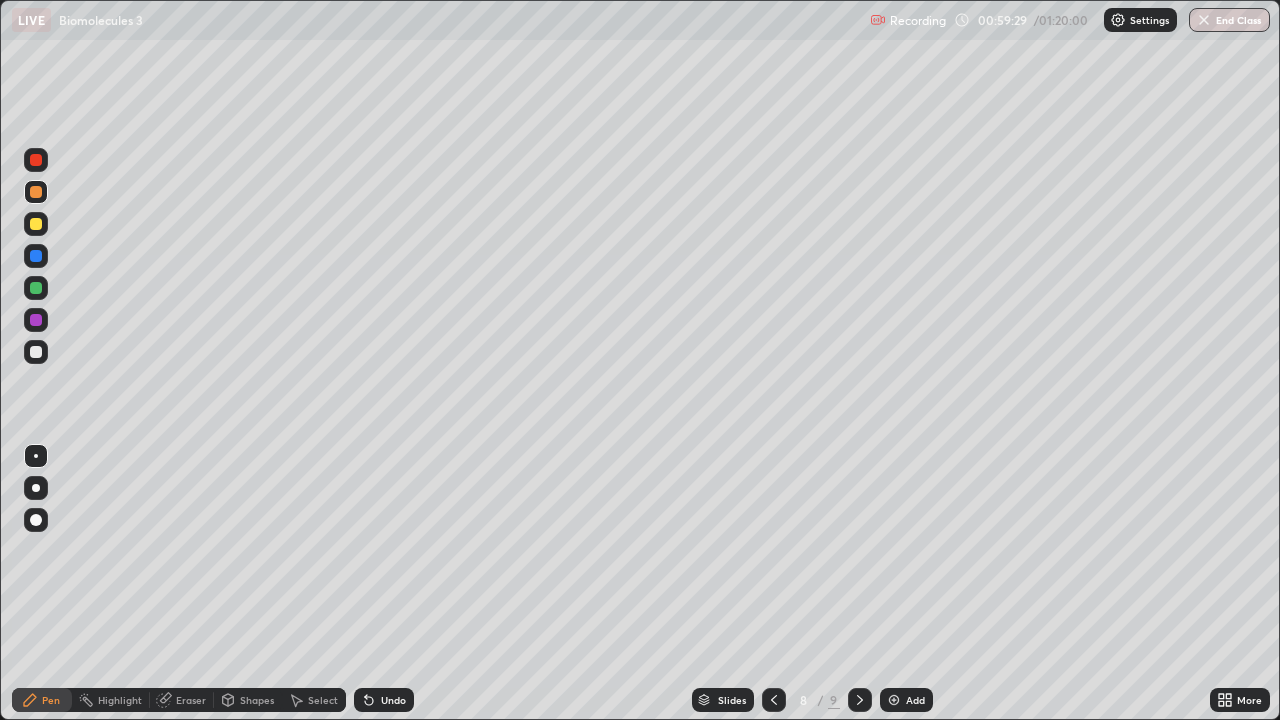 click at bounding box center (36, 256) 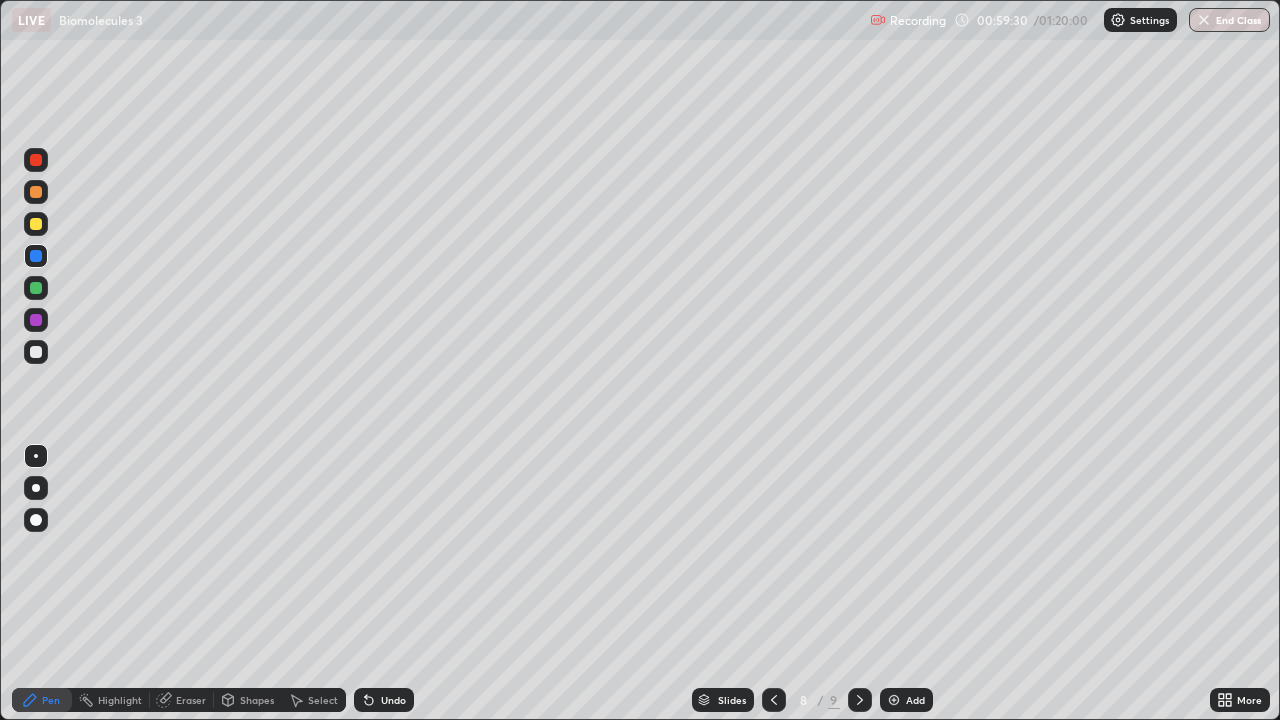 click at bounding box center (36, 456) 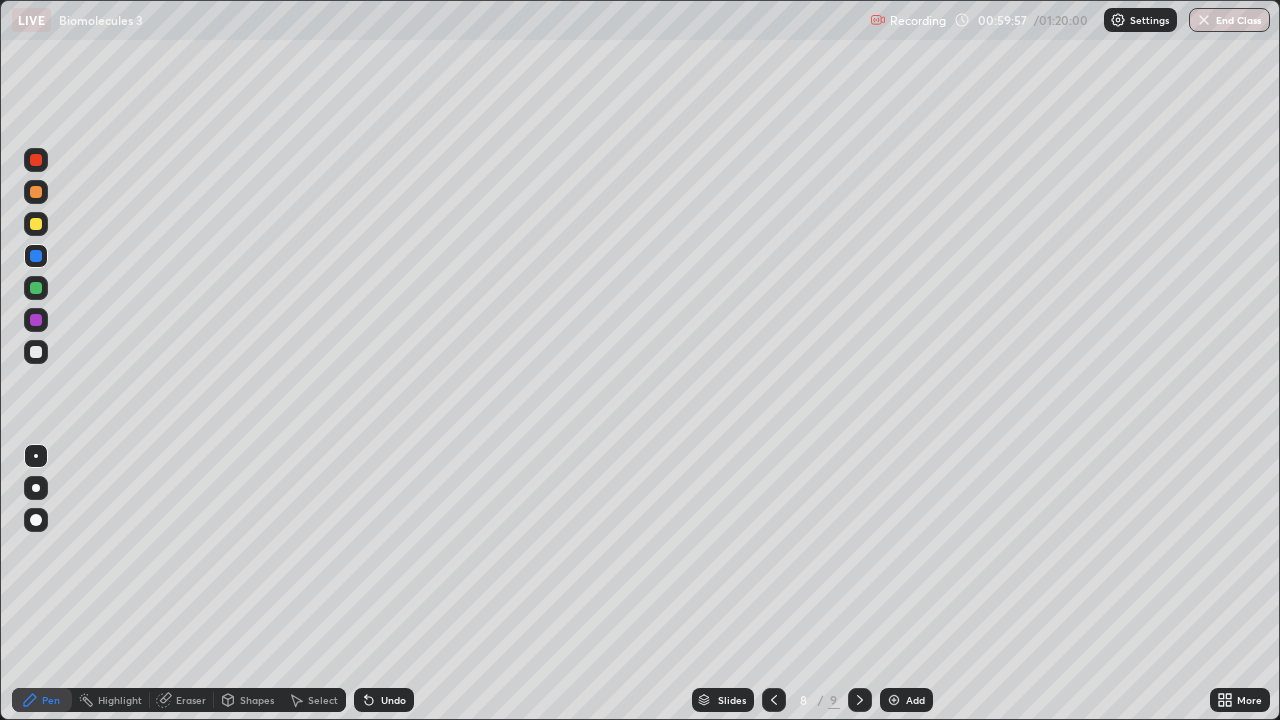 click 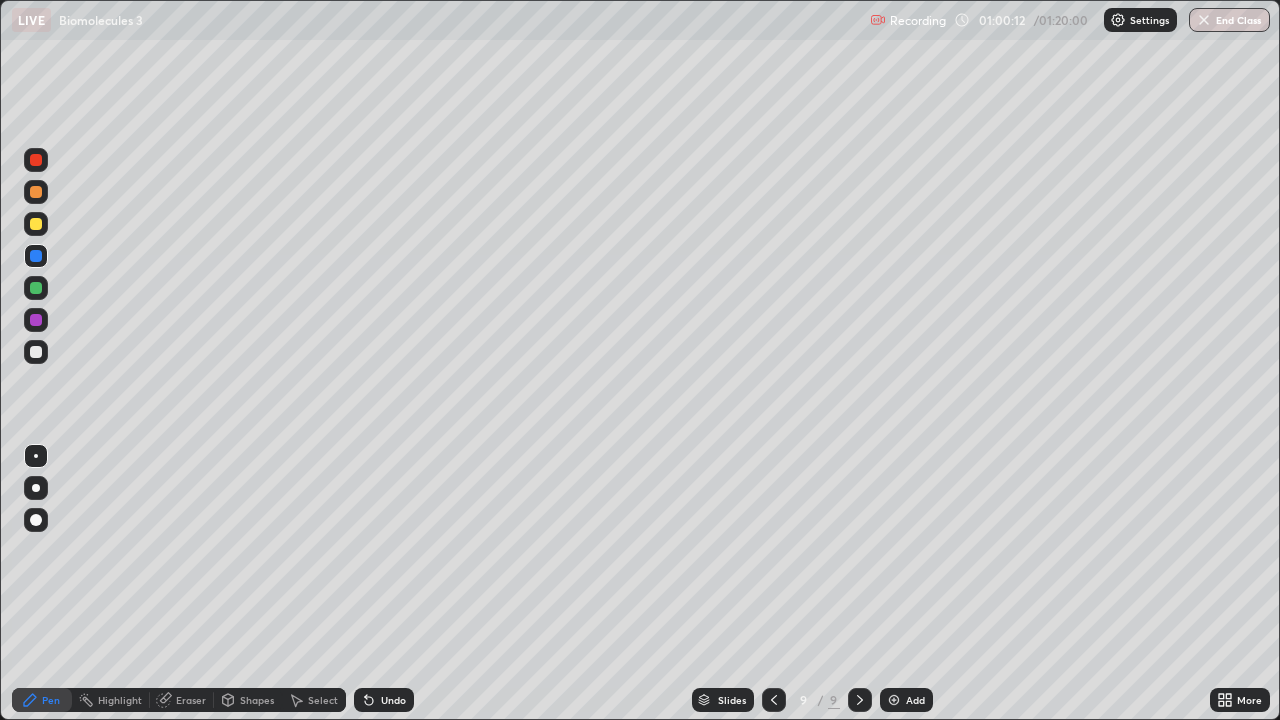 click 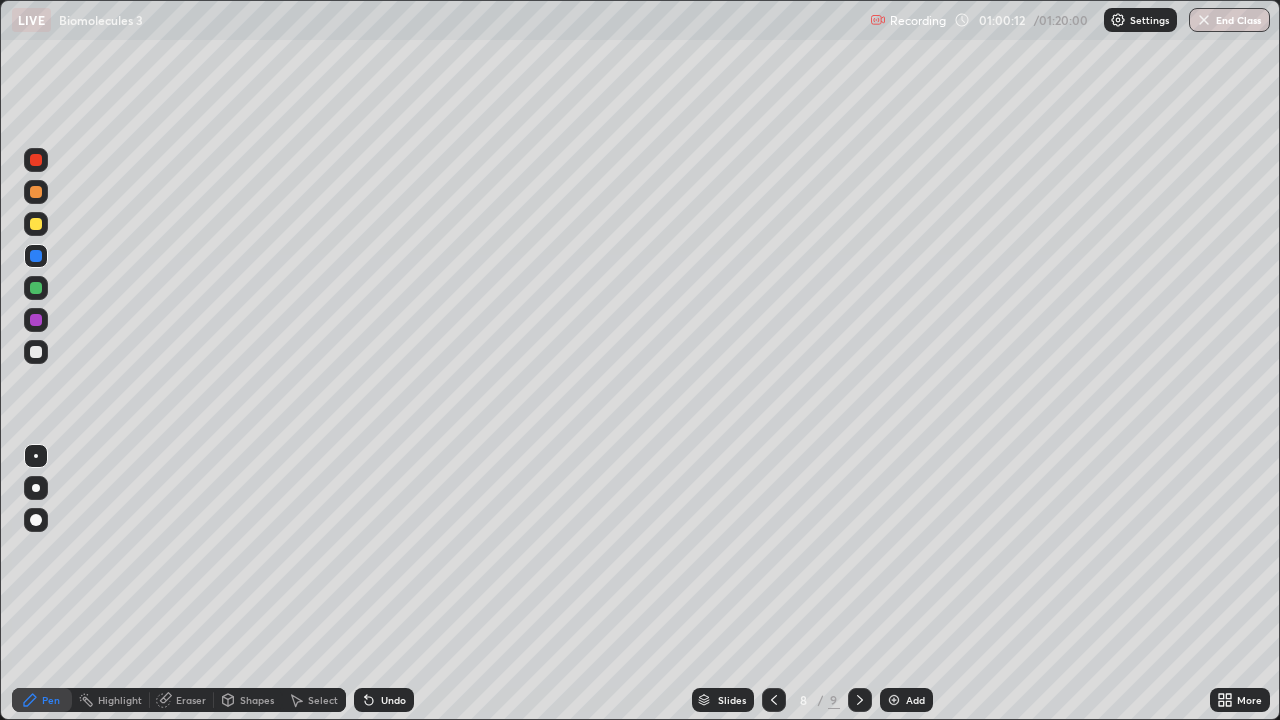 click 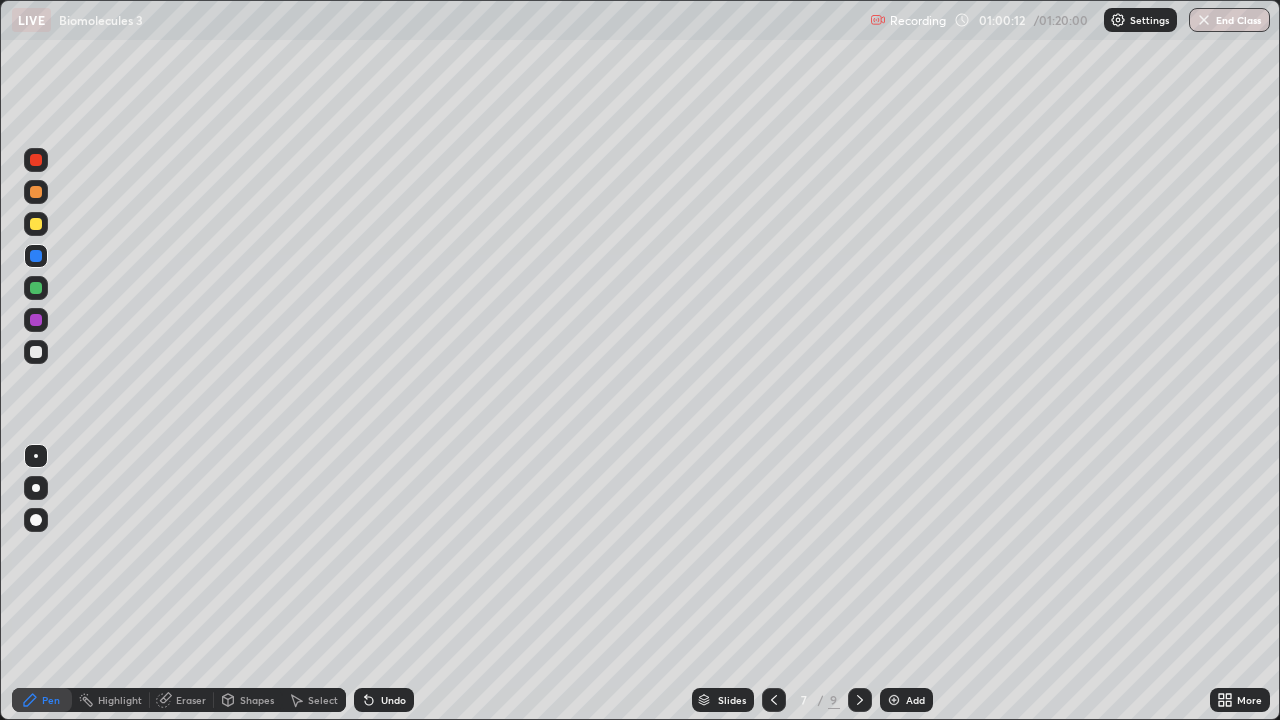 click 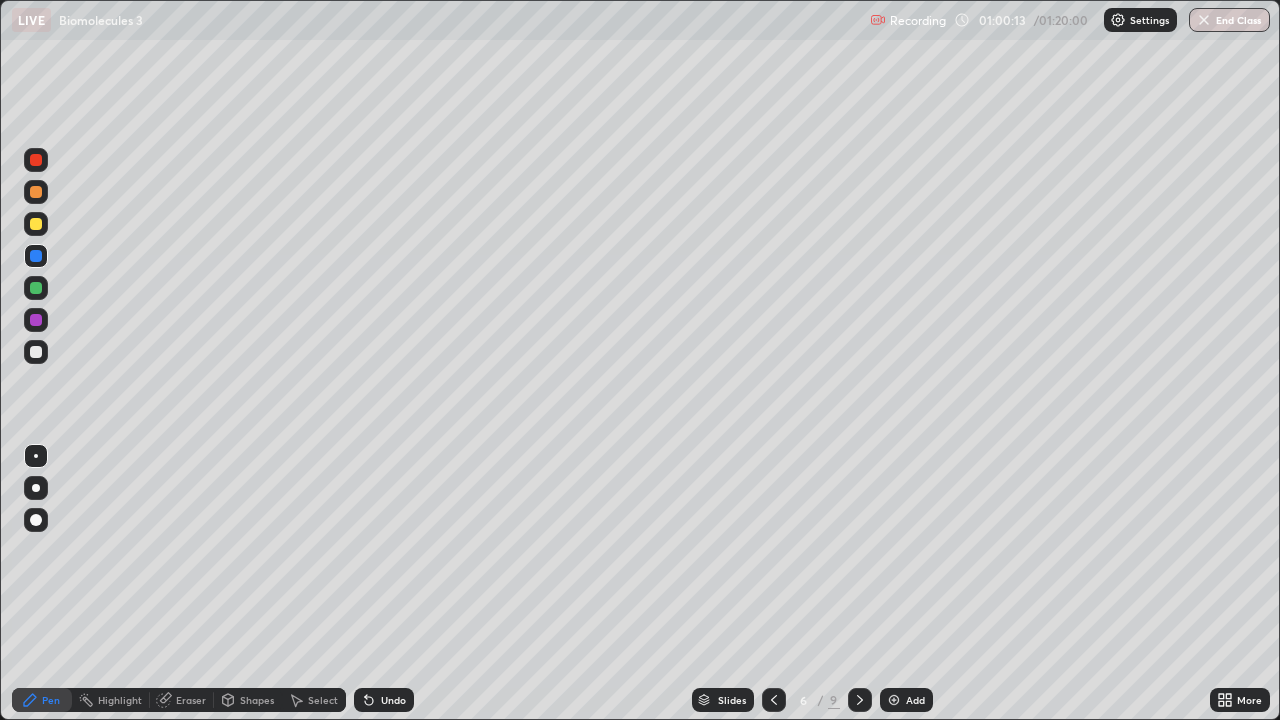 click 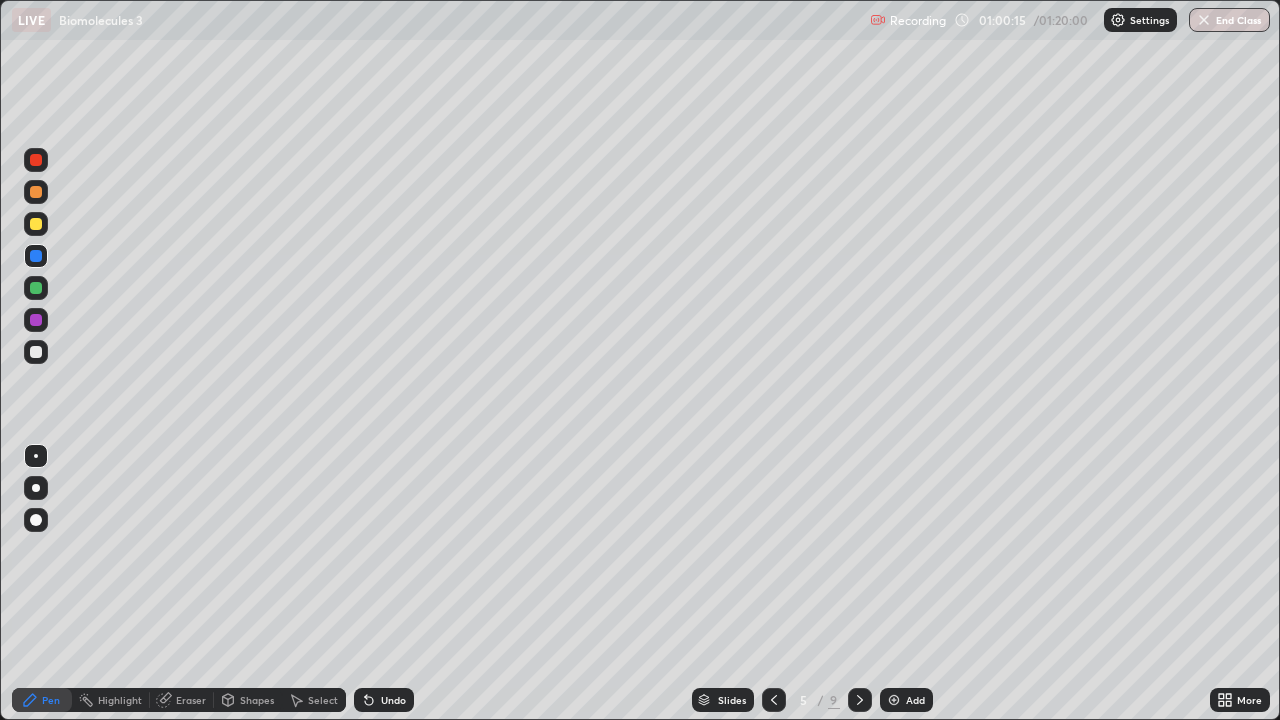 click 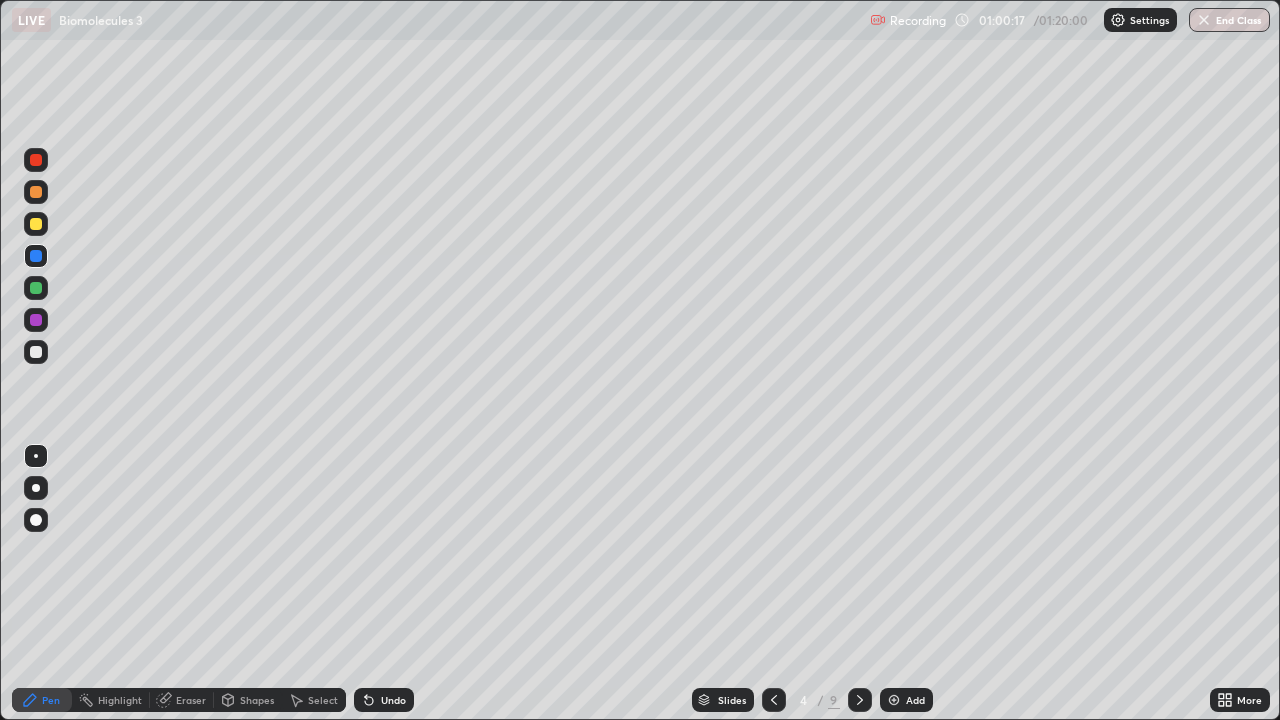 click 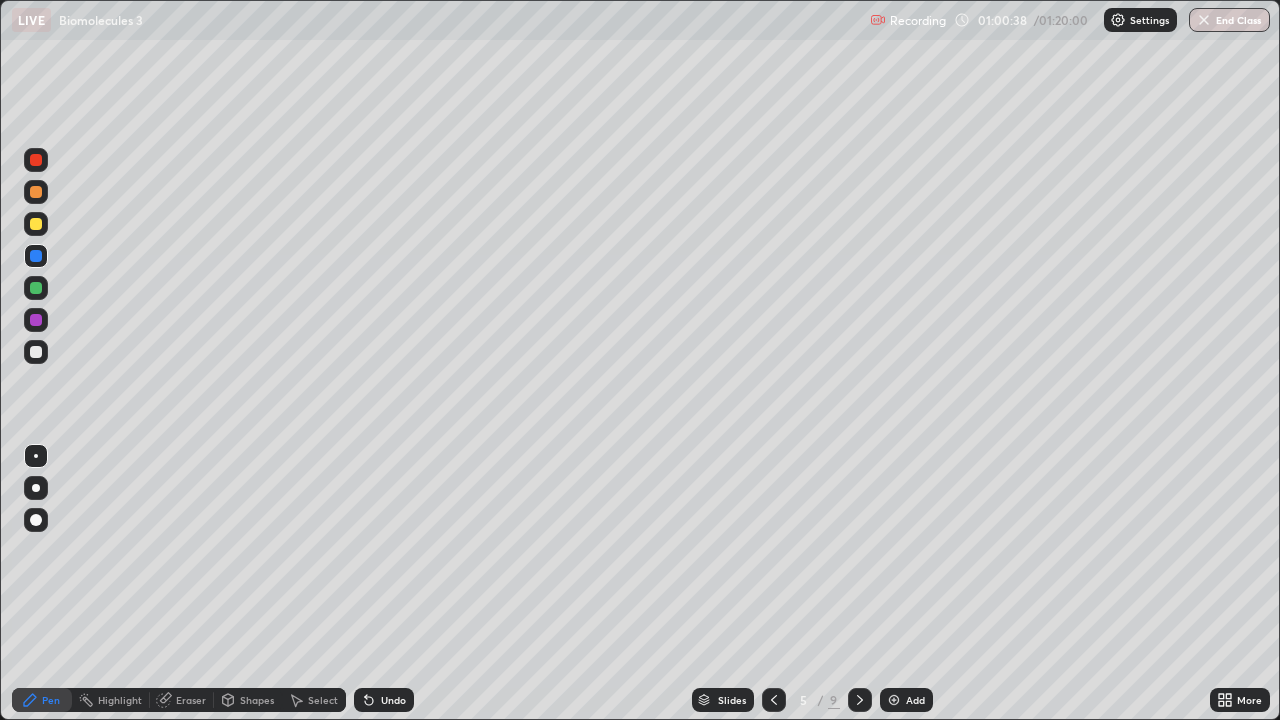 click 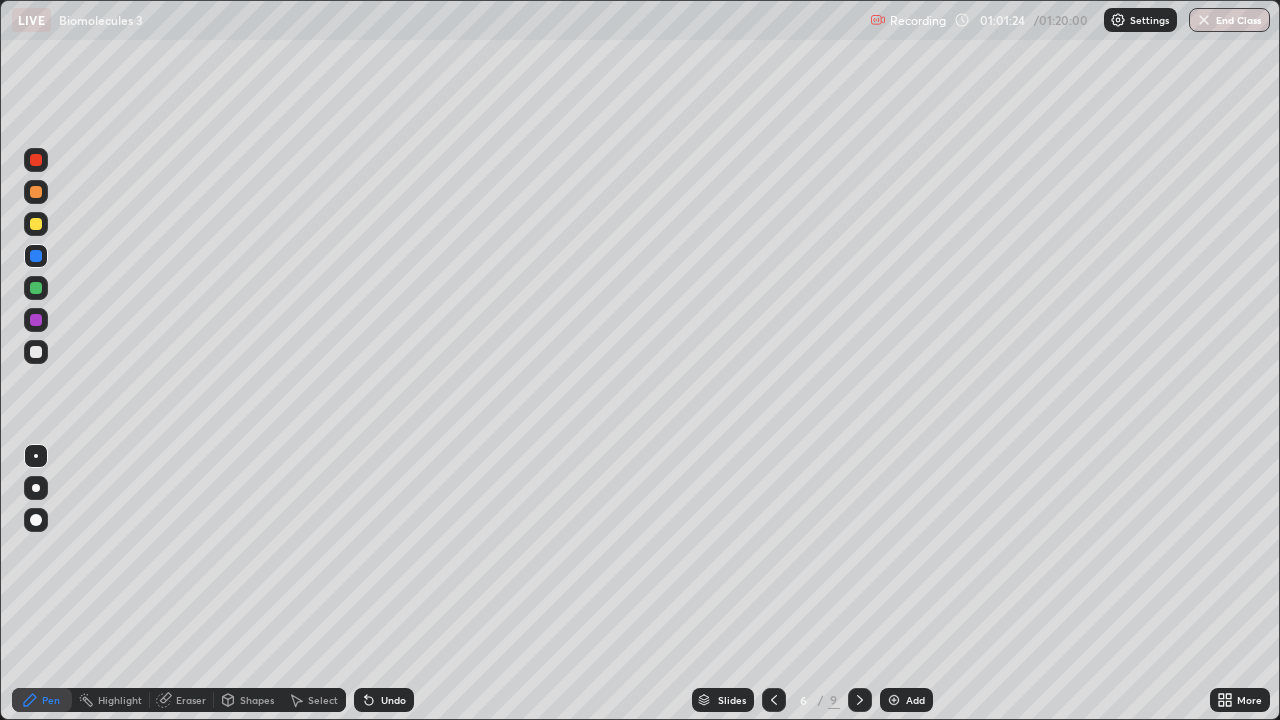 click at bounding box center [860, 700] 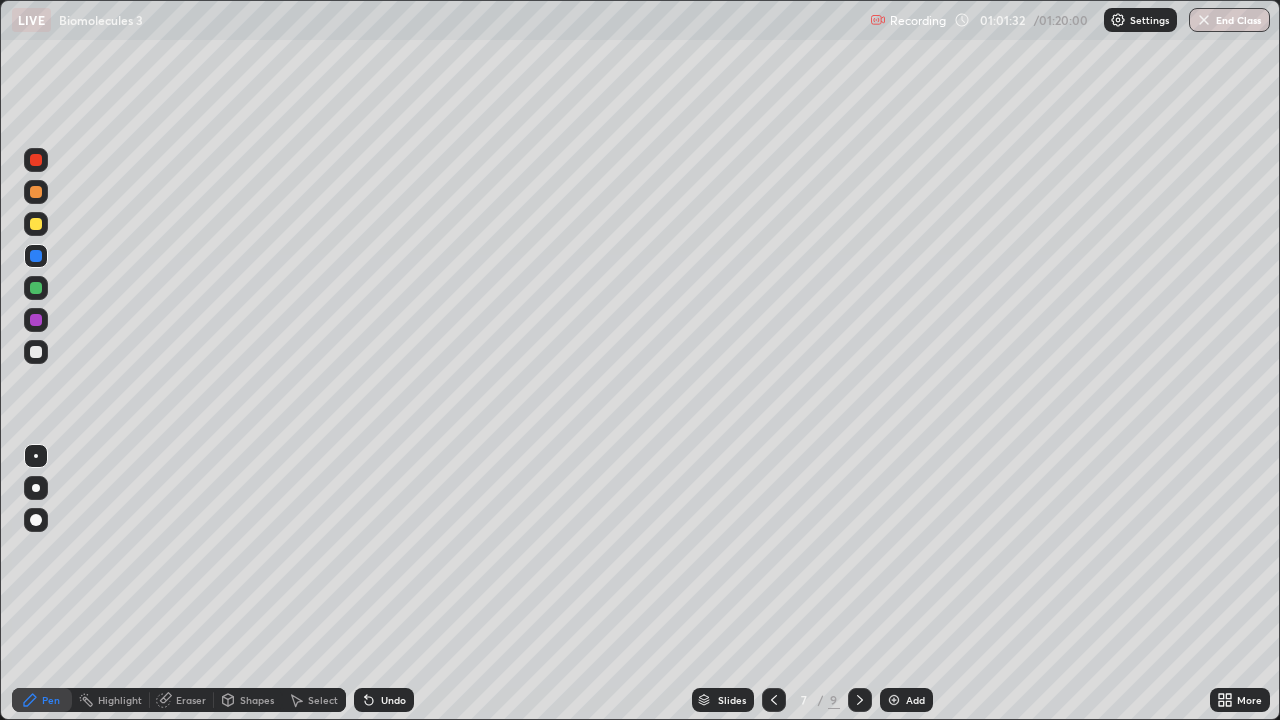 click at bounding box center [36, 352] 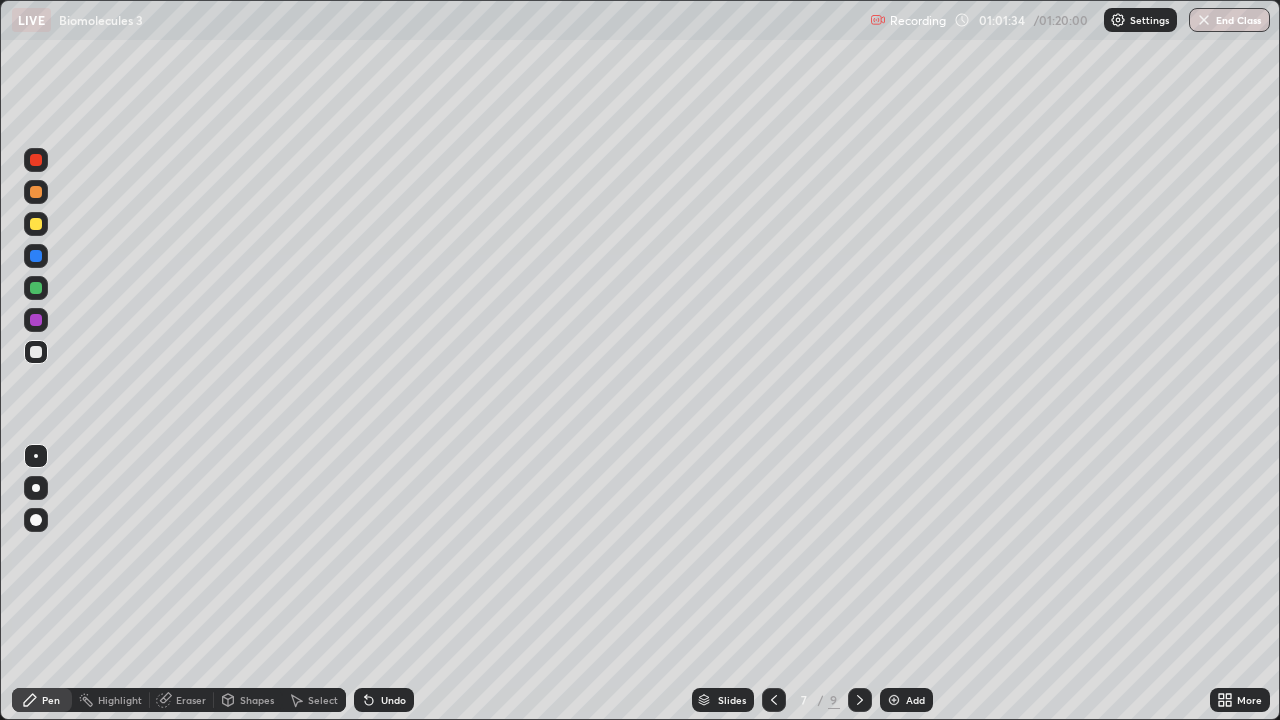 click on "Select" at bounding box center [323, 700] 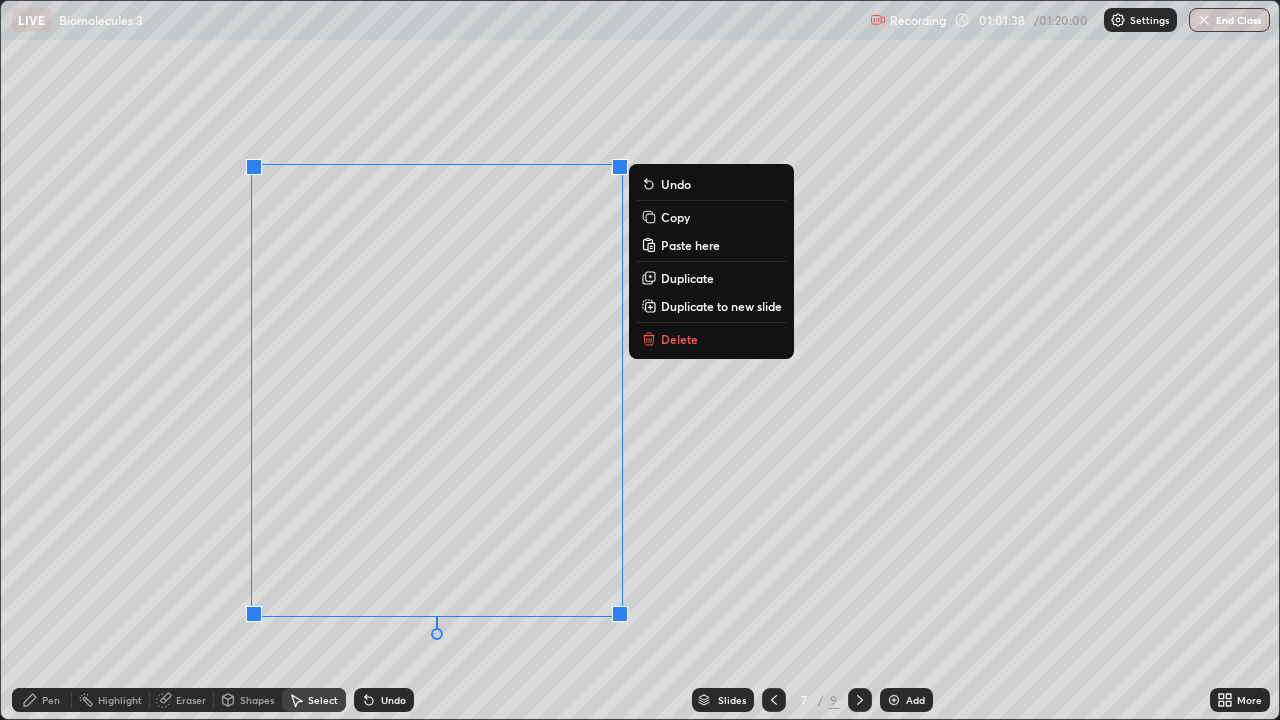 click on "0 ° Undo Copy Paste here Duplicate Duplicate to new slide Delete" at bounding box center (640, 360) 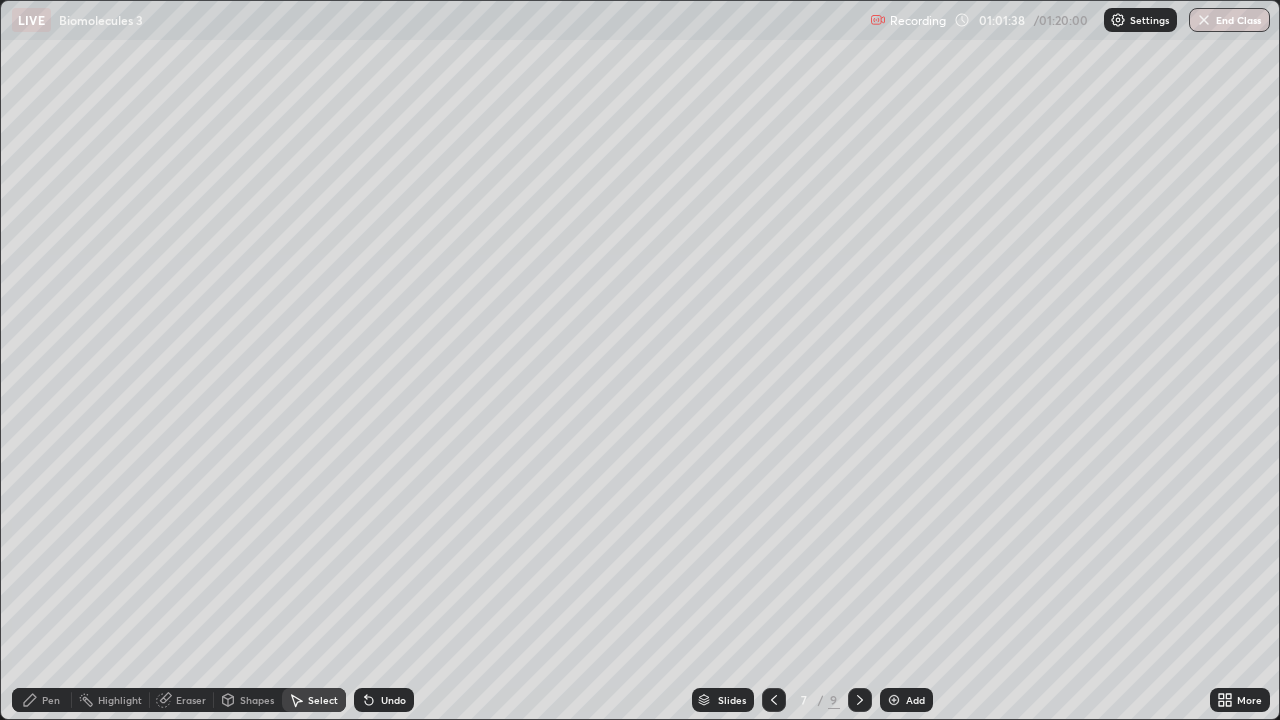 click on "Pen" at bounding box center [51, 700] 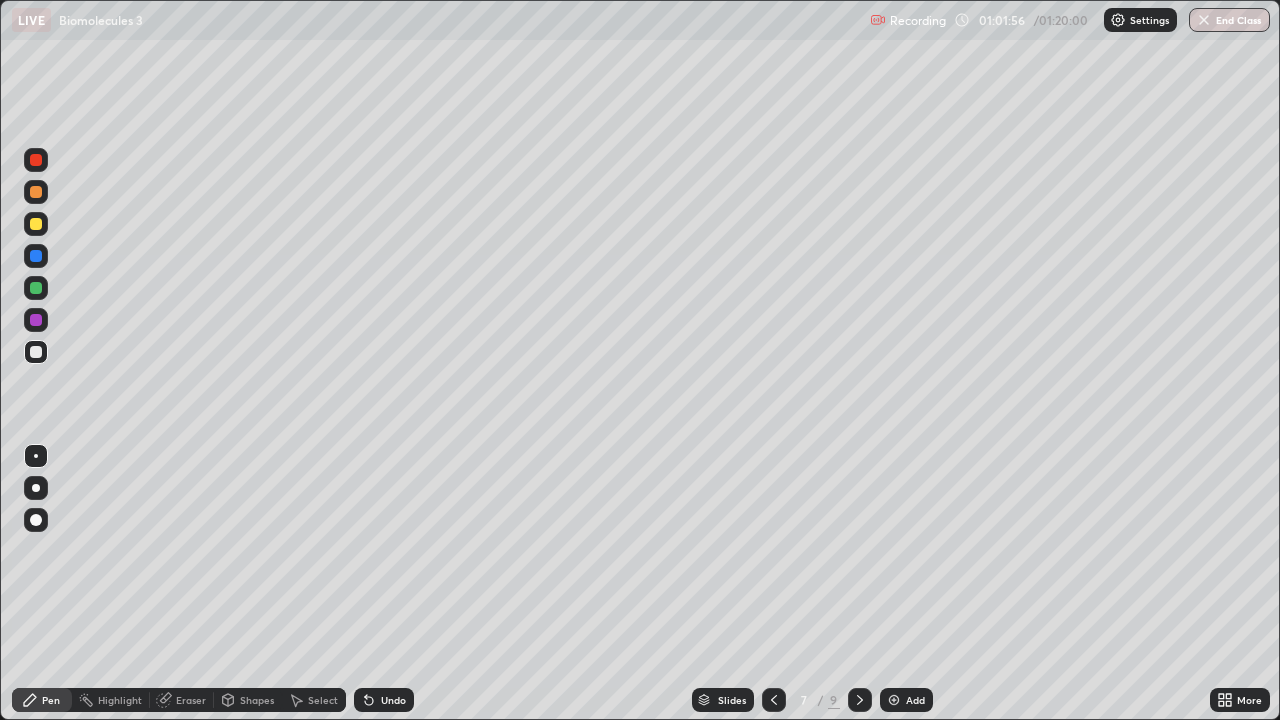 click 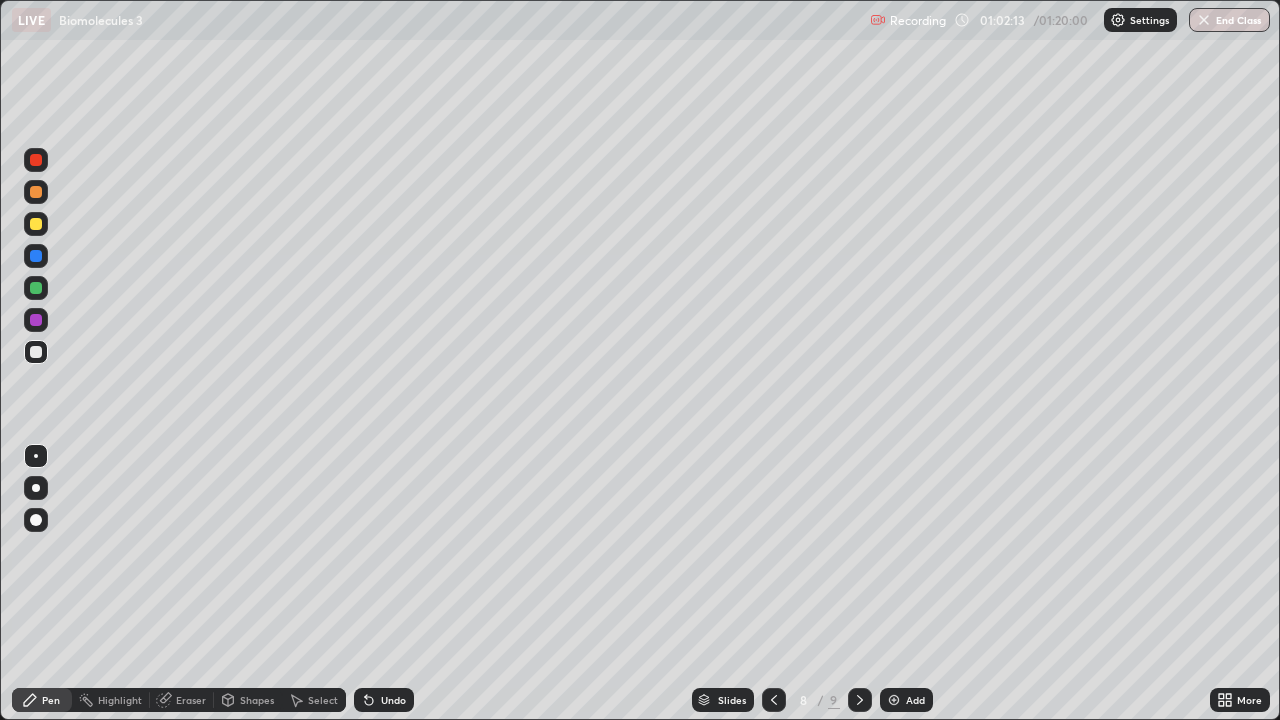 click 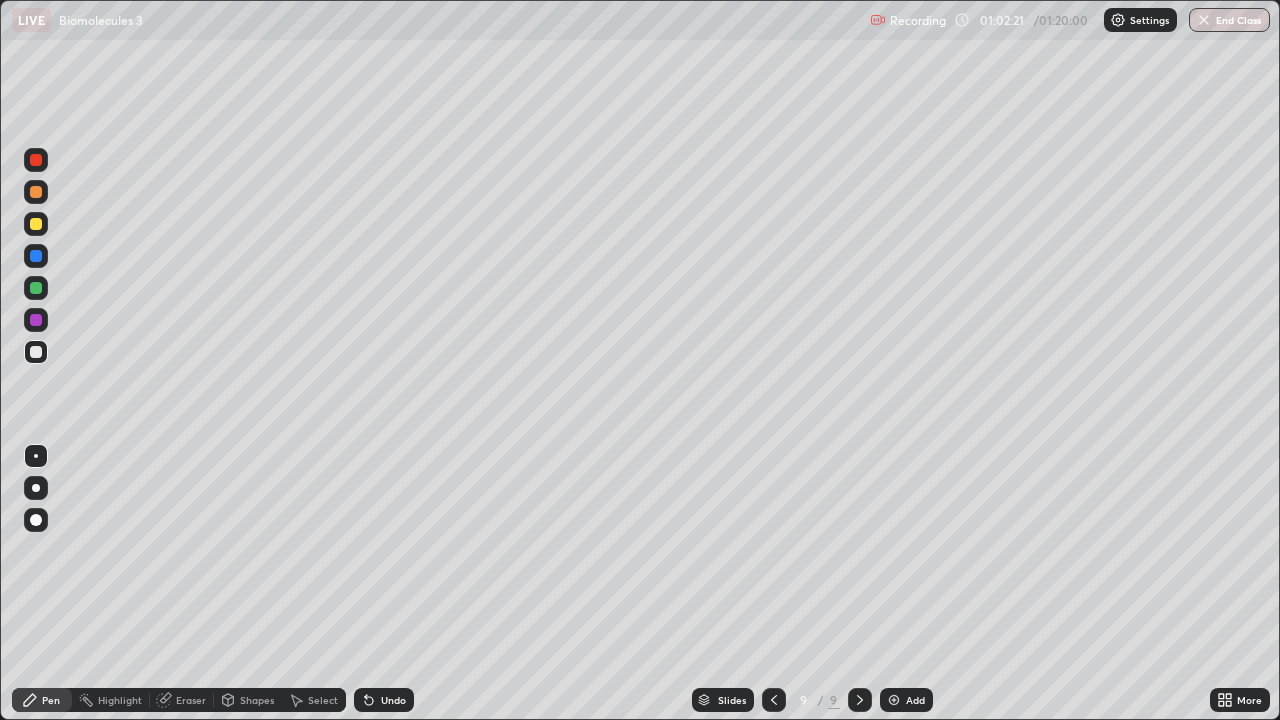 click 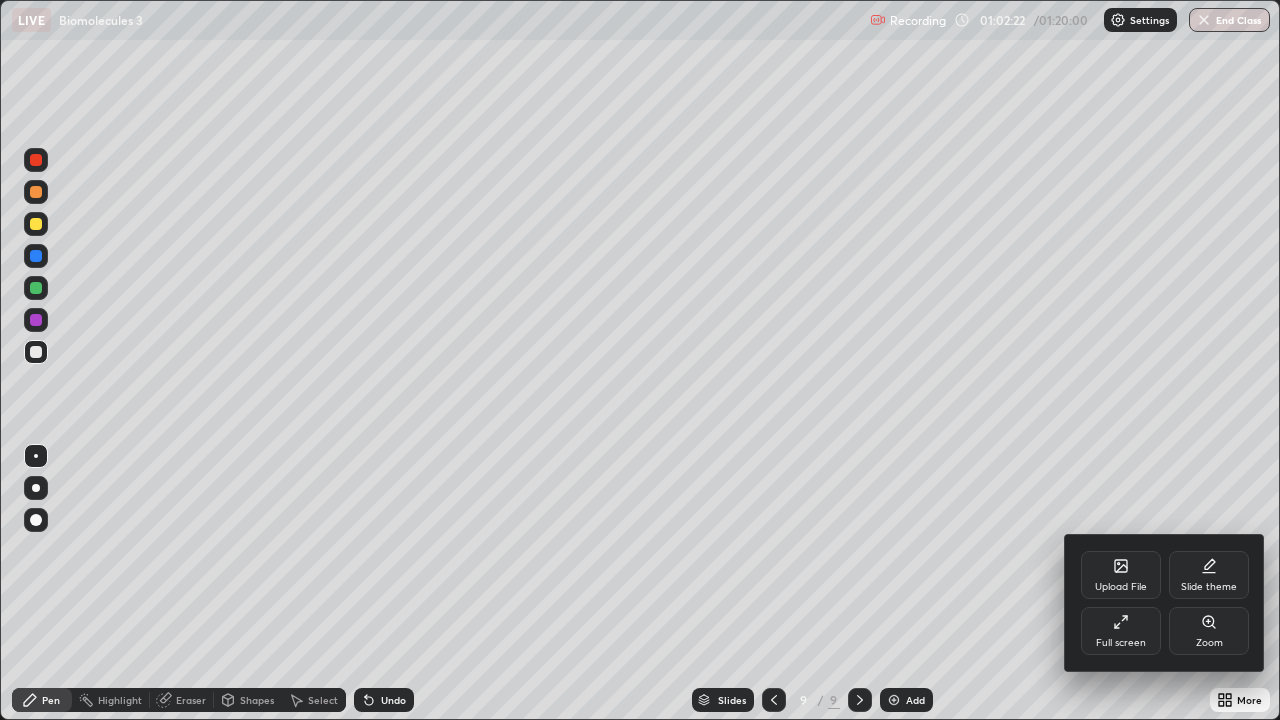 click at bounding box center (640, 360) 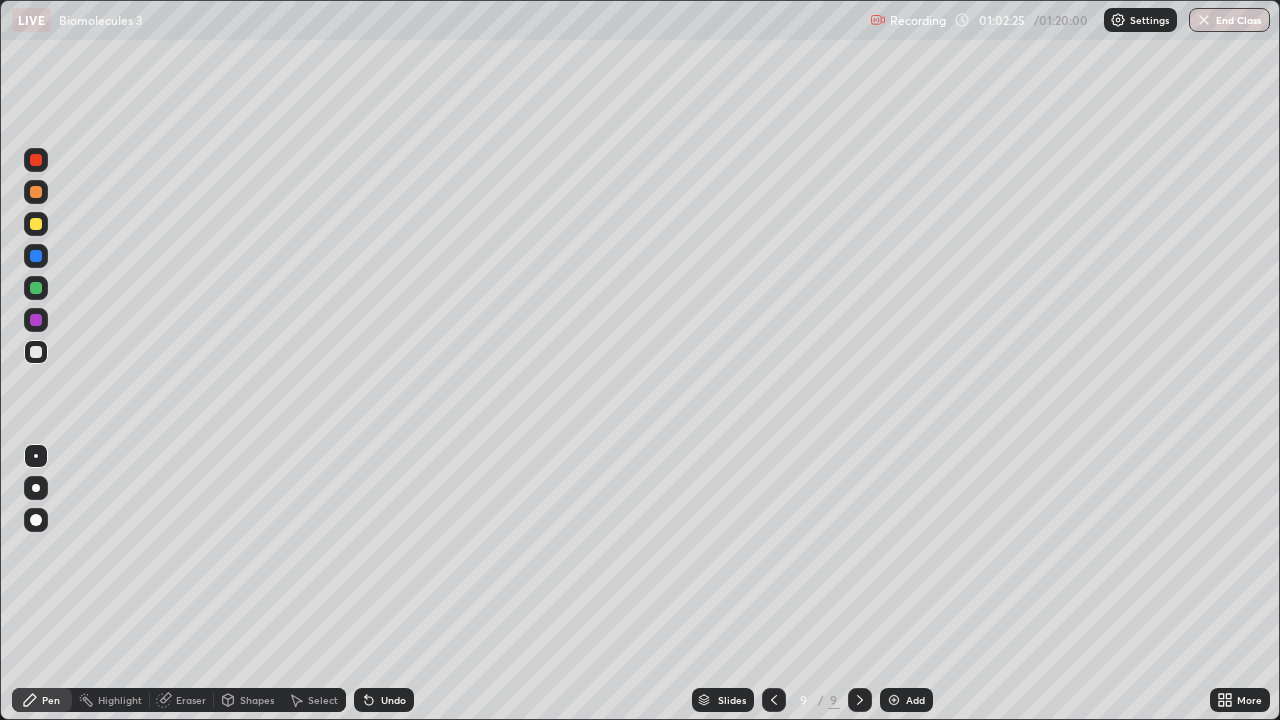 click 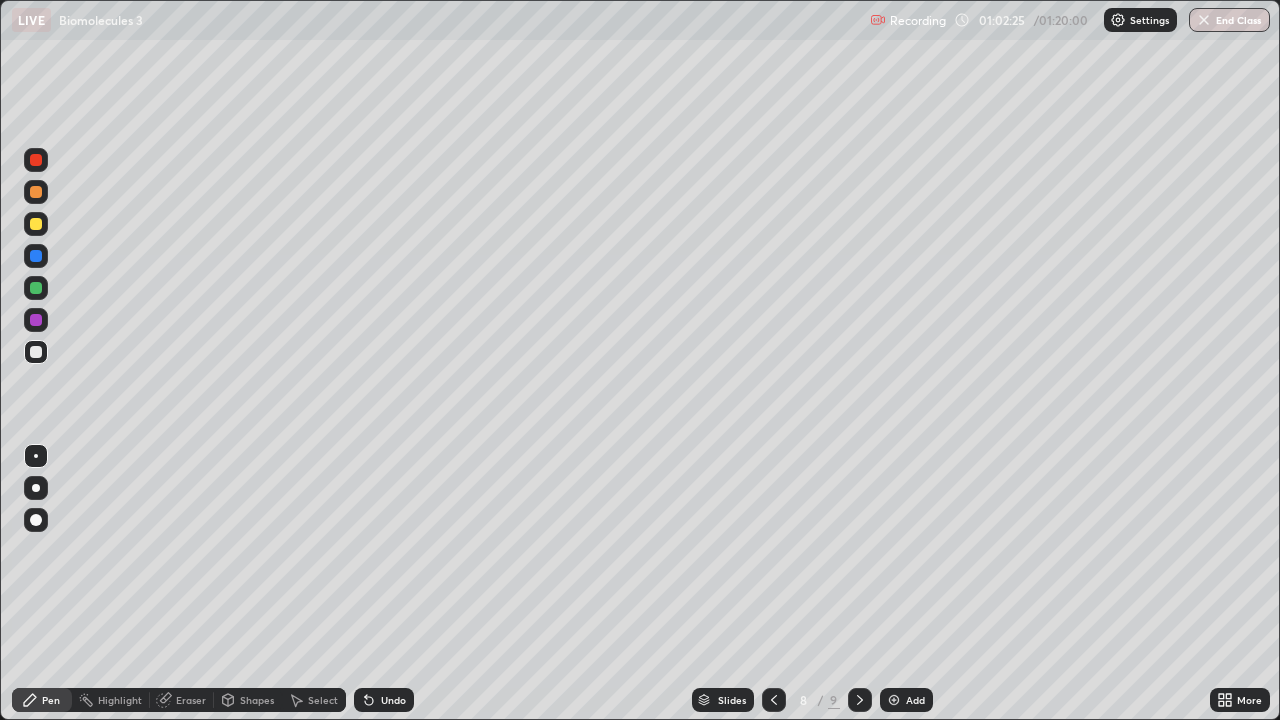 click 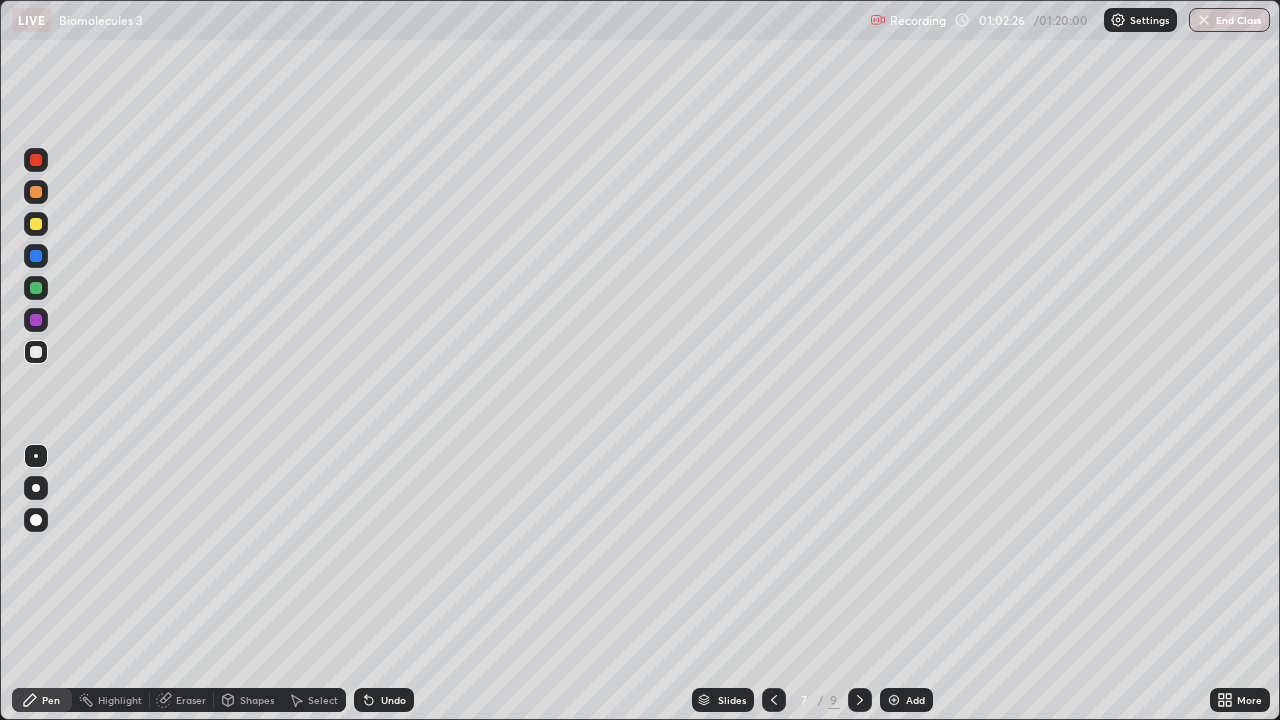 click 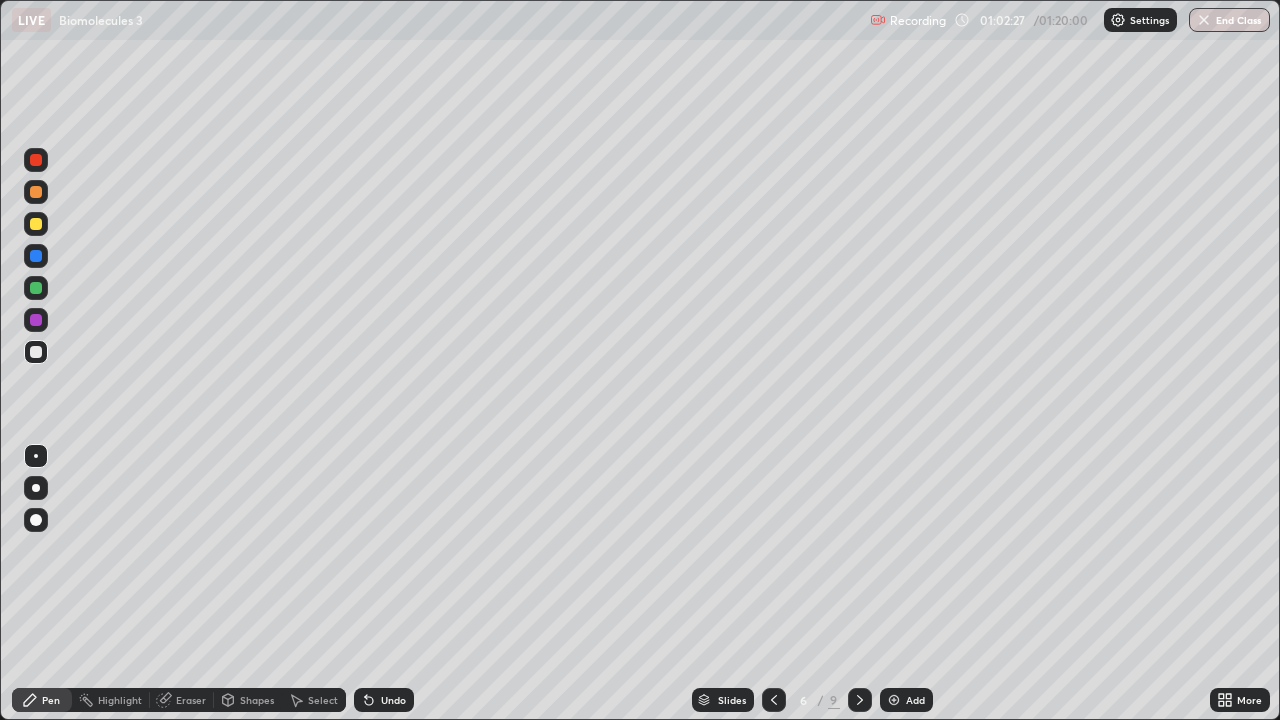 click 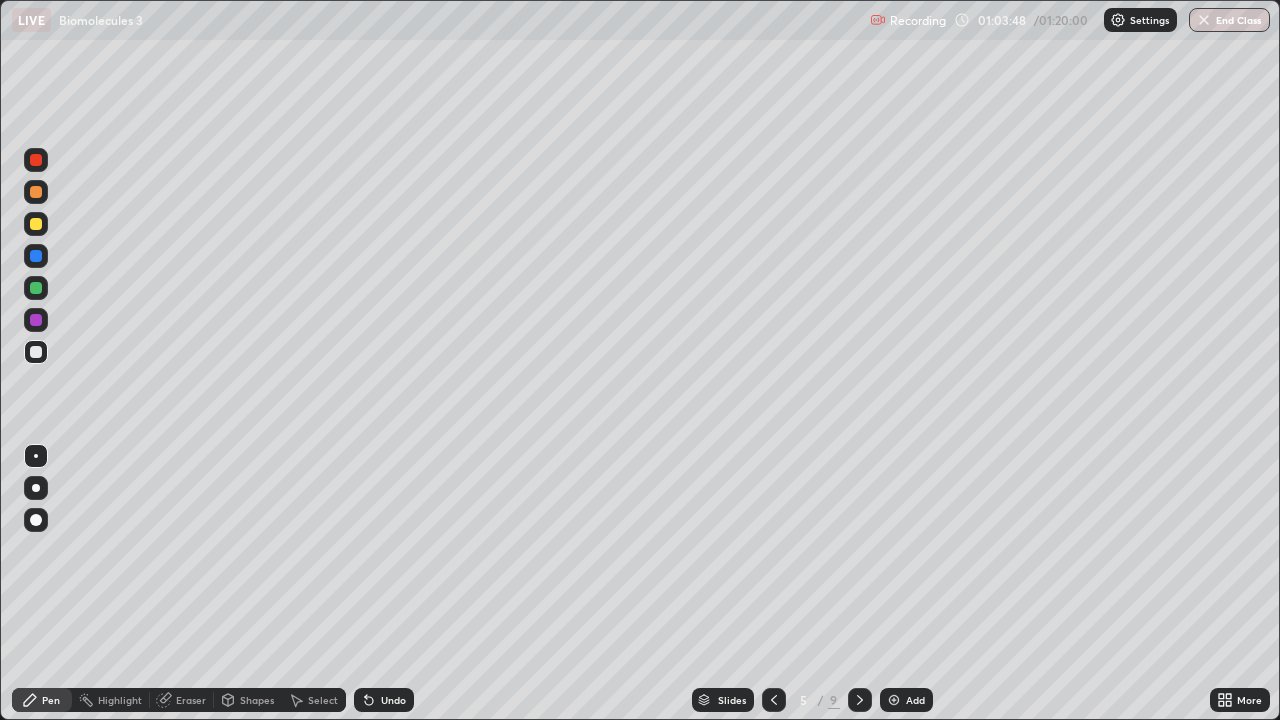 click 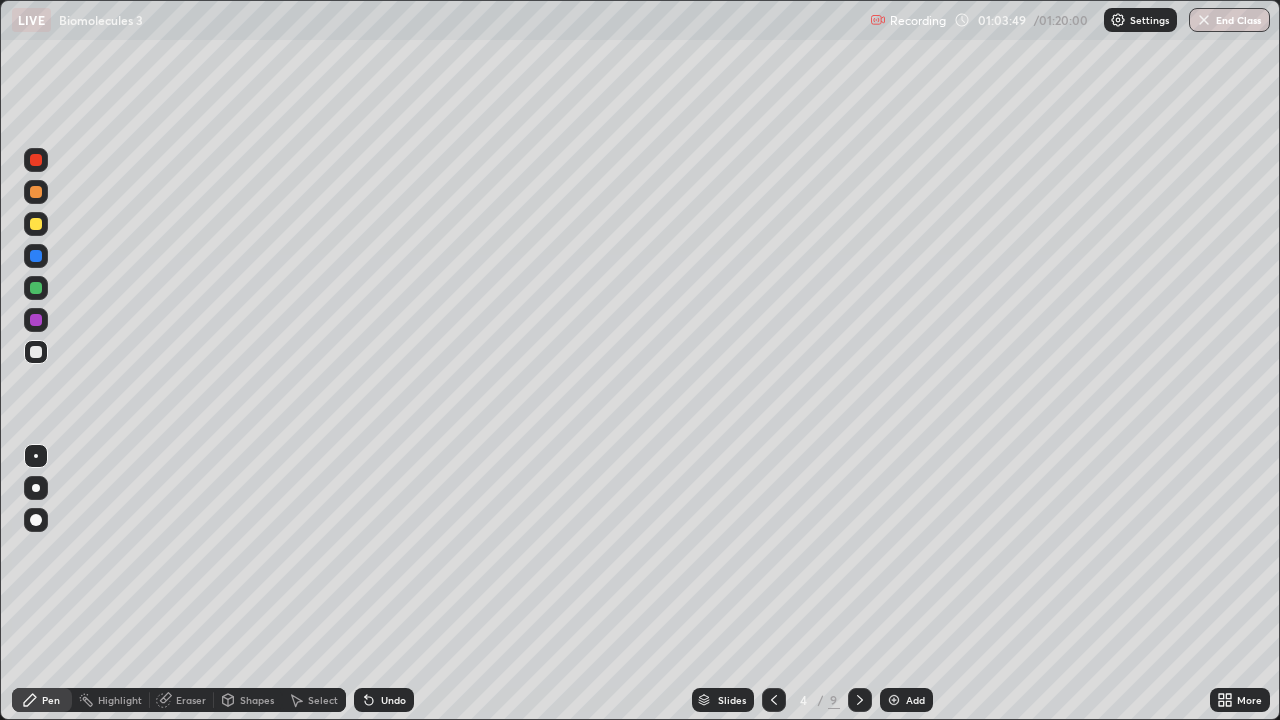 click 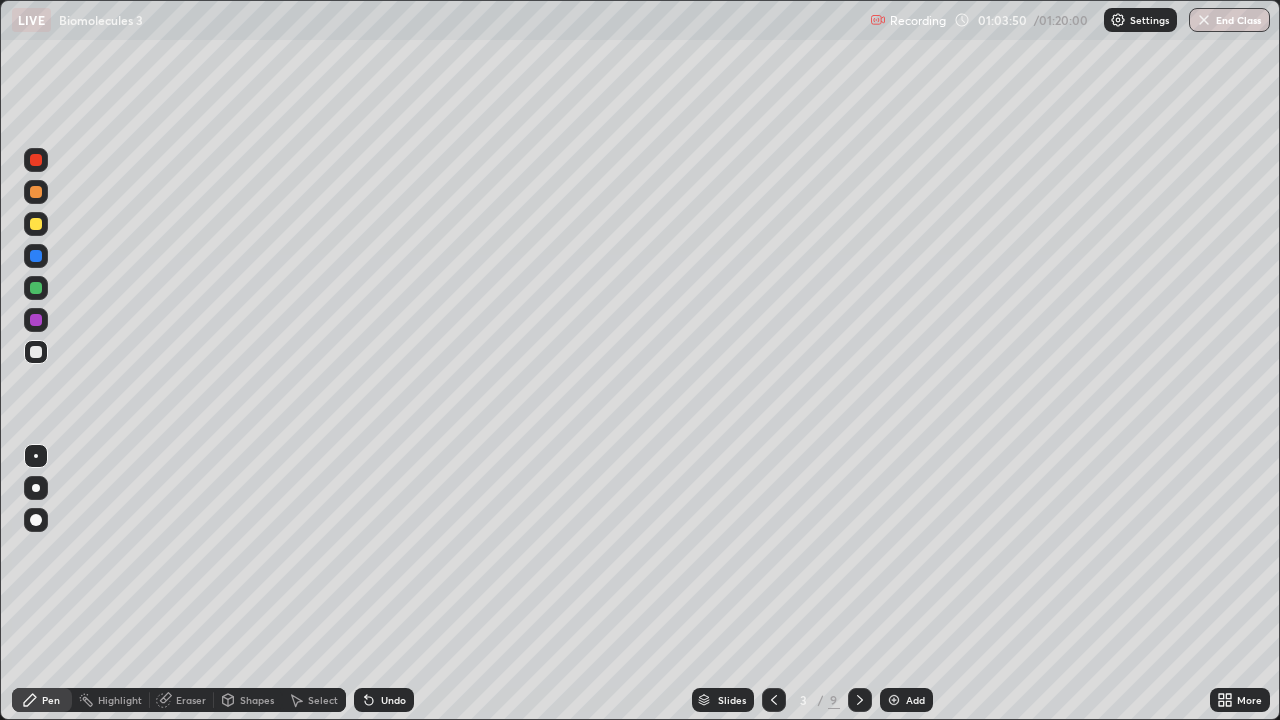 click 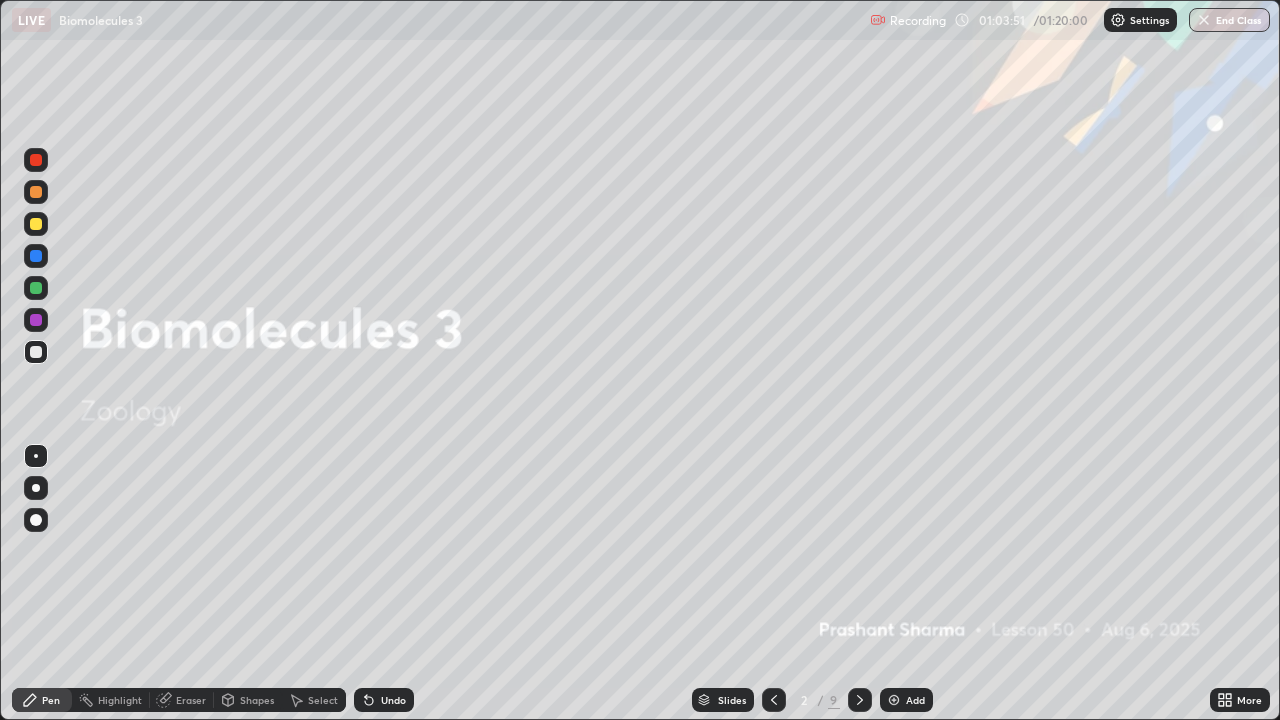 click 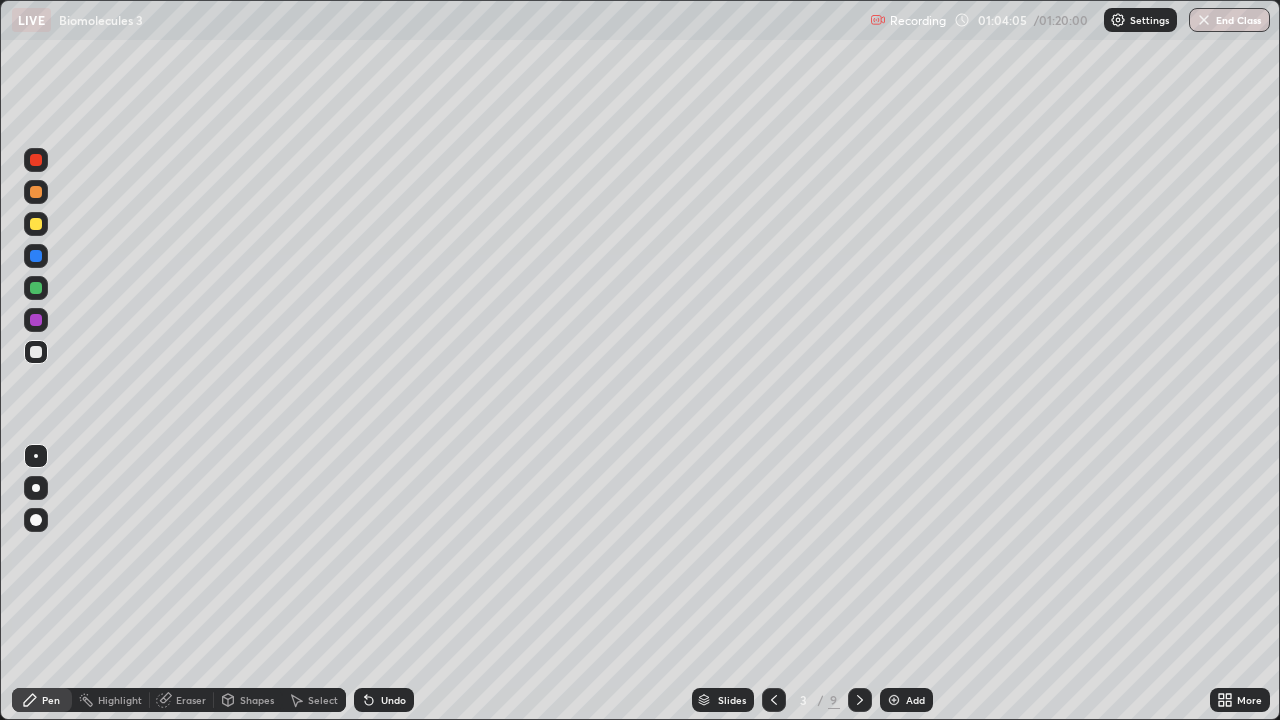 click 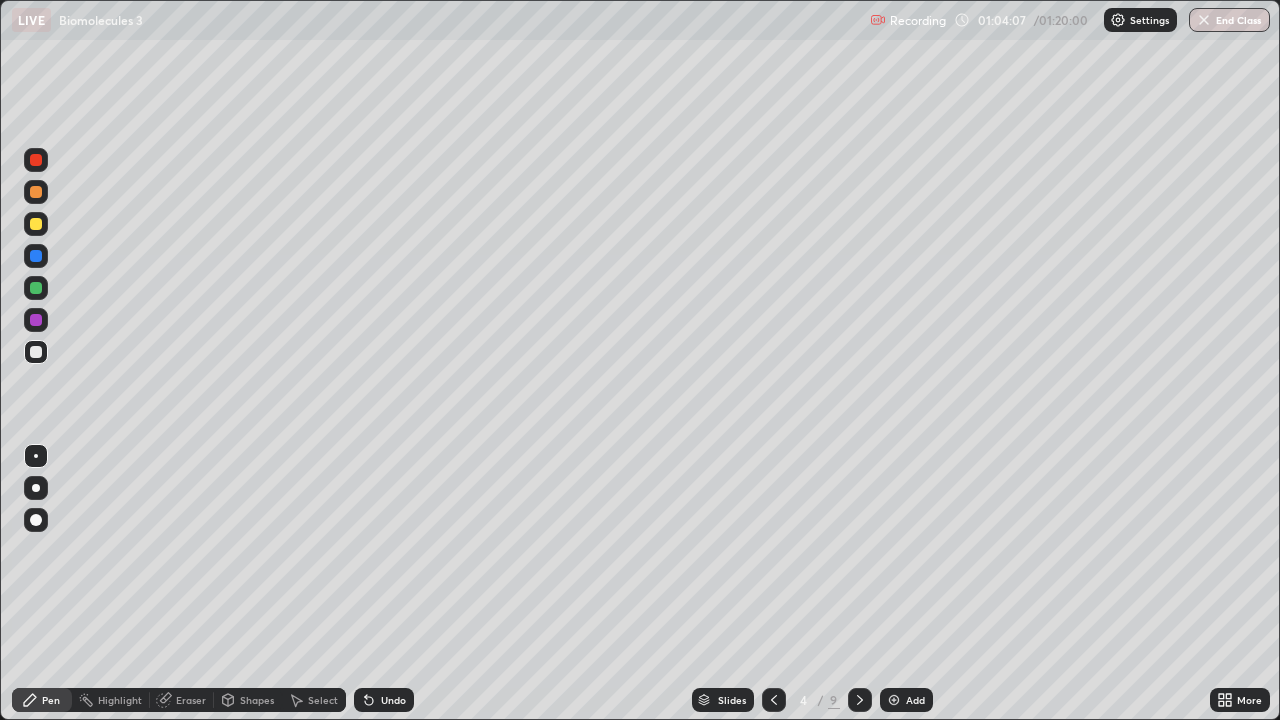 click 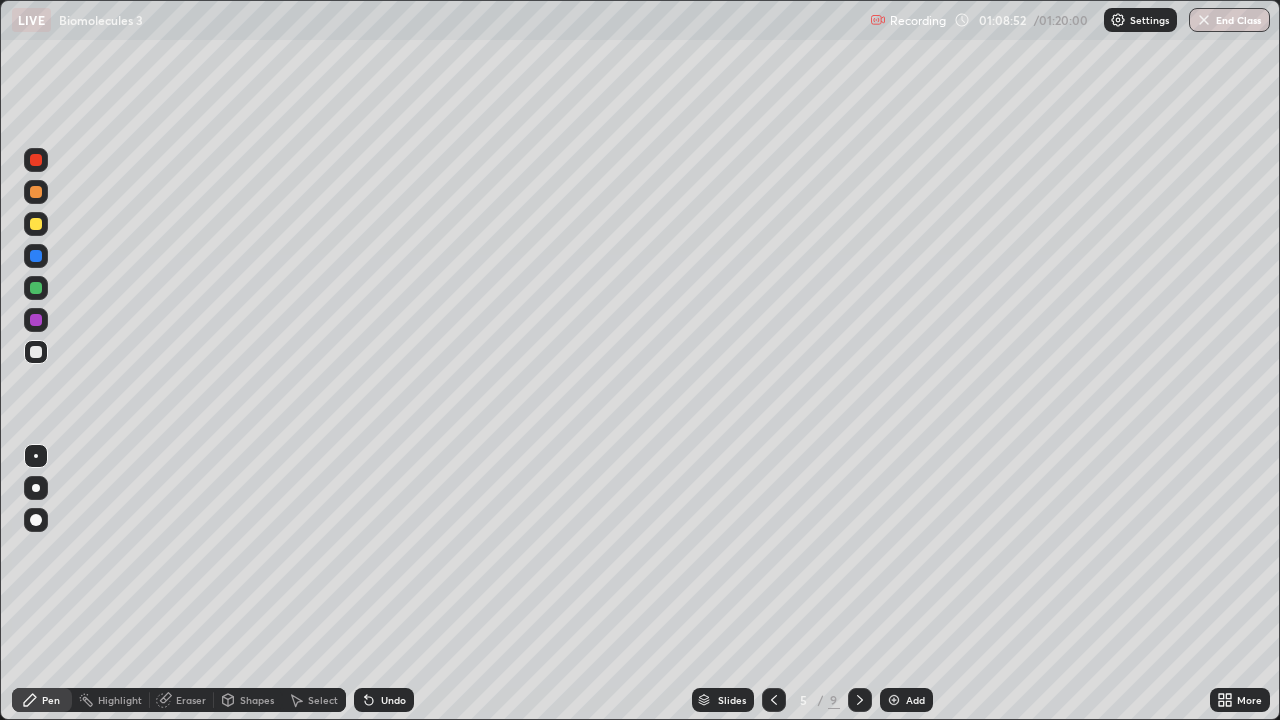 click 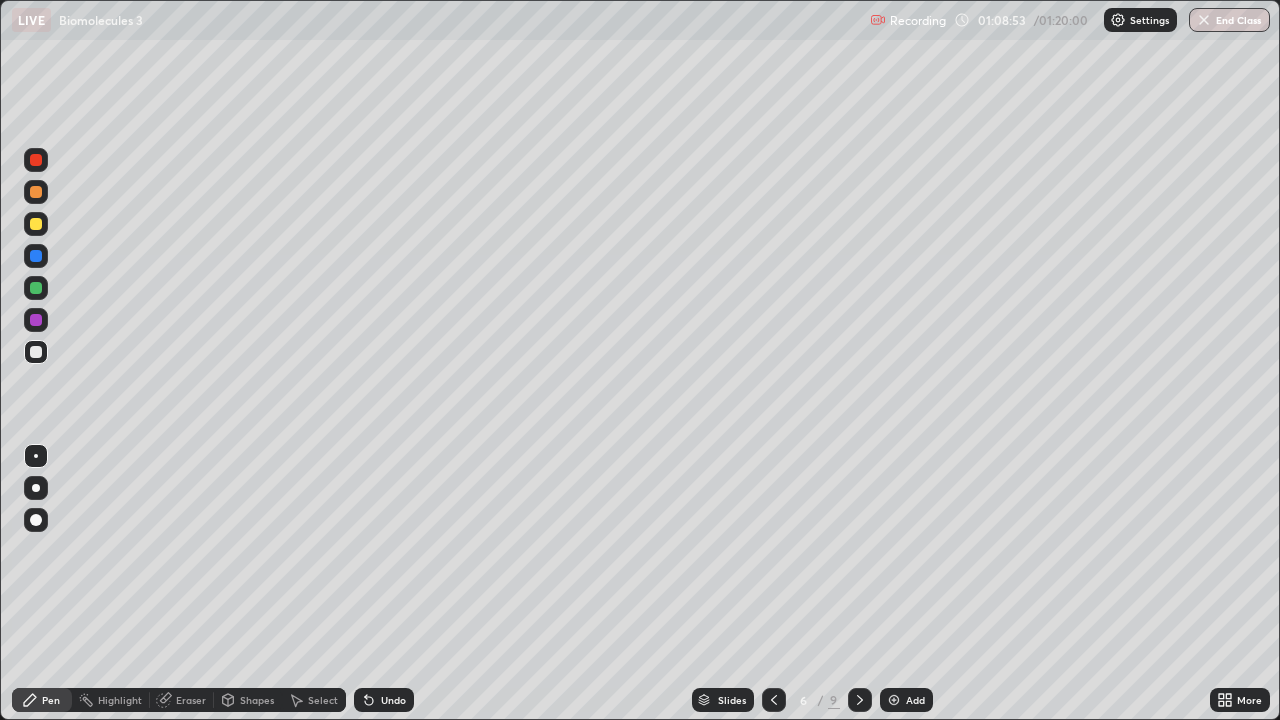 click at bounding box center (860, 700) 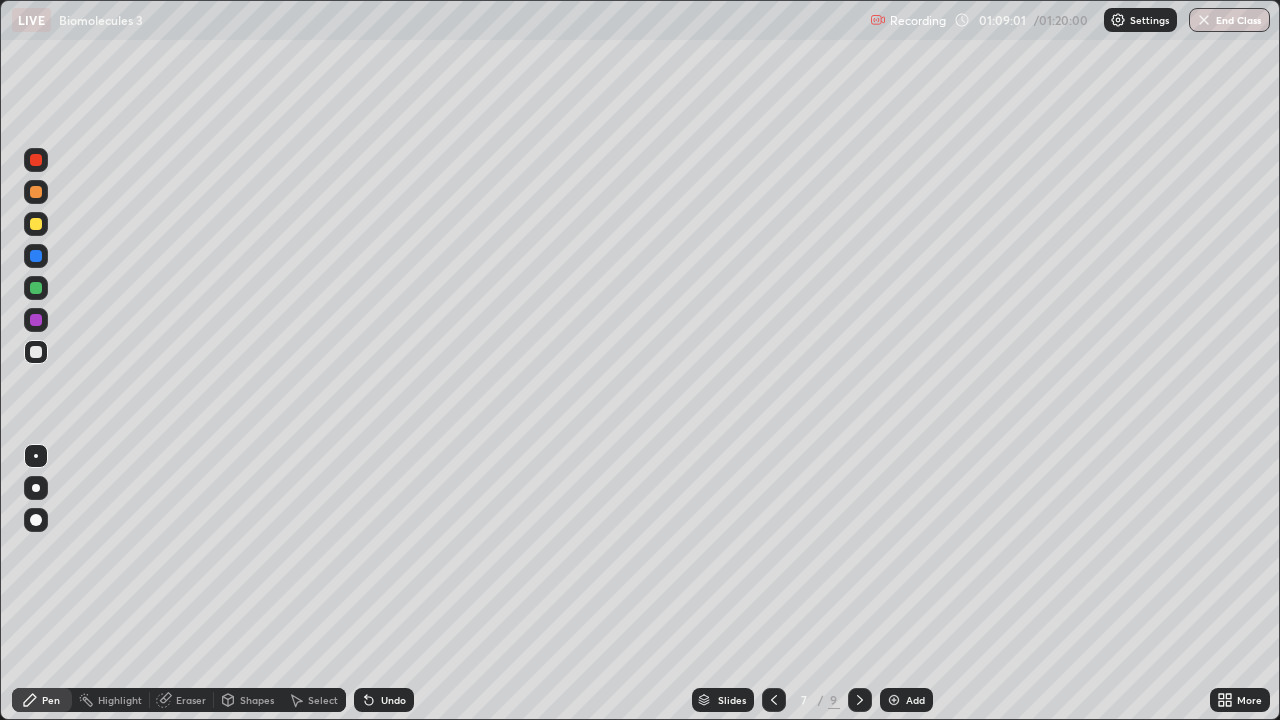 click 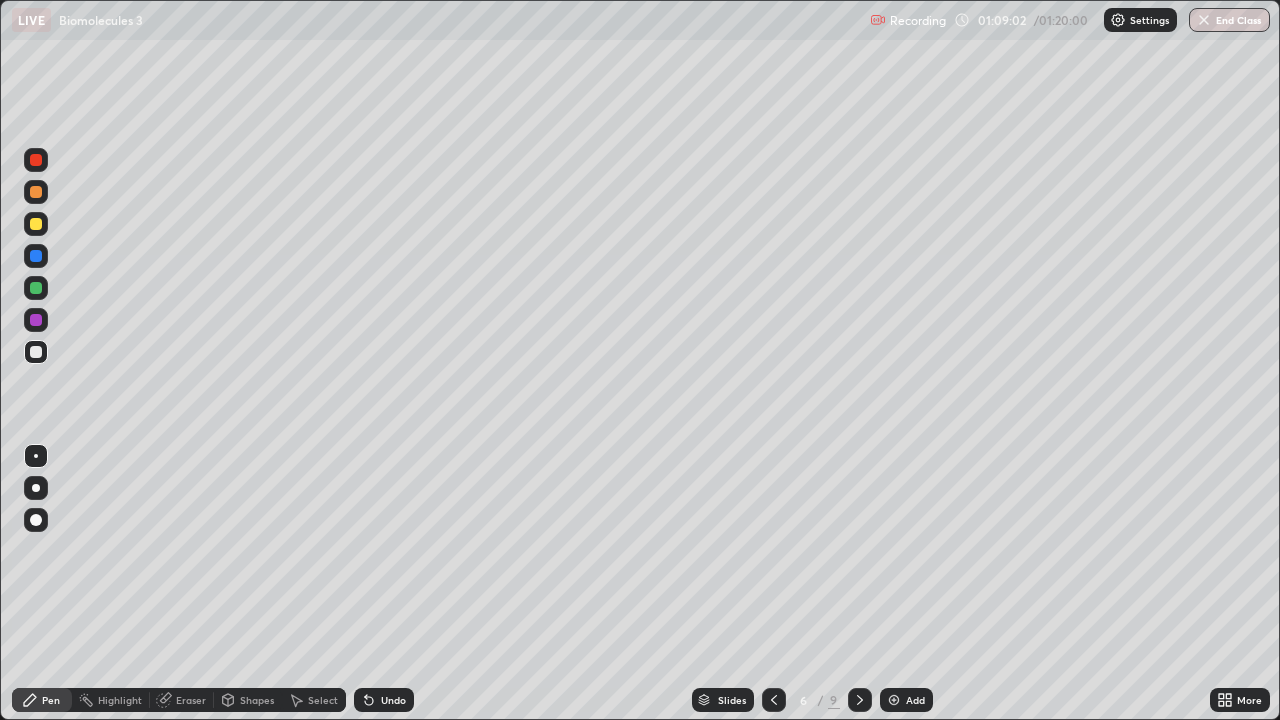 click 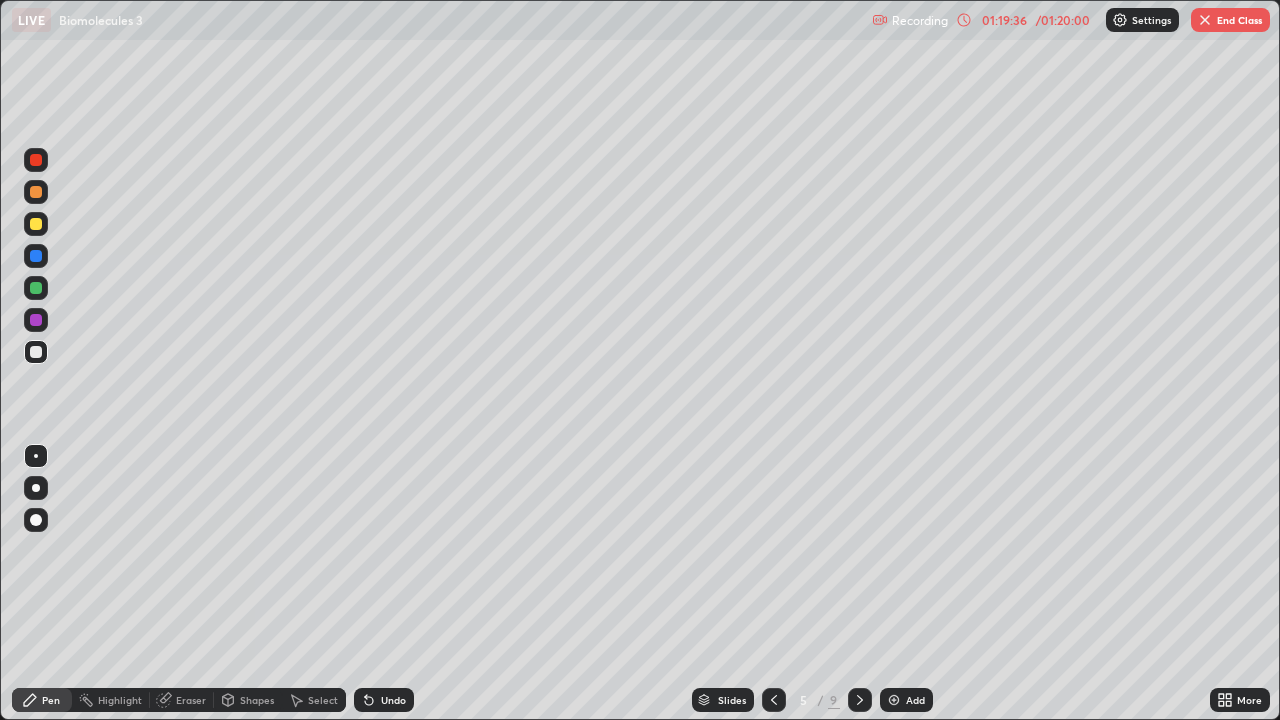 click 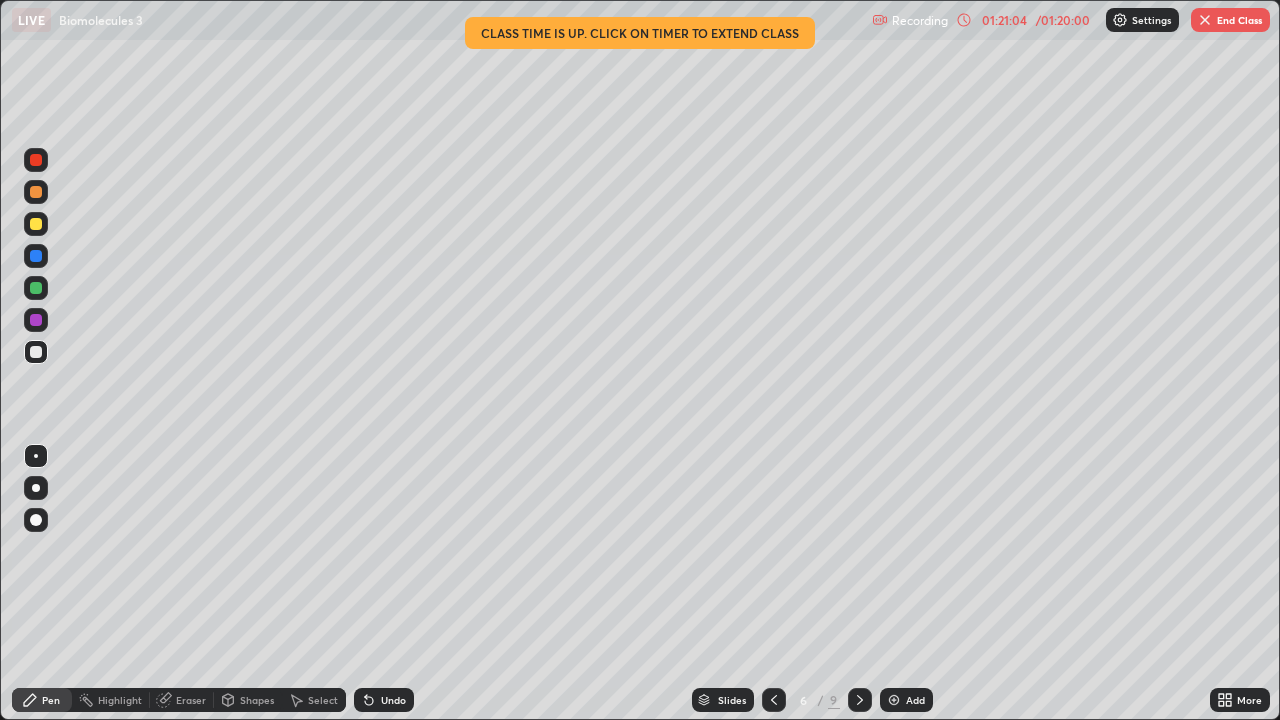 click on "End Class" at bounding box center [1230, 20] 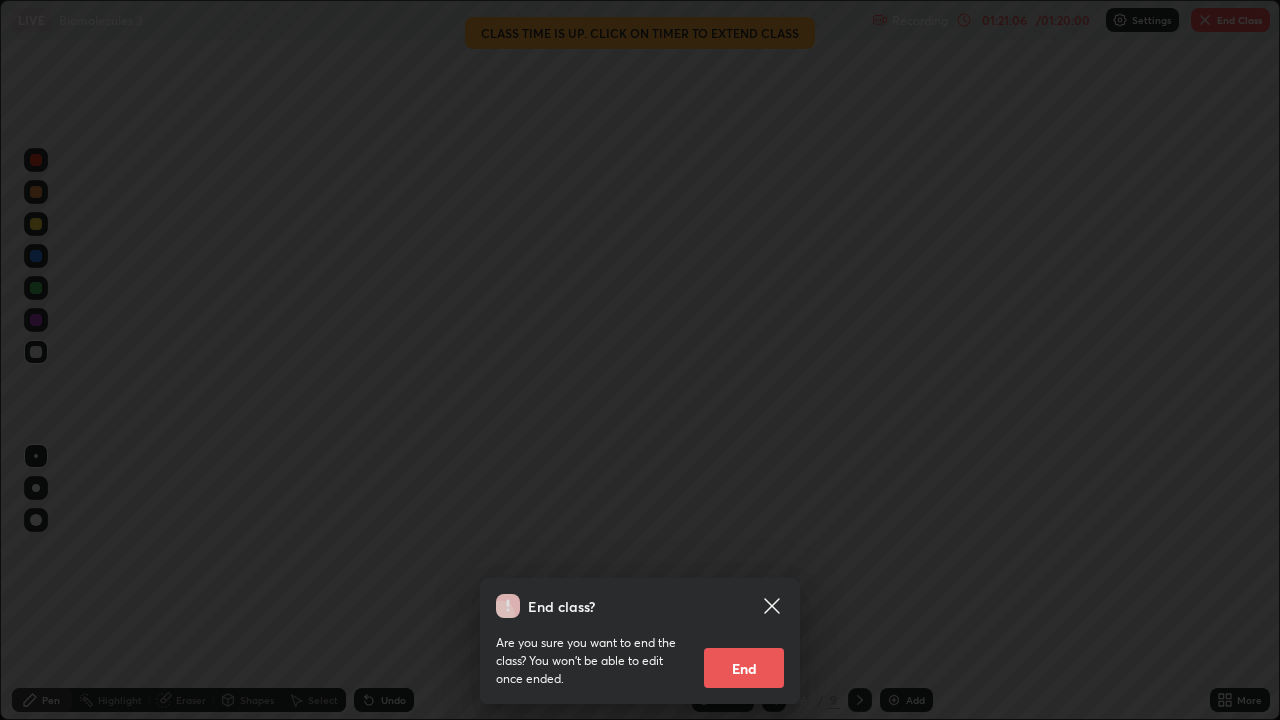 click 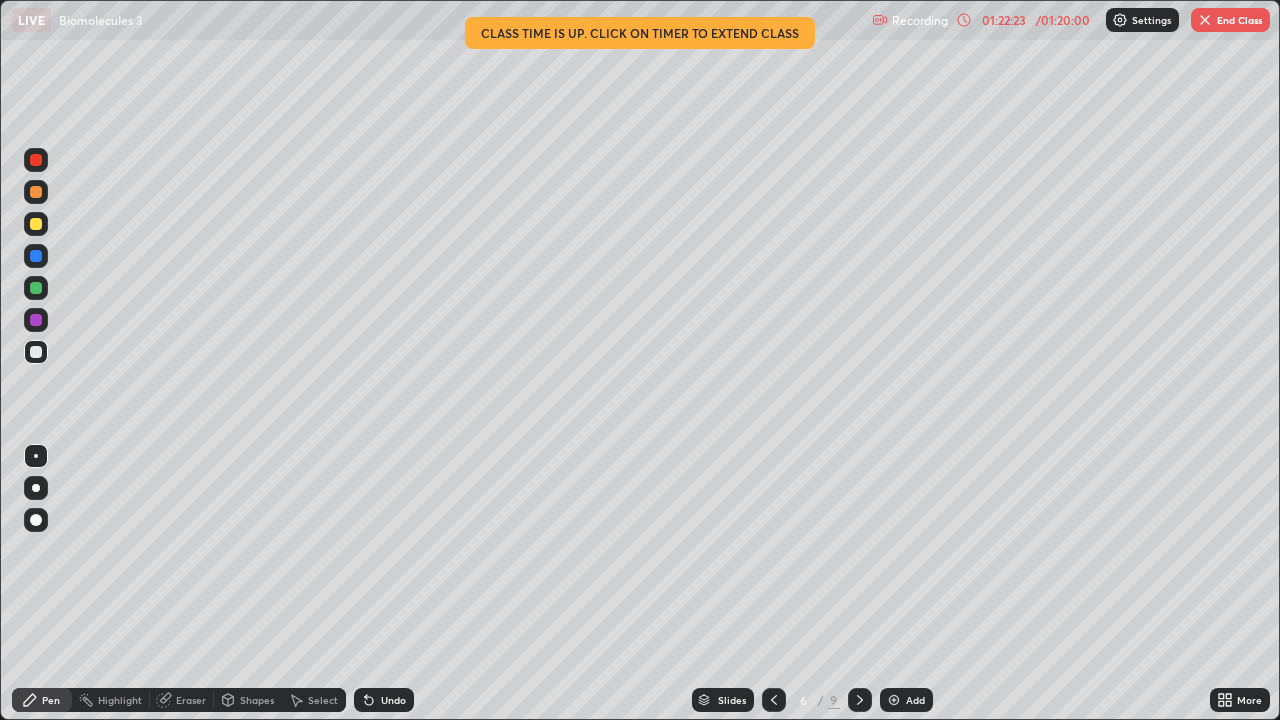 click 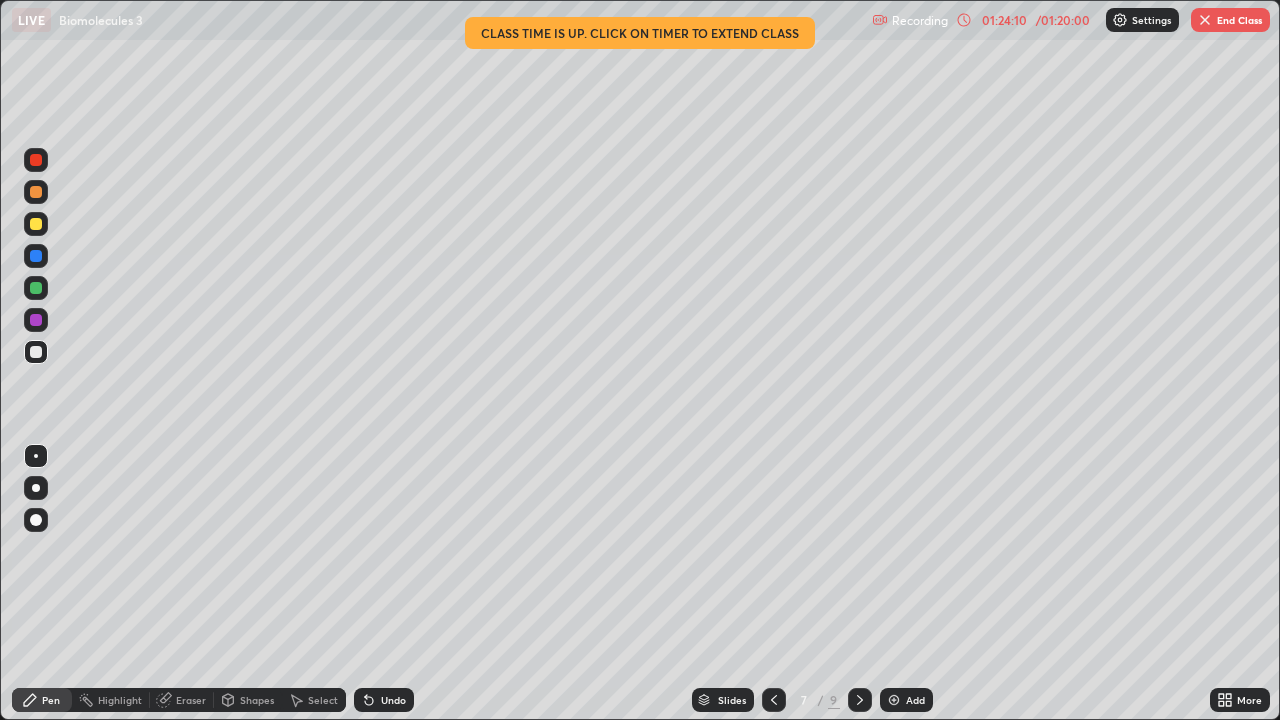 click 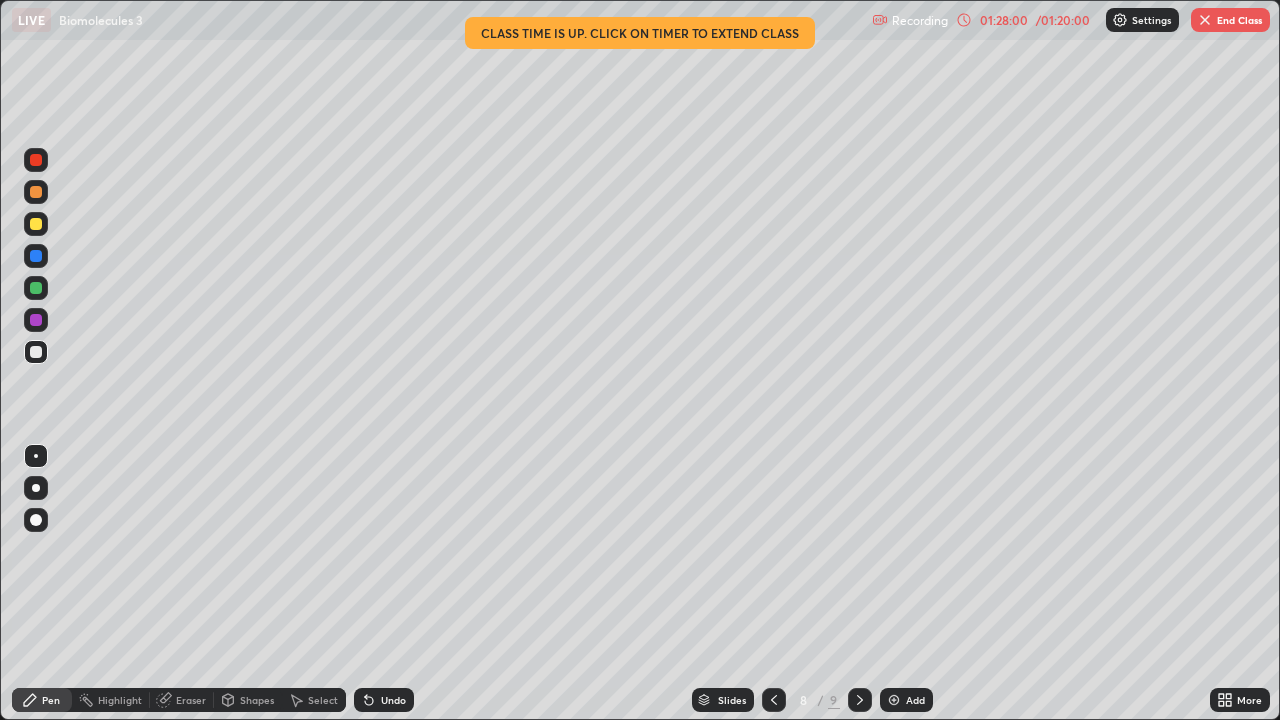 click 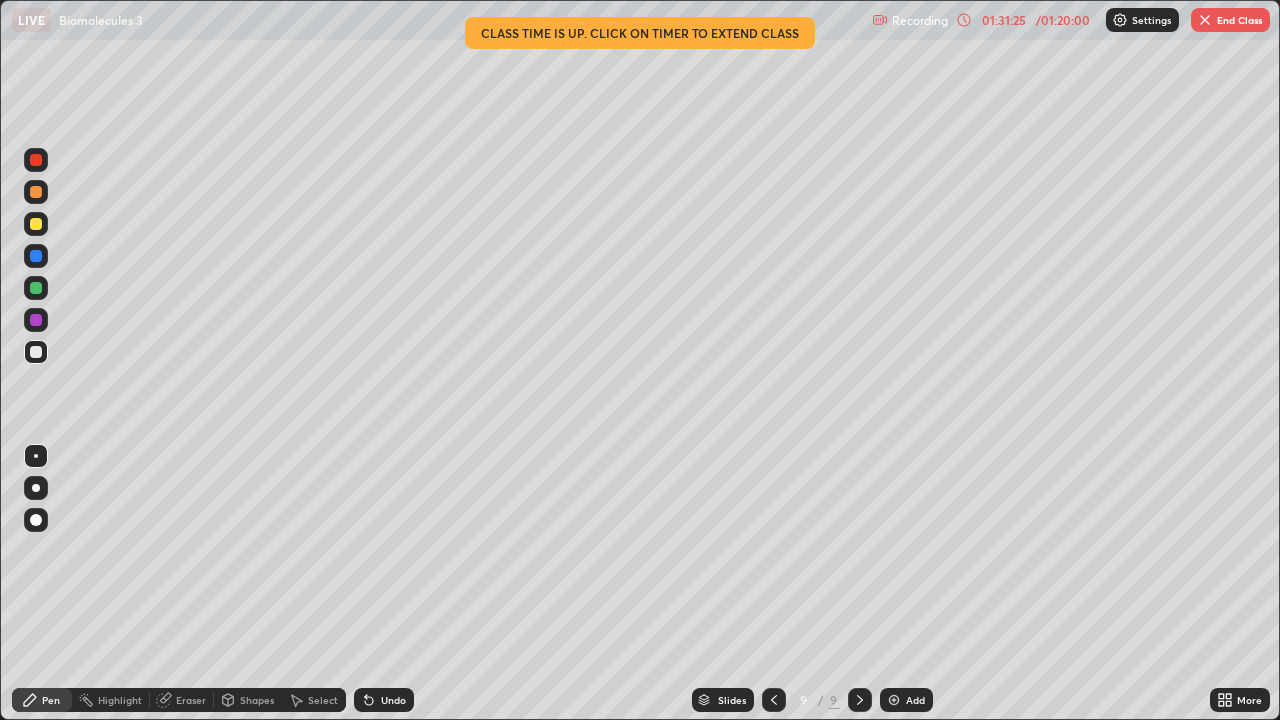 click 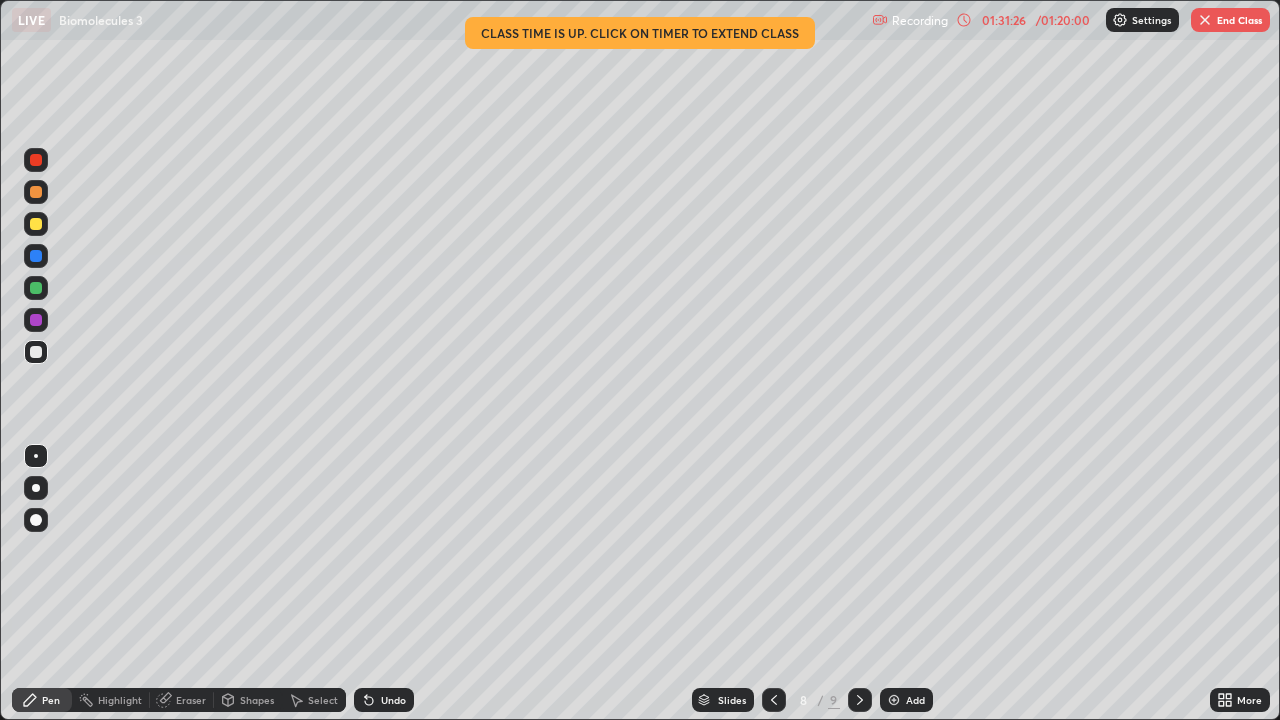 click 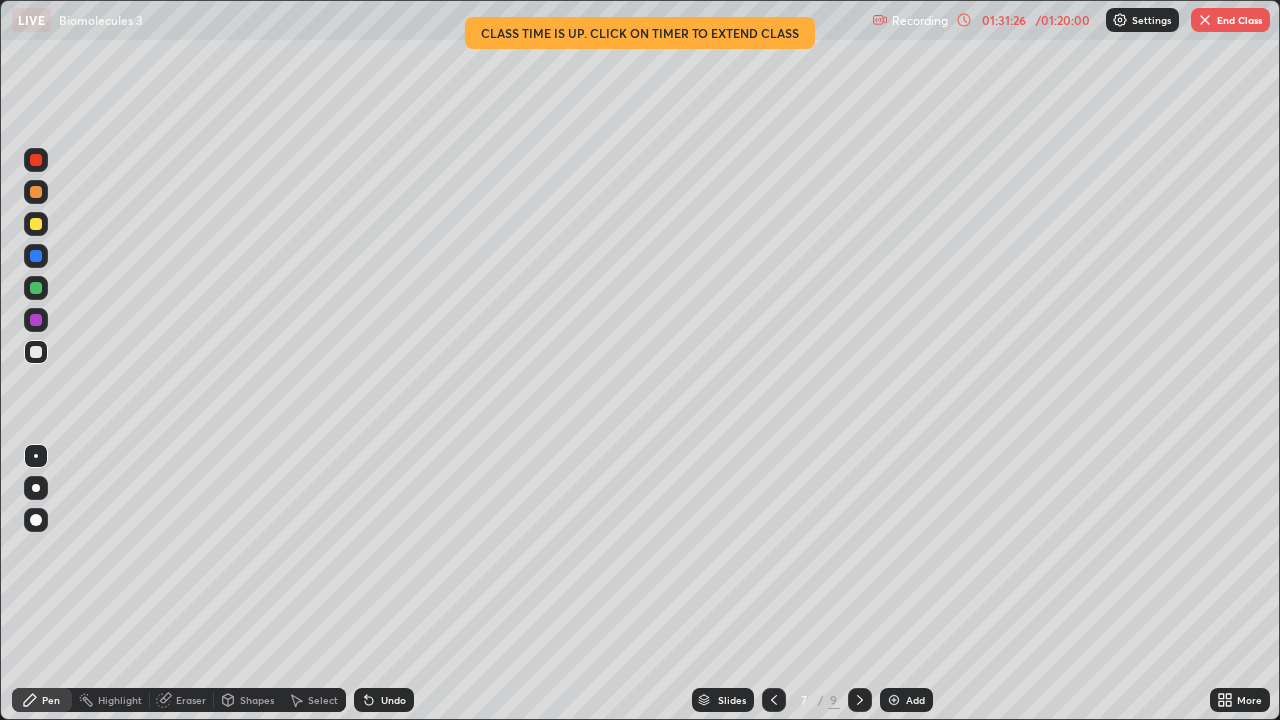 click 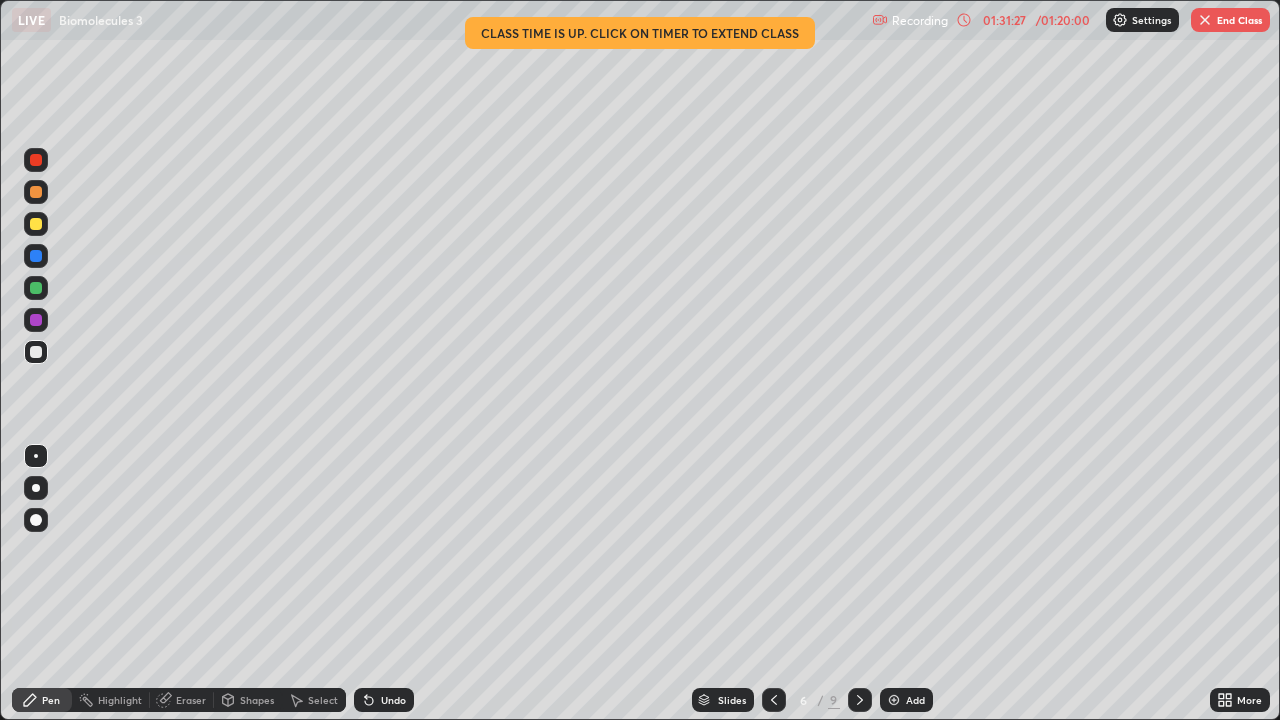 click 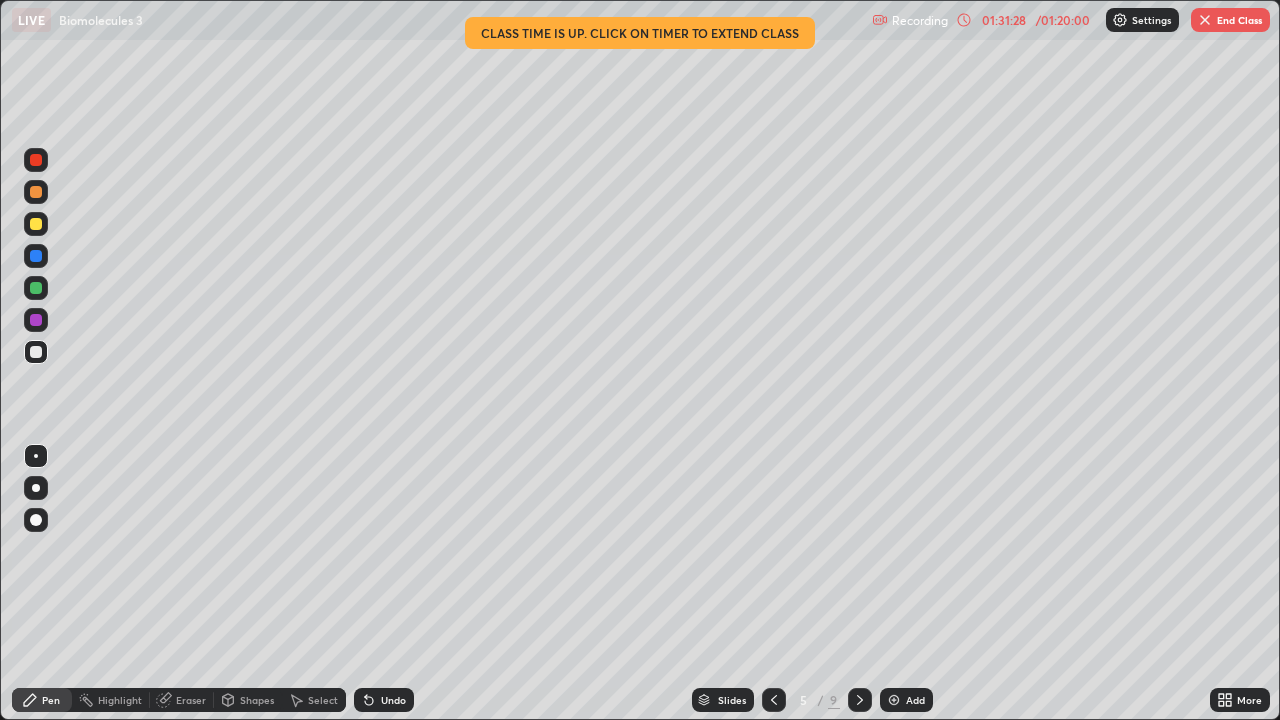 click 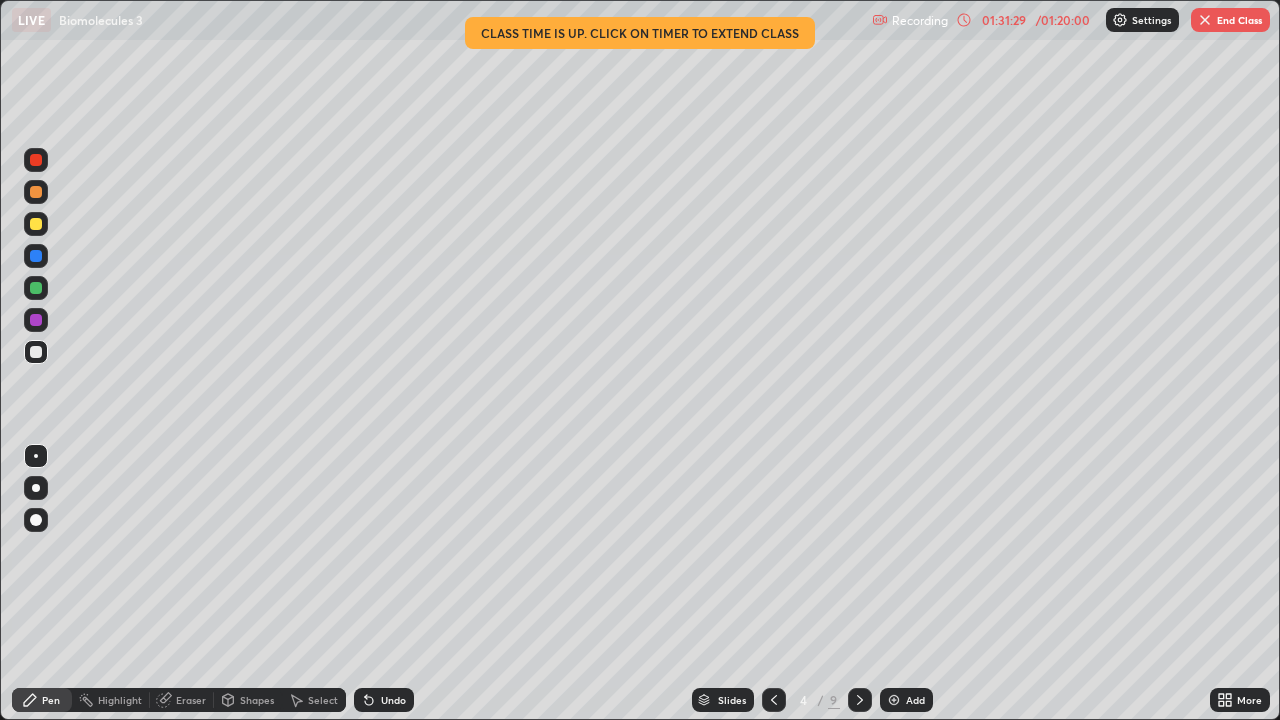click 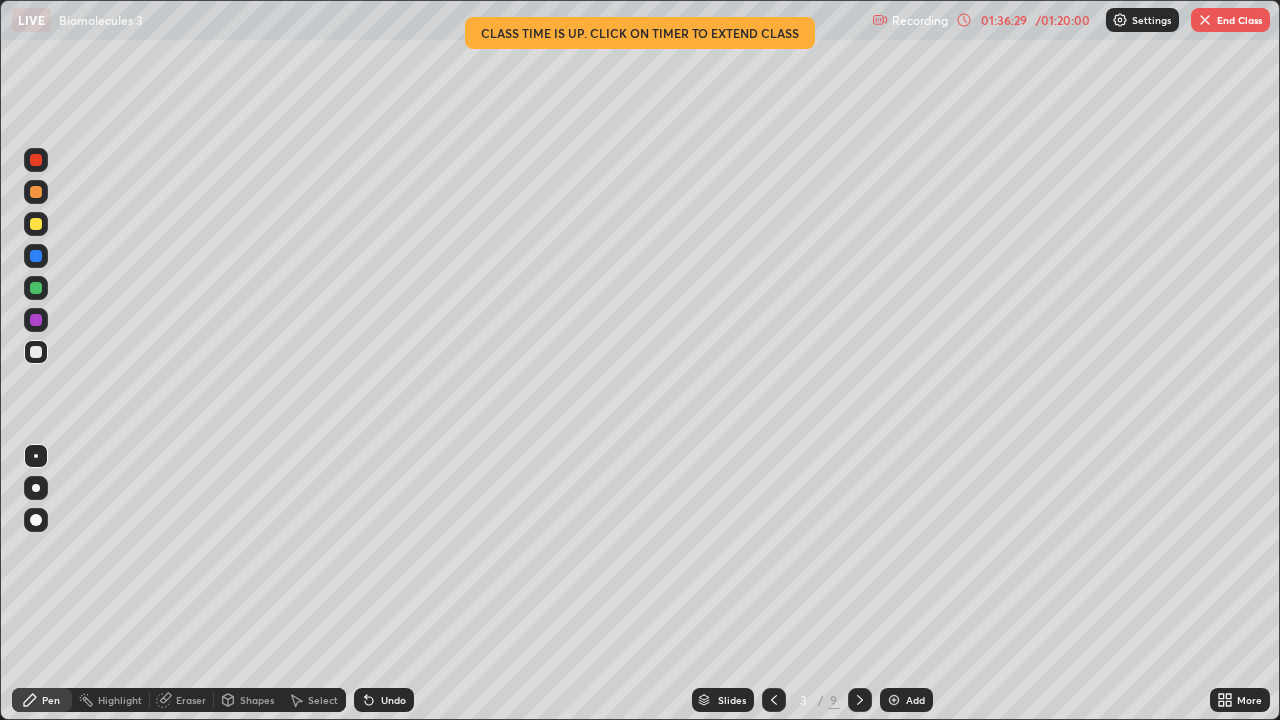 click on "End Class" at bounding box center [1230, 20] 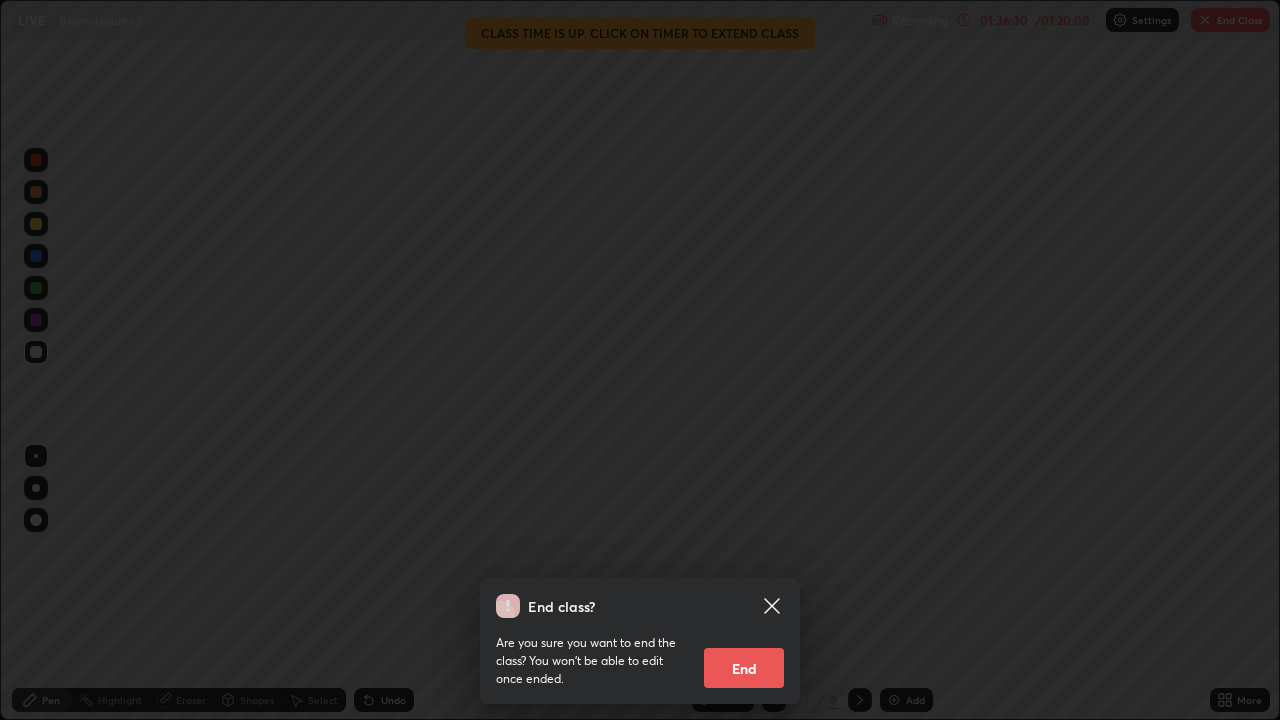 click on "End" at bounding box center (744, 668) 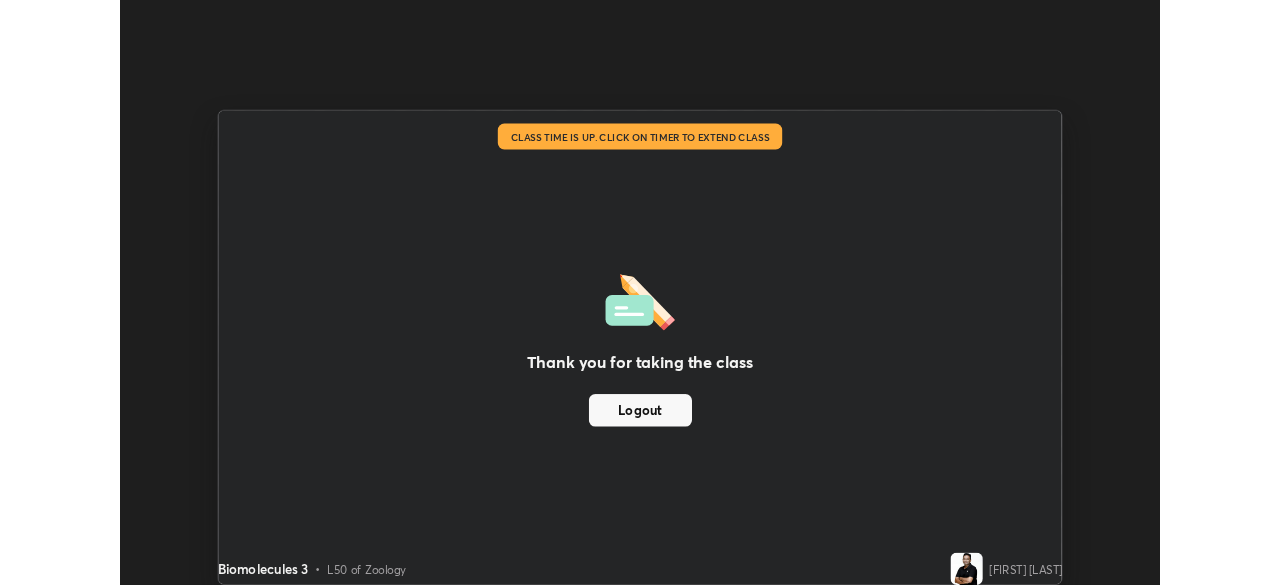 scroll, scrollTop: 585, scrollLeft: 1280, axis: both 